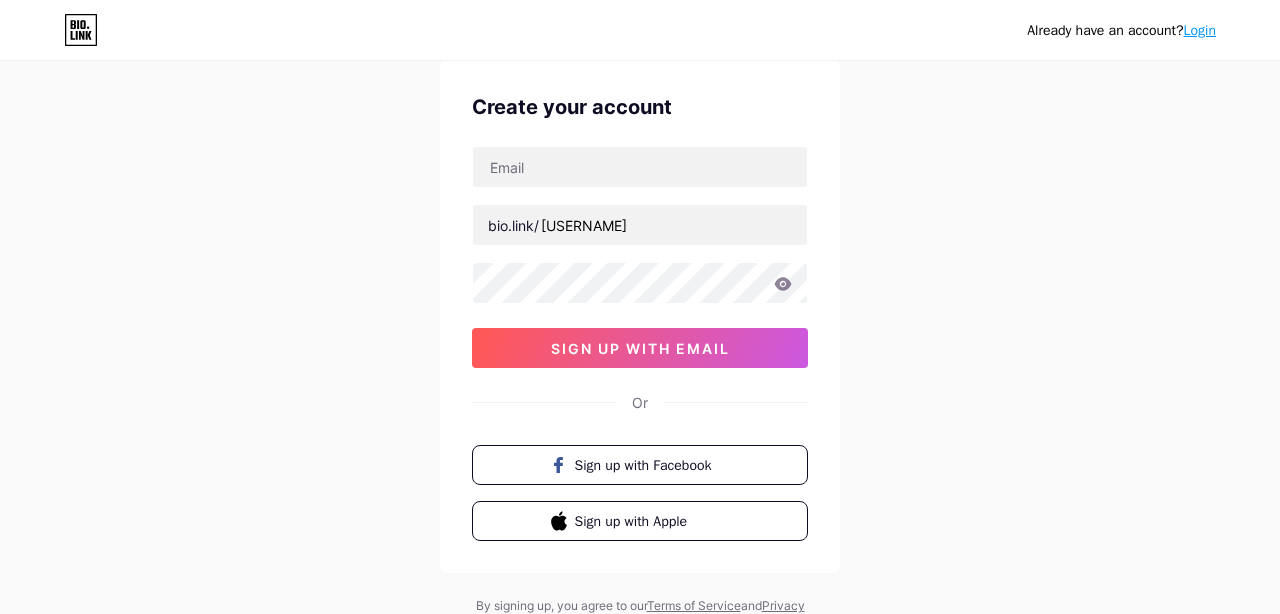 scroll, scrollTop: 81, scrollLeft: 0, axis: vertical 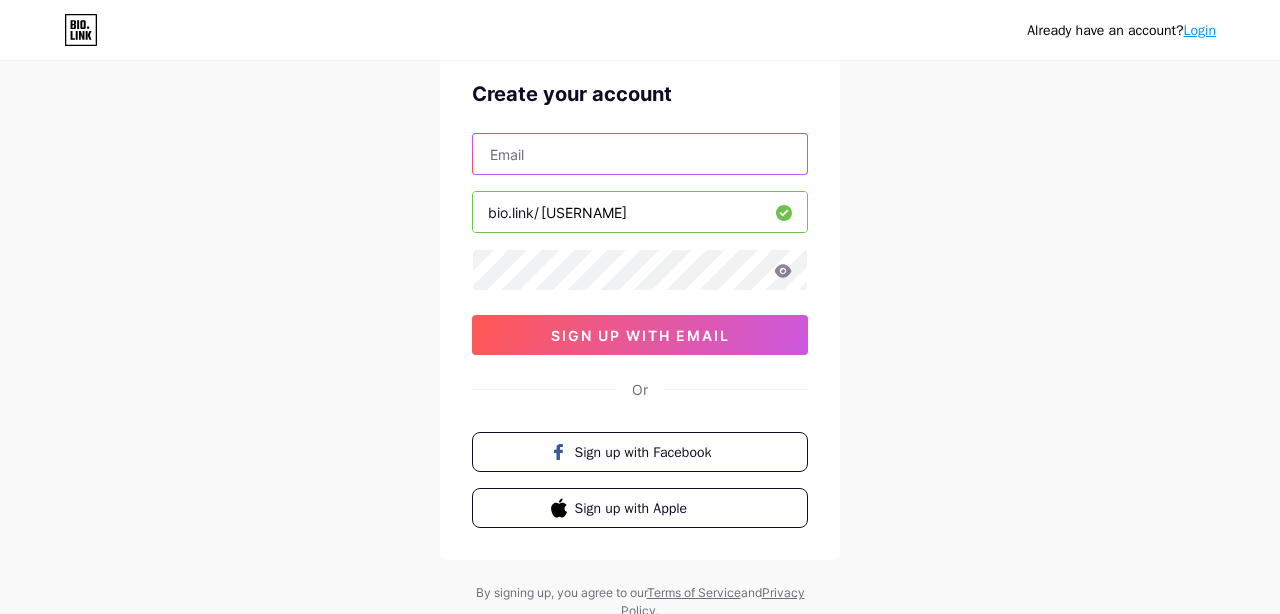 click at bounding box center [640, 154] 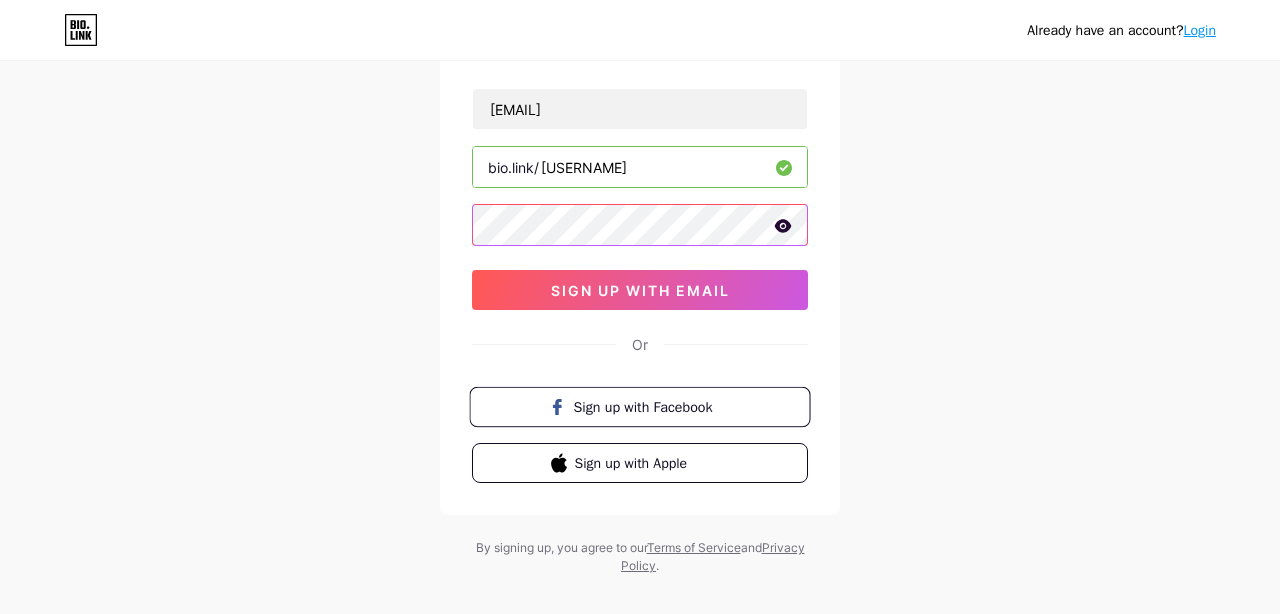 scroll, scrollTop: 128, scrollLeft: 0, axis: vertical 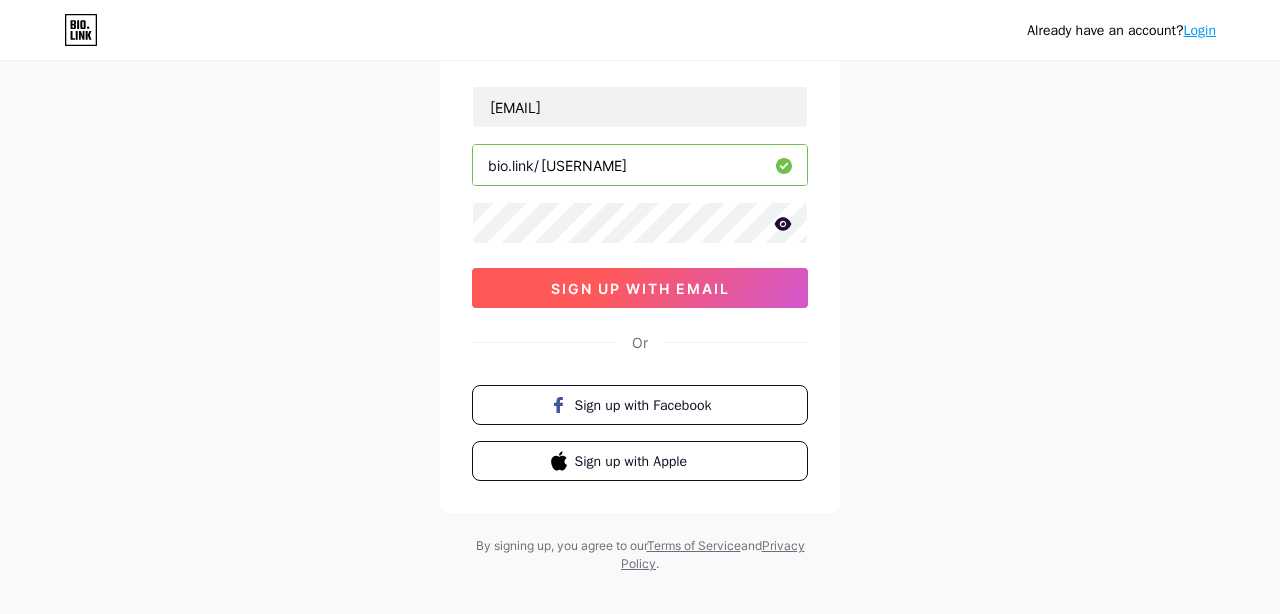 click on "sign up with email" at bounding box center [640, 288] 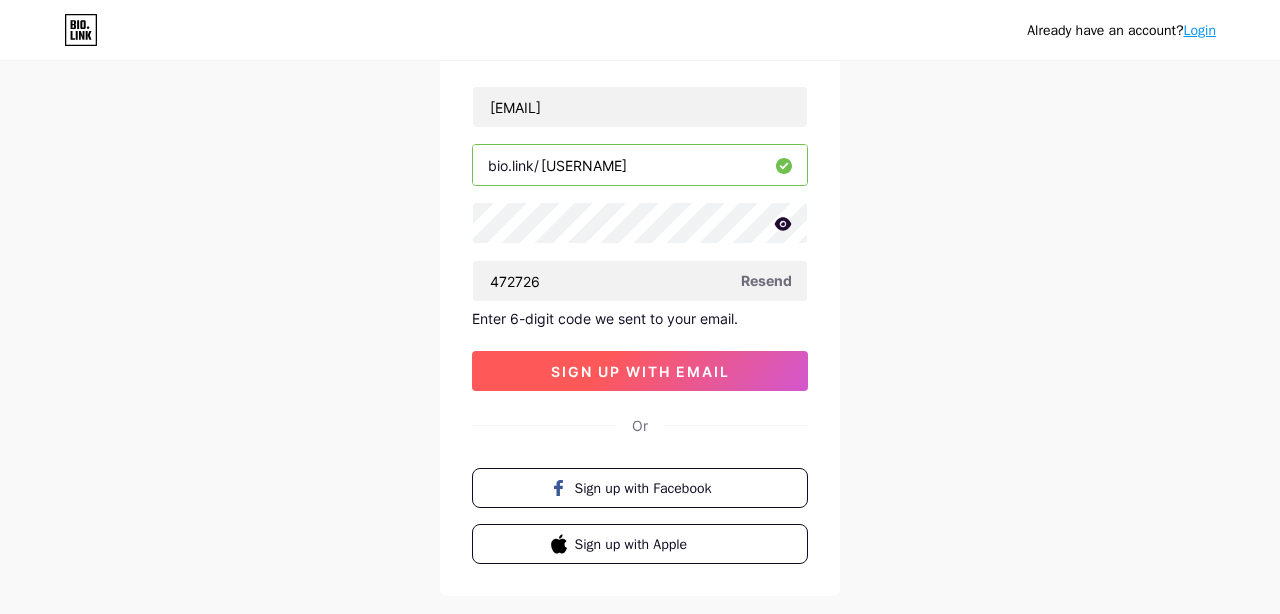 type on "472726" 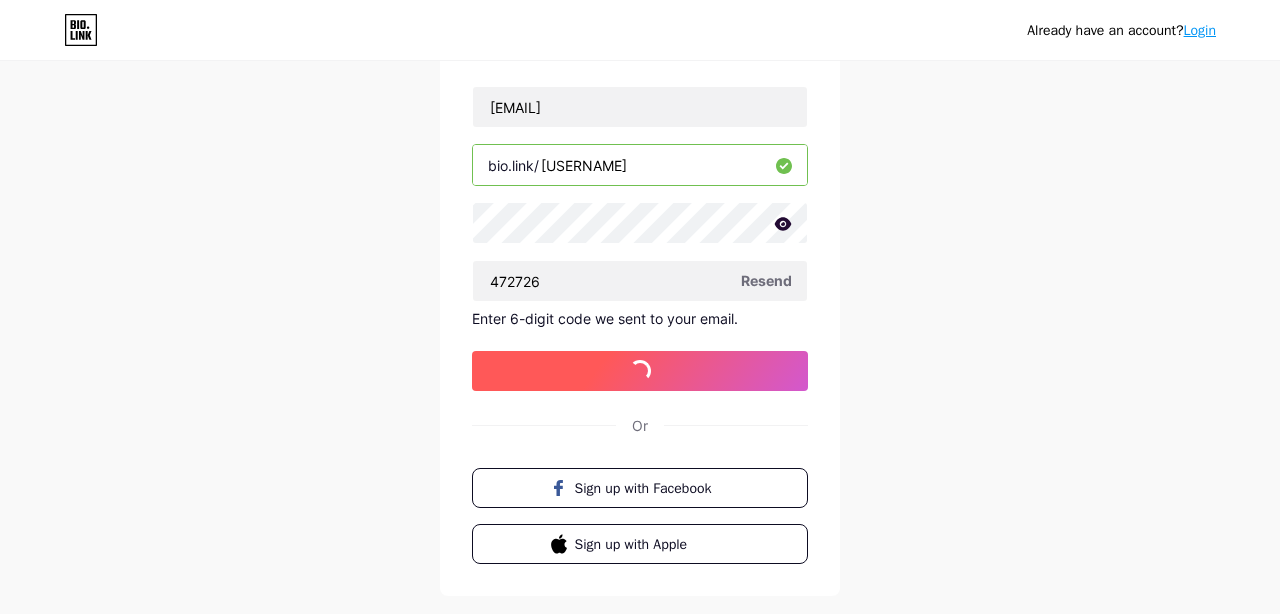scroll, scrollTop: 0, scrollLeft: 0, axis: both 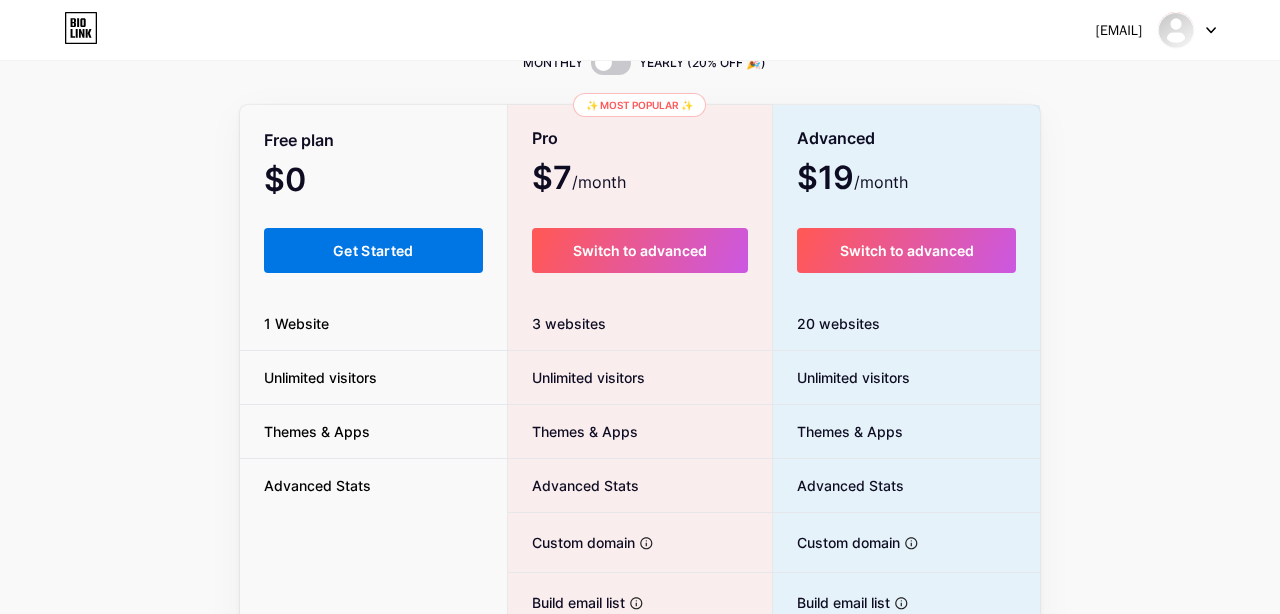 click on "Get Started" at bounding box center [373, 250] 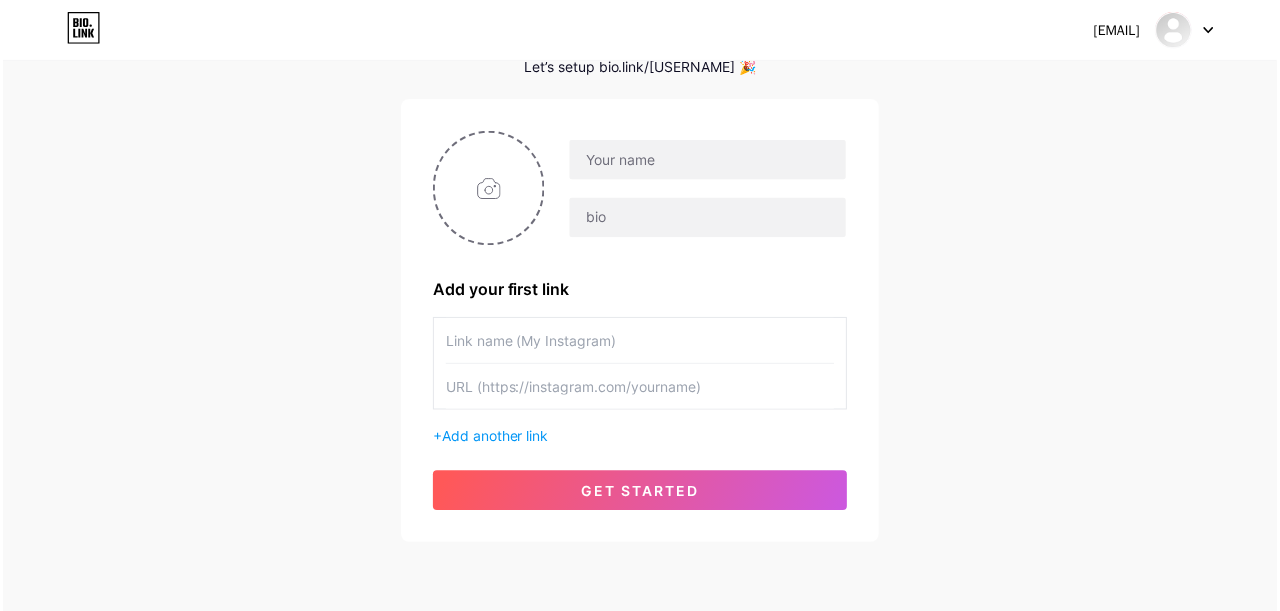 scroll, scrollTop: 72, scrollLeft: 0, axis: vertical 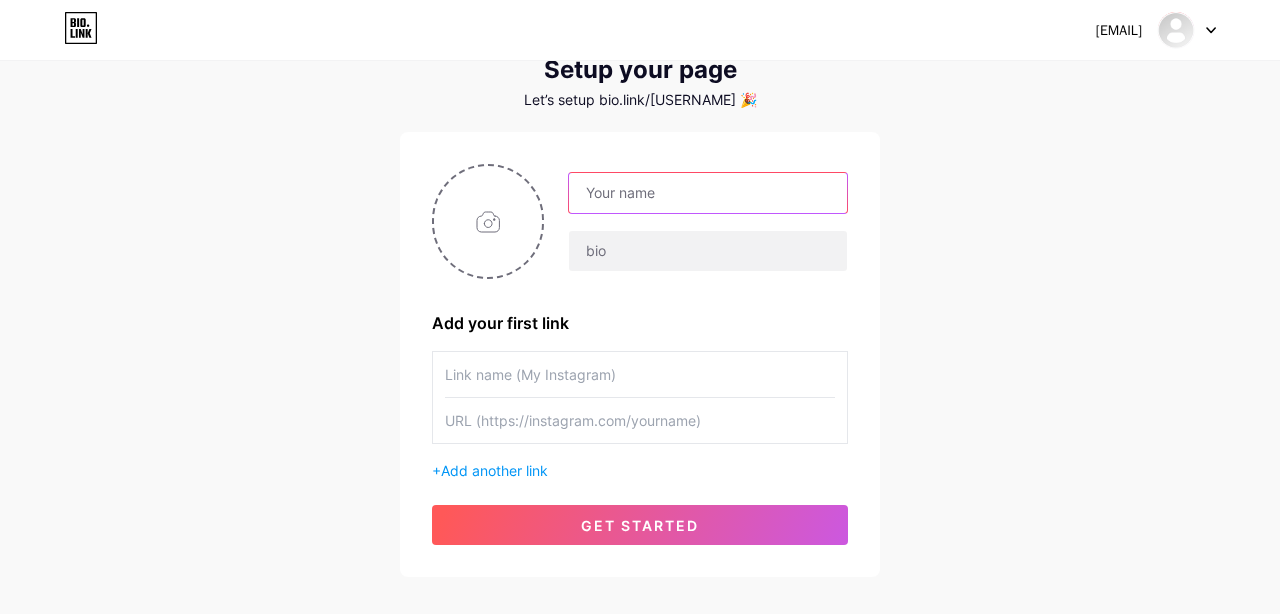 click at bounding box center [708, 193] 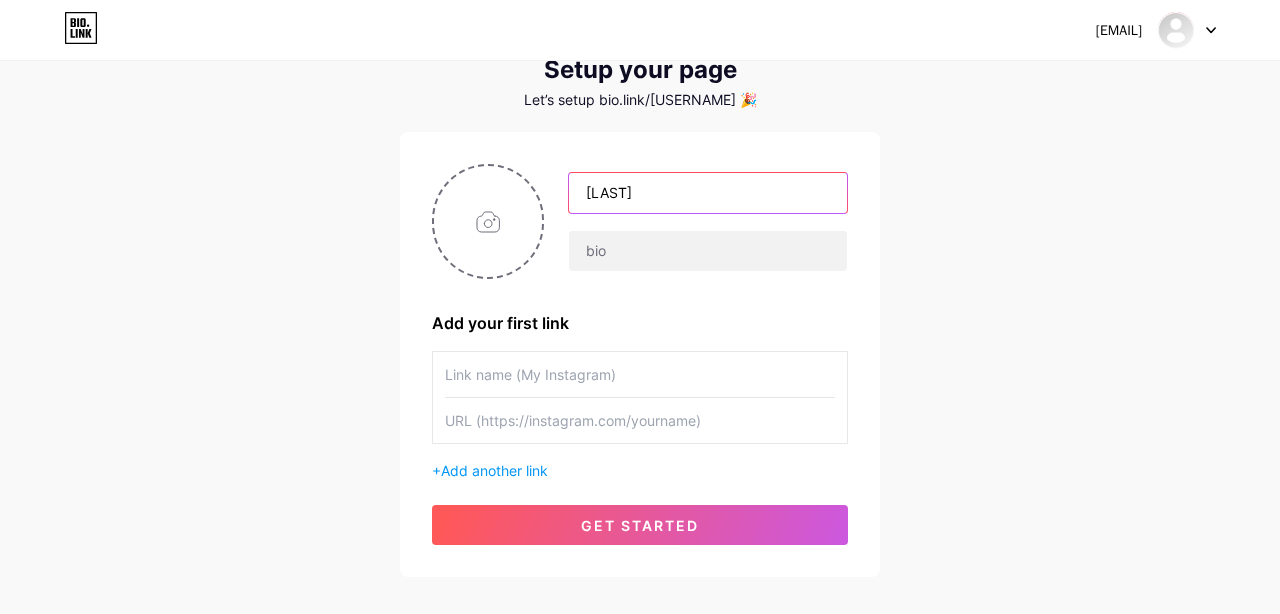 type on "[LAST]" 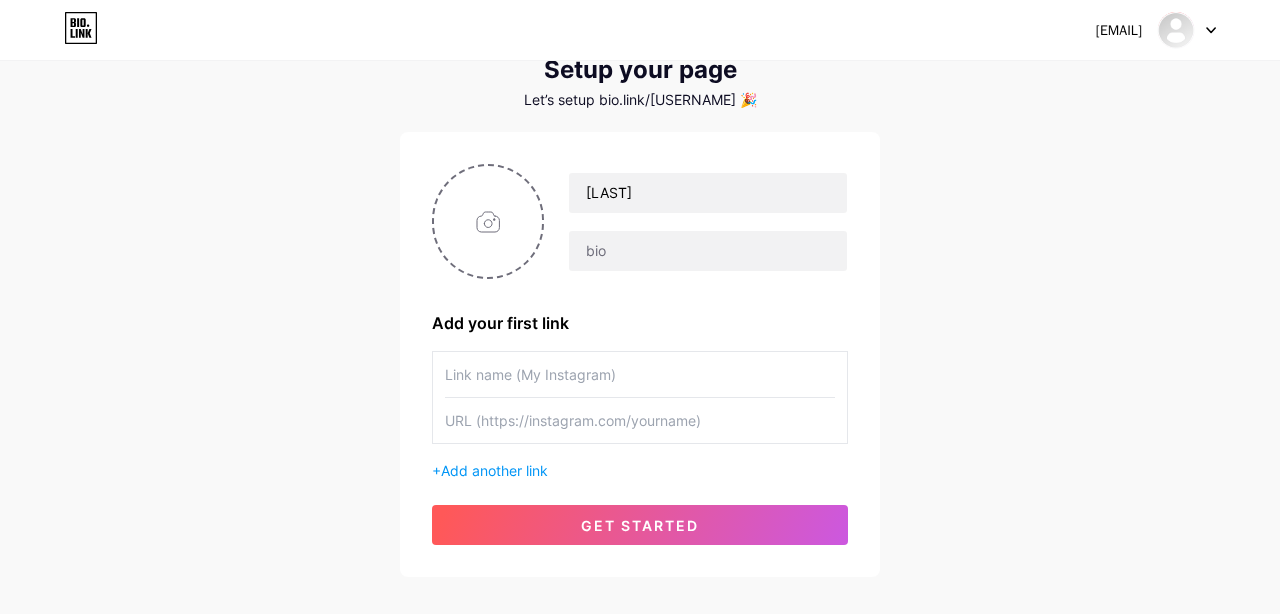 click on "[EMAIL] Dashboard Logout Setup your page Let’s setup bio.link/[USERNAME] 🎉 [LAST] Add your first link + Add another link get started" at bounding box center [640, 284] 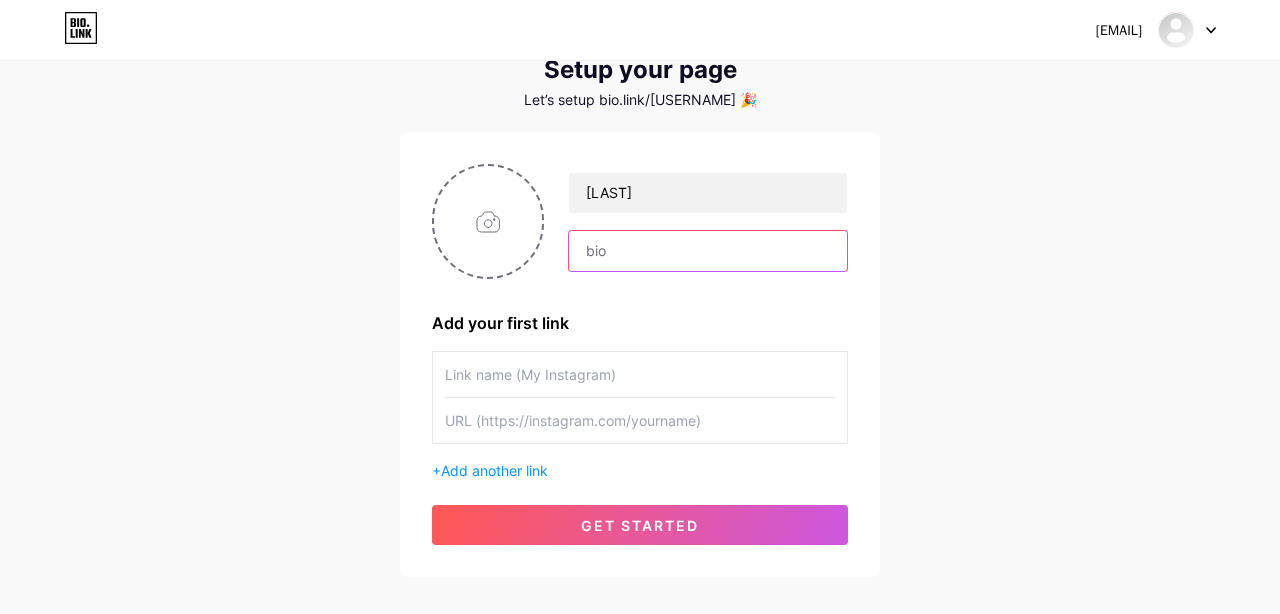 click at bounding box center [708, 251] 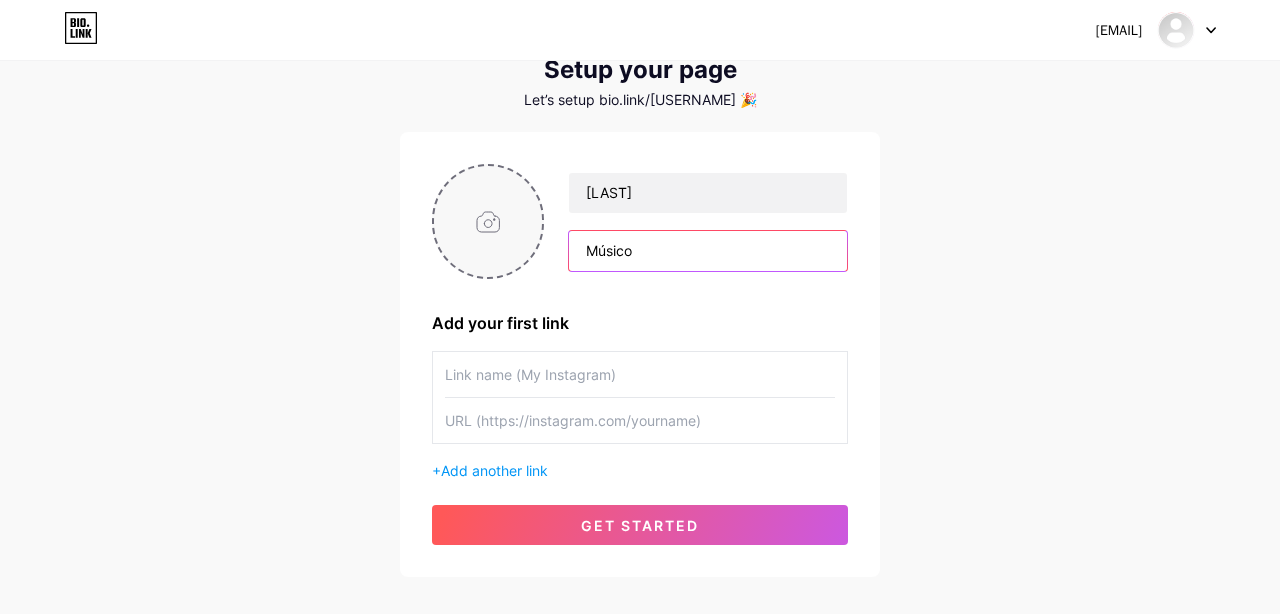 type on "Músico" 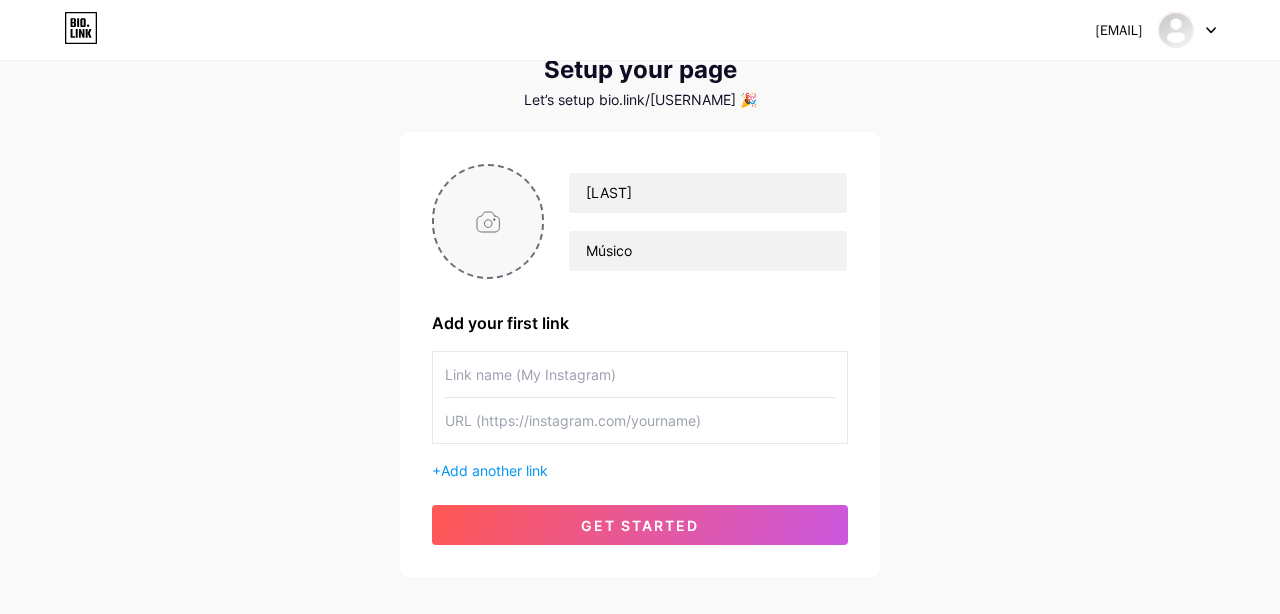 click at bounding box center (488, 221) 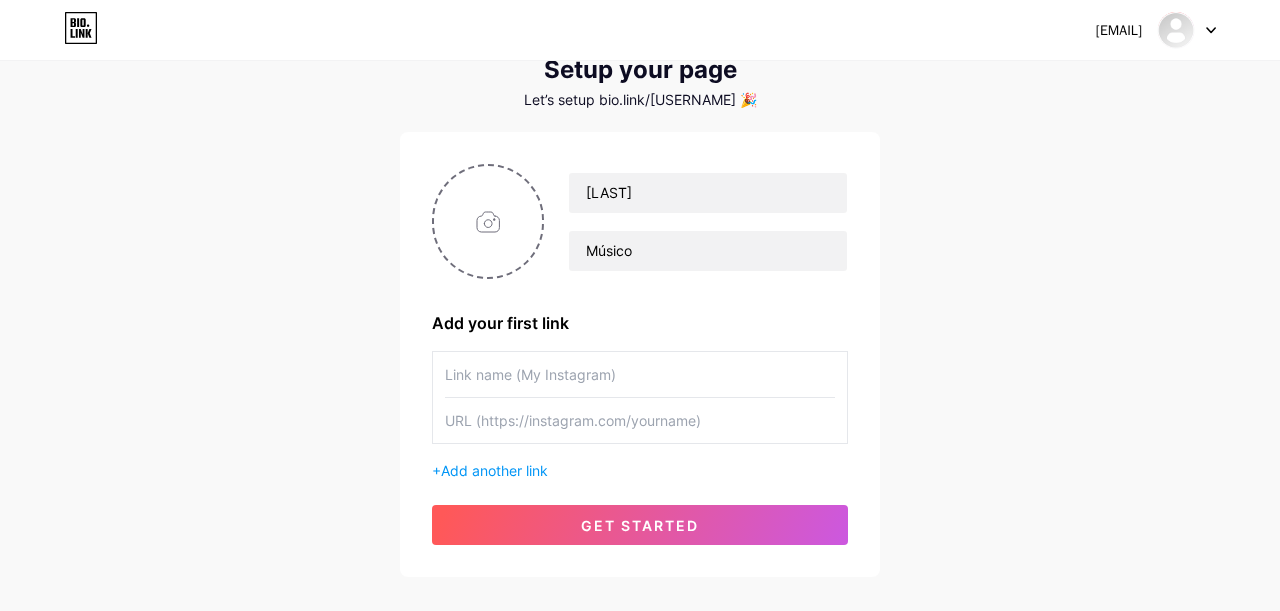 type on "C:\fakepath\[FILENAME].JPEG" 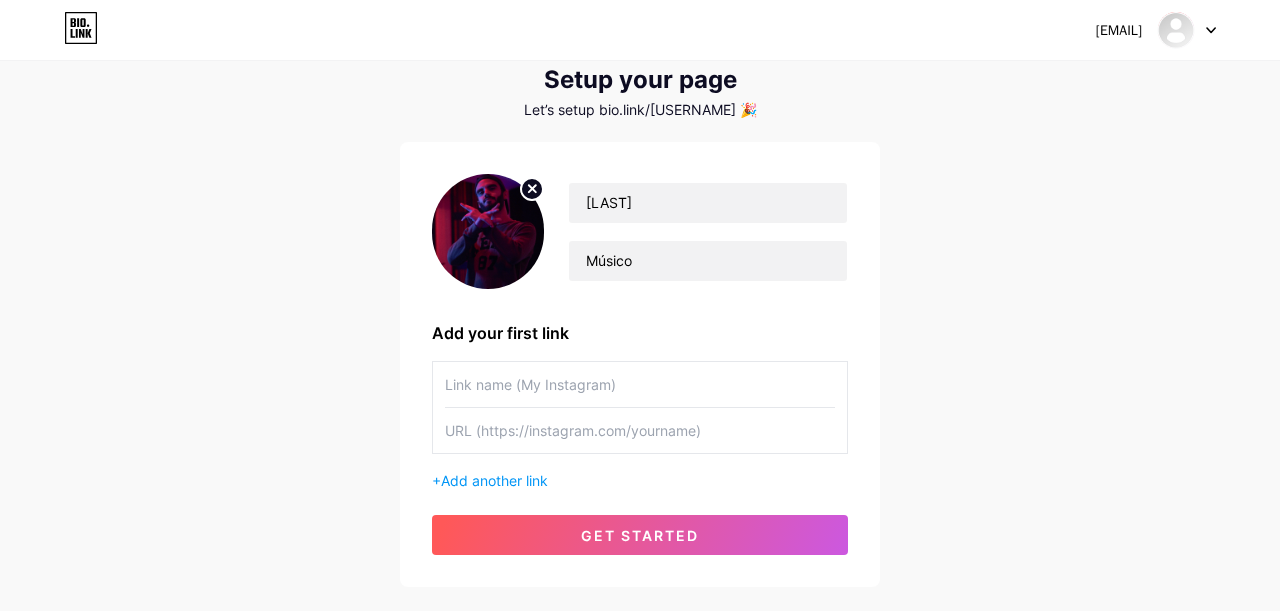 scroll, scrollTop: 69, scrollLeft: 0, axis: vertical 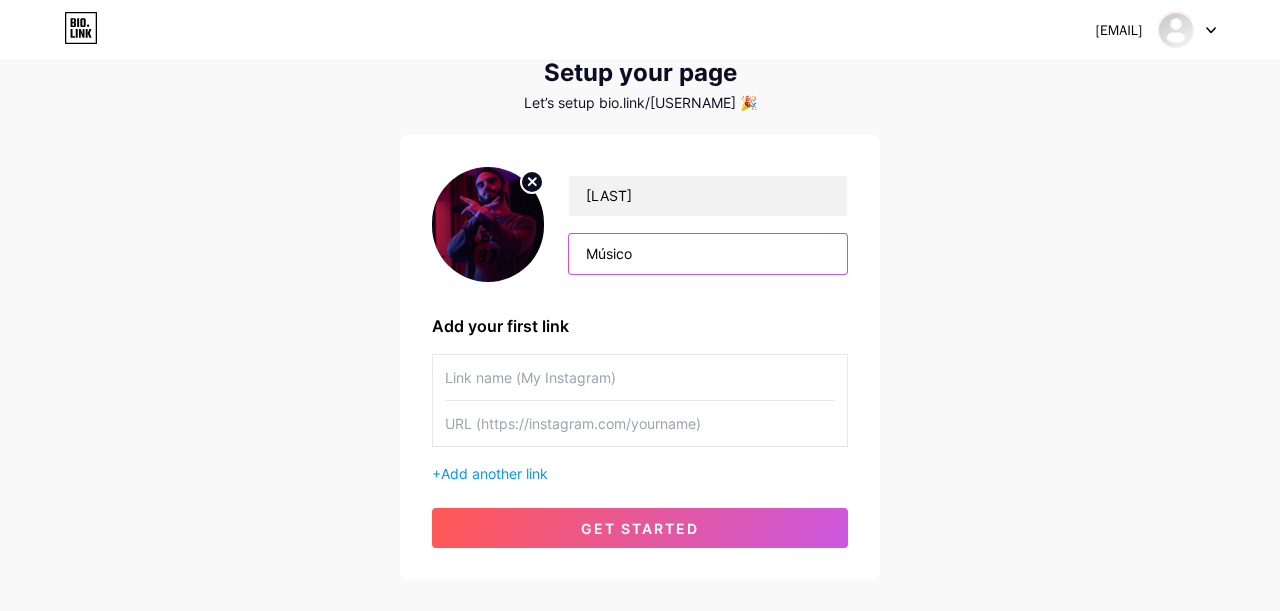 click on "Músico" at bounding box center (708, 254) 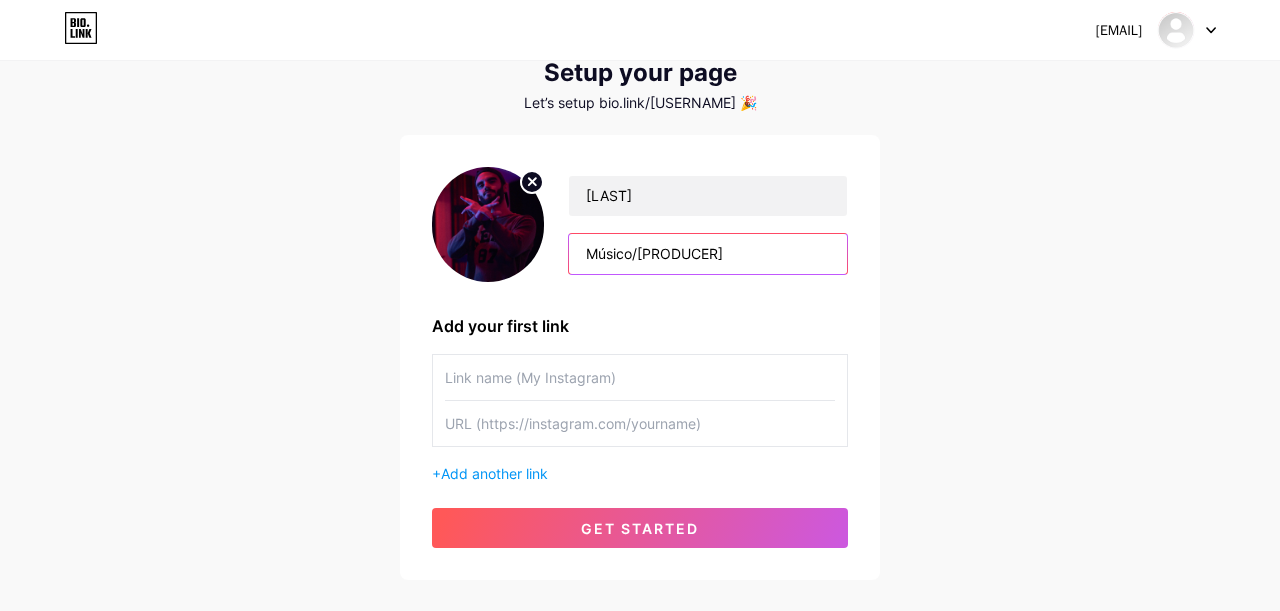 type on "Músico/[PRODUCER]" 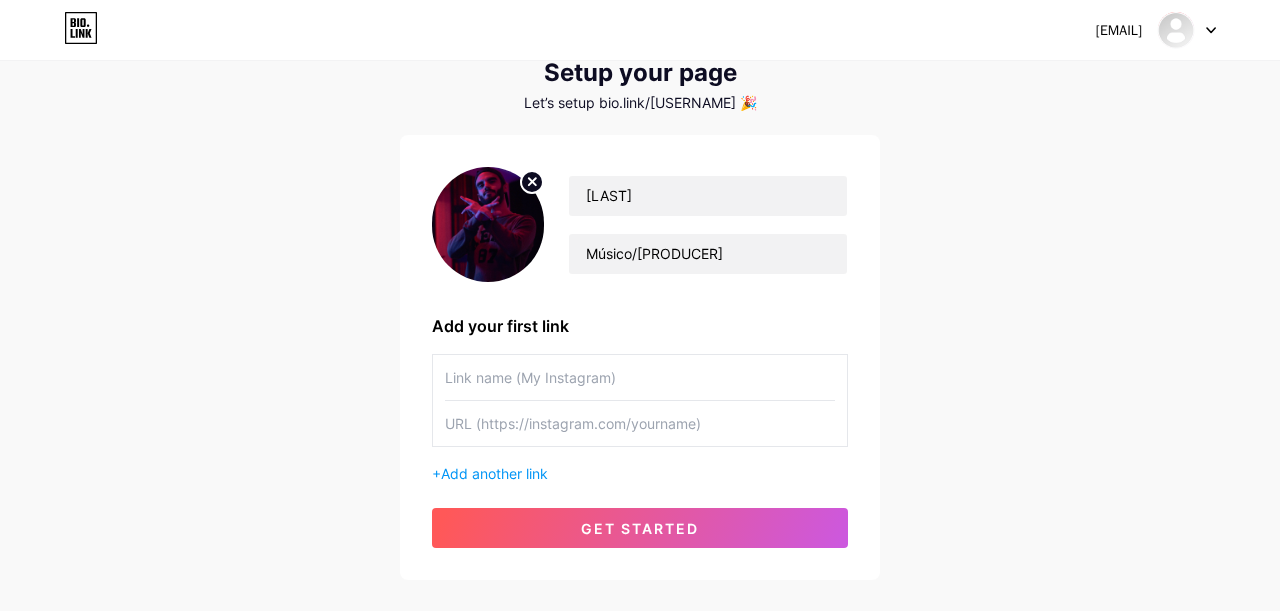 click on "[EMAIL] Dashboard Logout Setup your page Let’s setup bio.link/[USERNAME] 🎉 [LAST] Add your first link + Add another link get started" at bounding box center (640, 287) 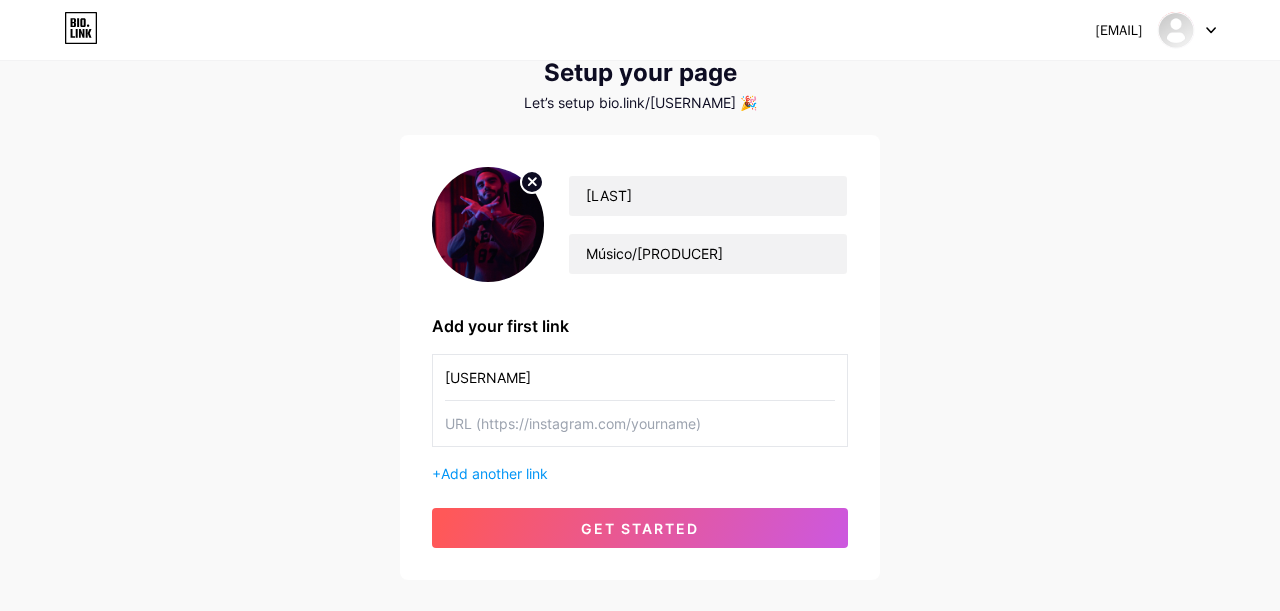 type on "[USERNAME]" 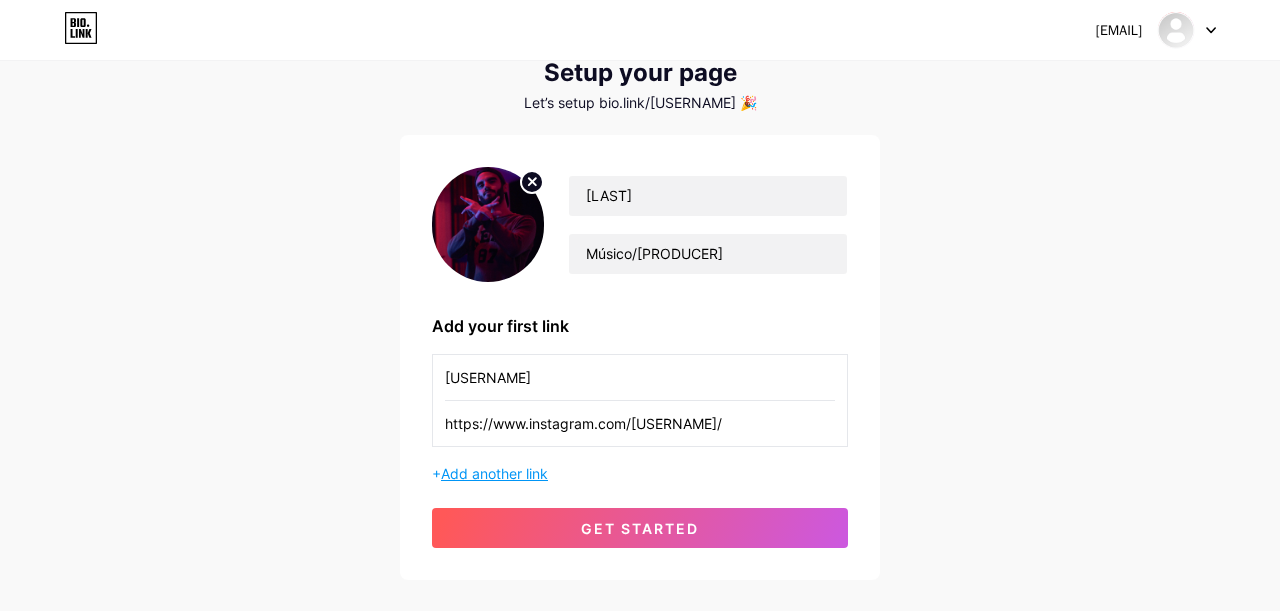 type on "https://www.instagram.com/[USERNAME]/" 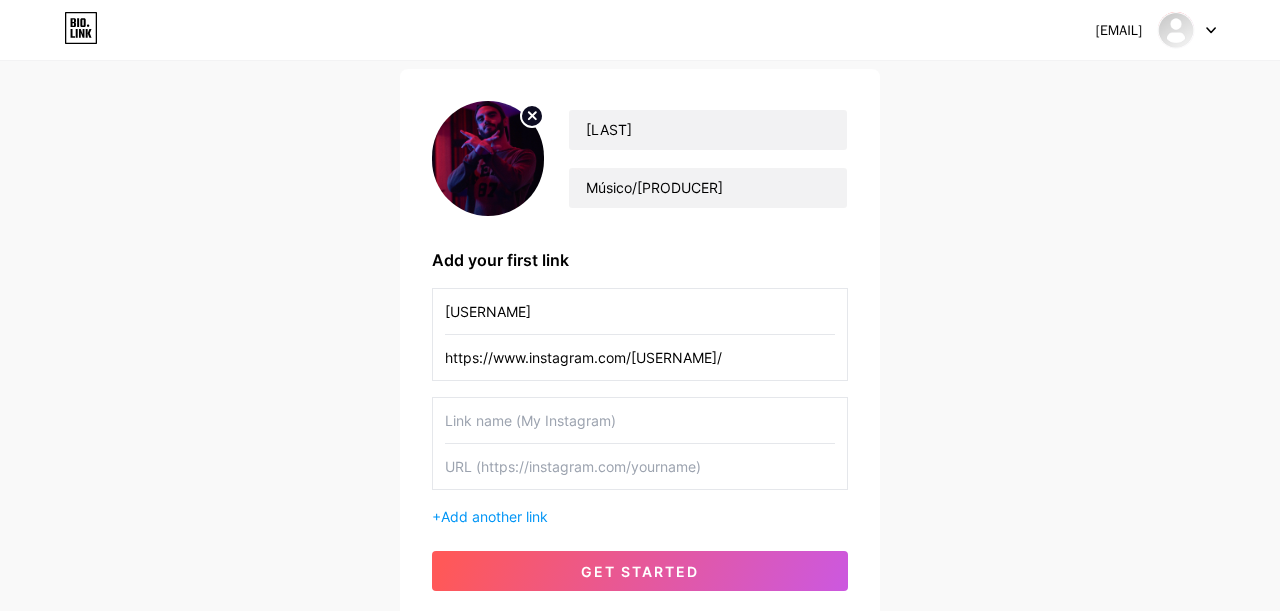 scroll, scrollTop: 134, scrollLeft: 0, axis: vertical 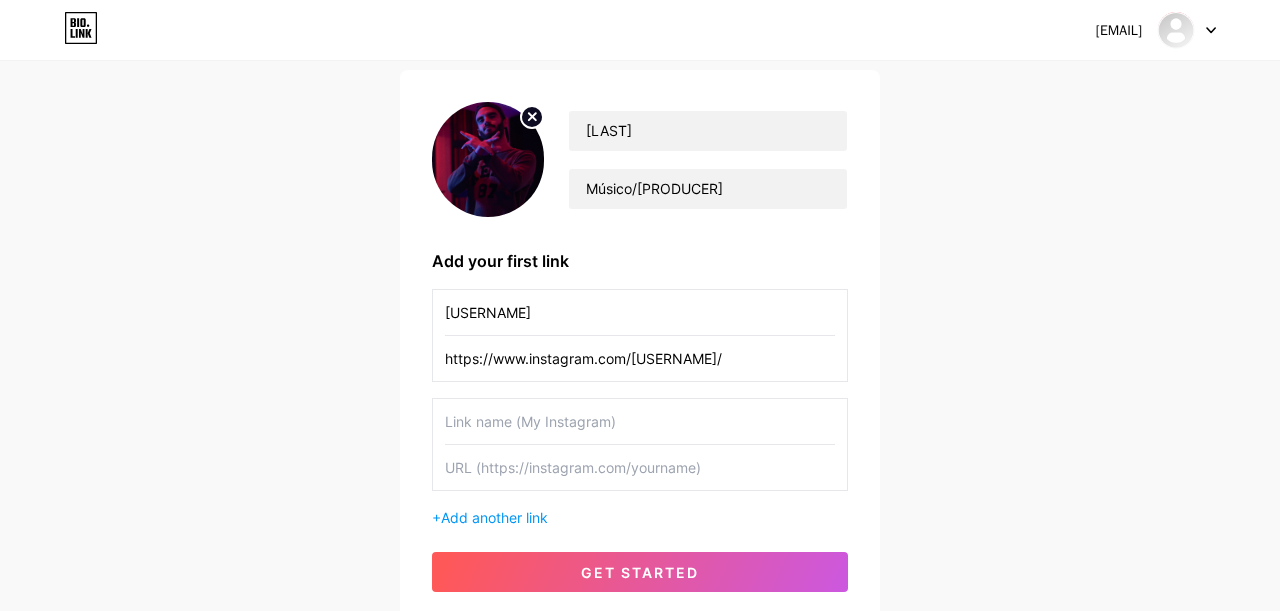 click on "[USERNAME]" at bounding box center [640, 312] 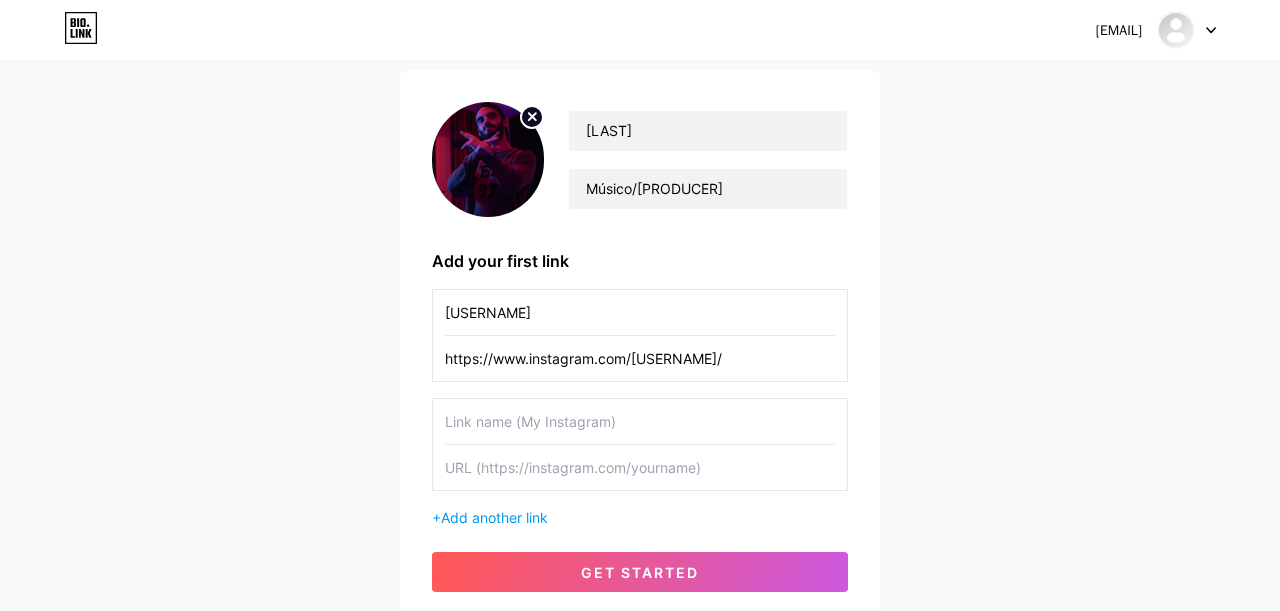 click on "[USERNAME]" at bounding box center (640, 312) 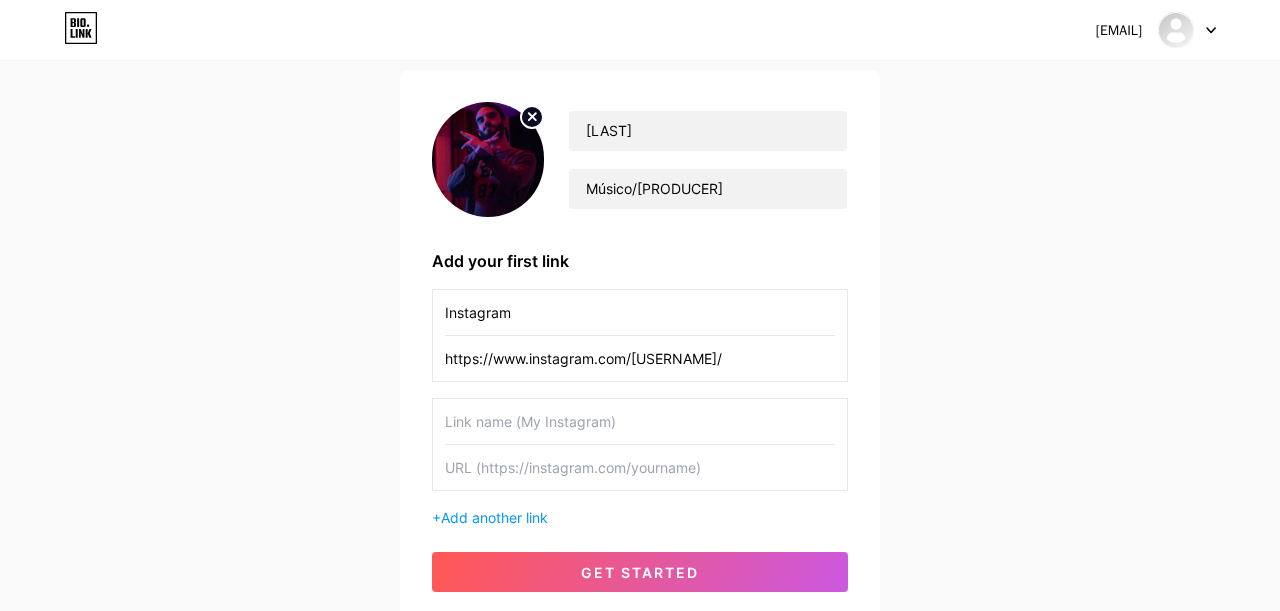 type on "Instagram" 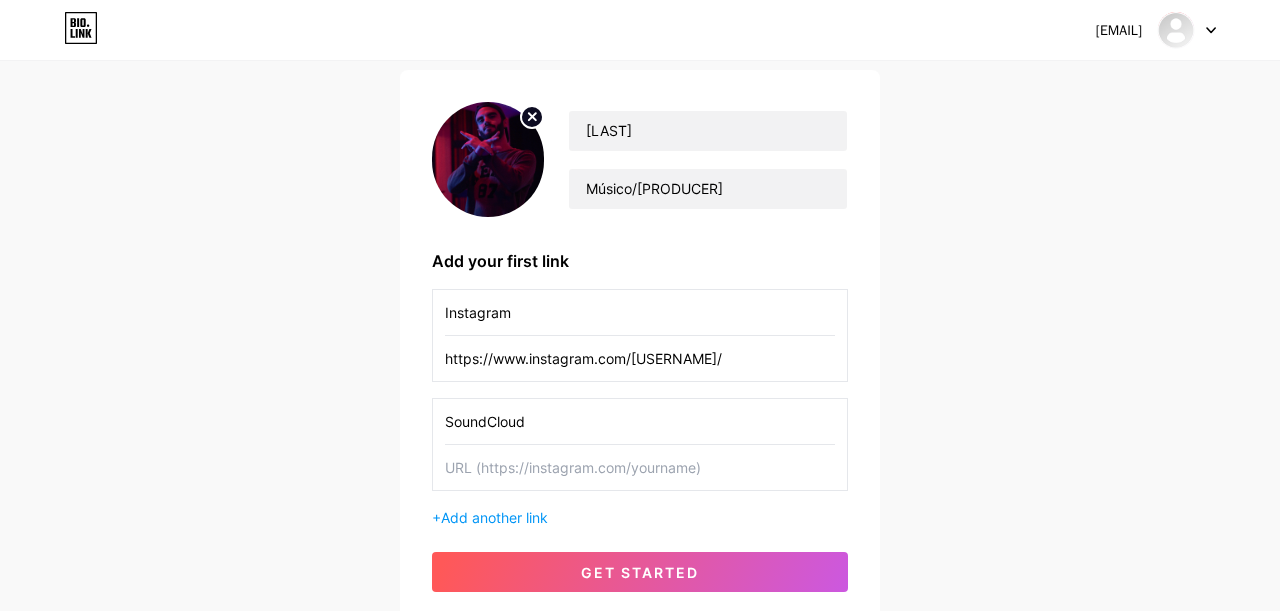 type on "SoundCloud" 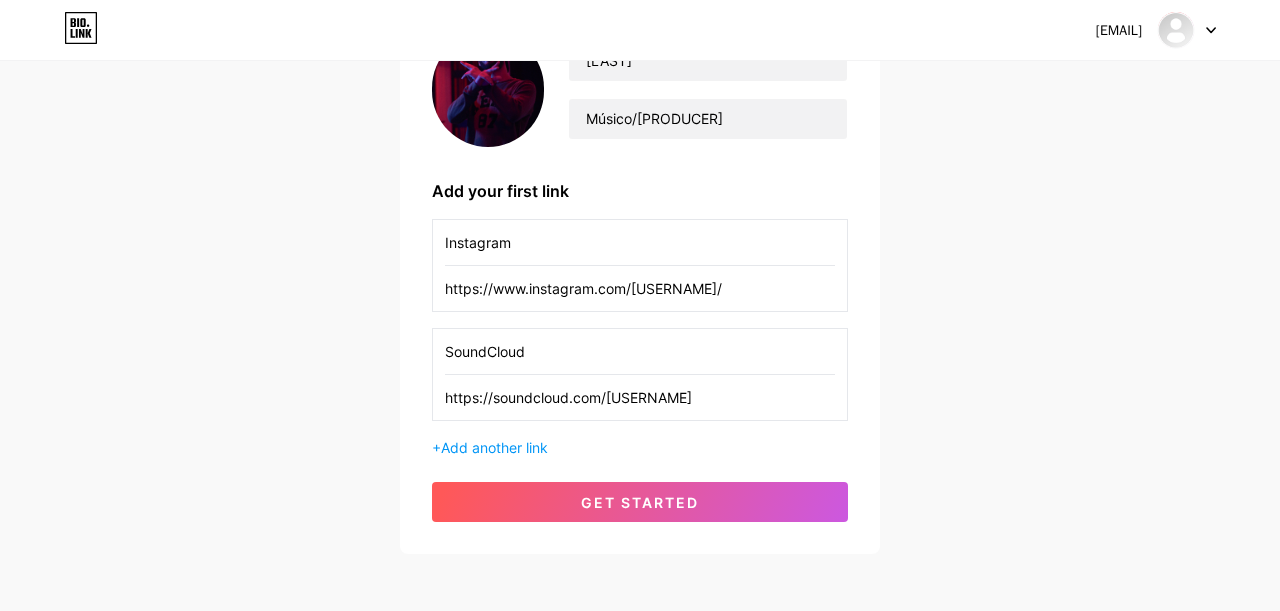 scroll, scrollTop: 211, scrollLeft: 0, axis: vertical 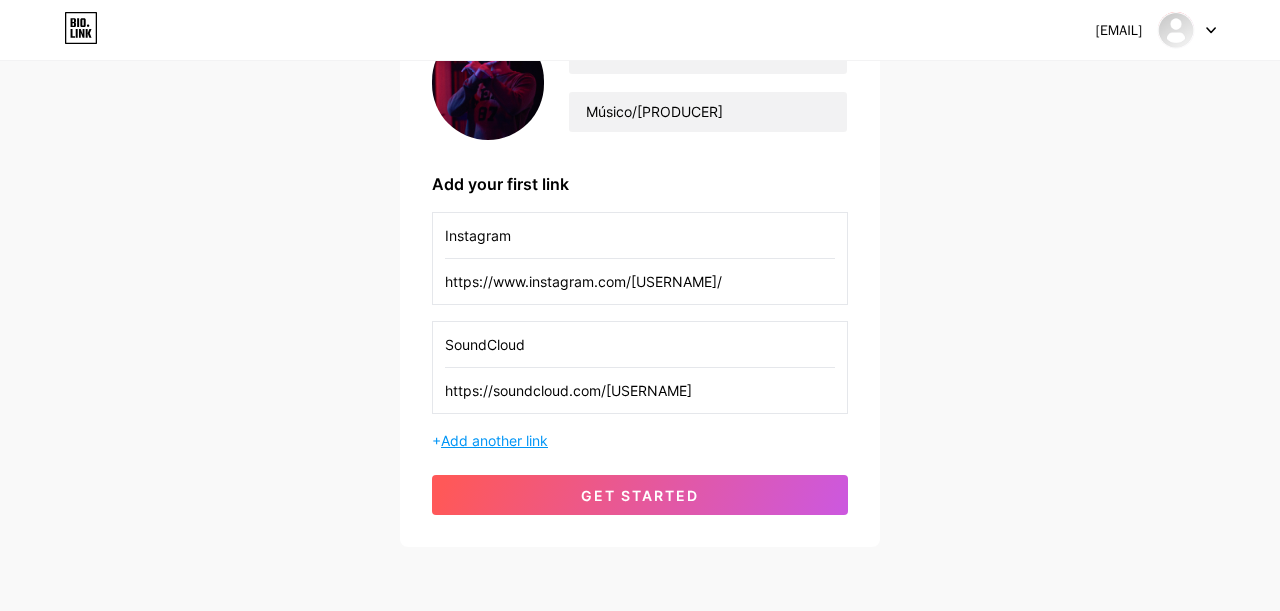 type on "https://soundcloud.com/[USERNAME]" 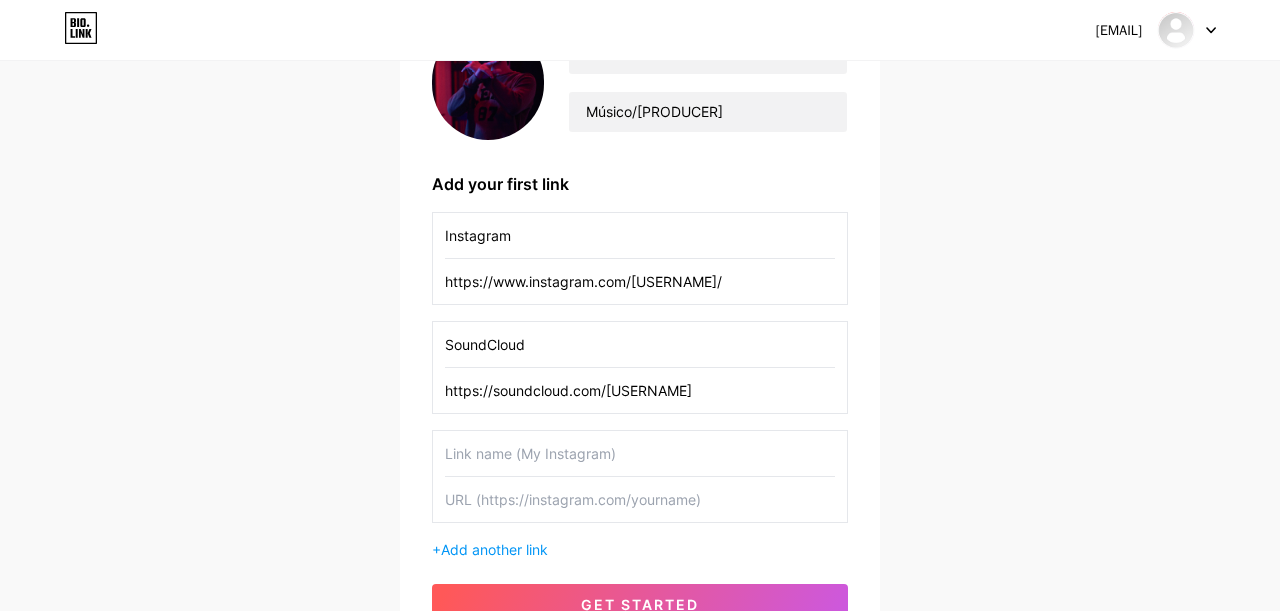 click at bounding box center [640, 453] 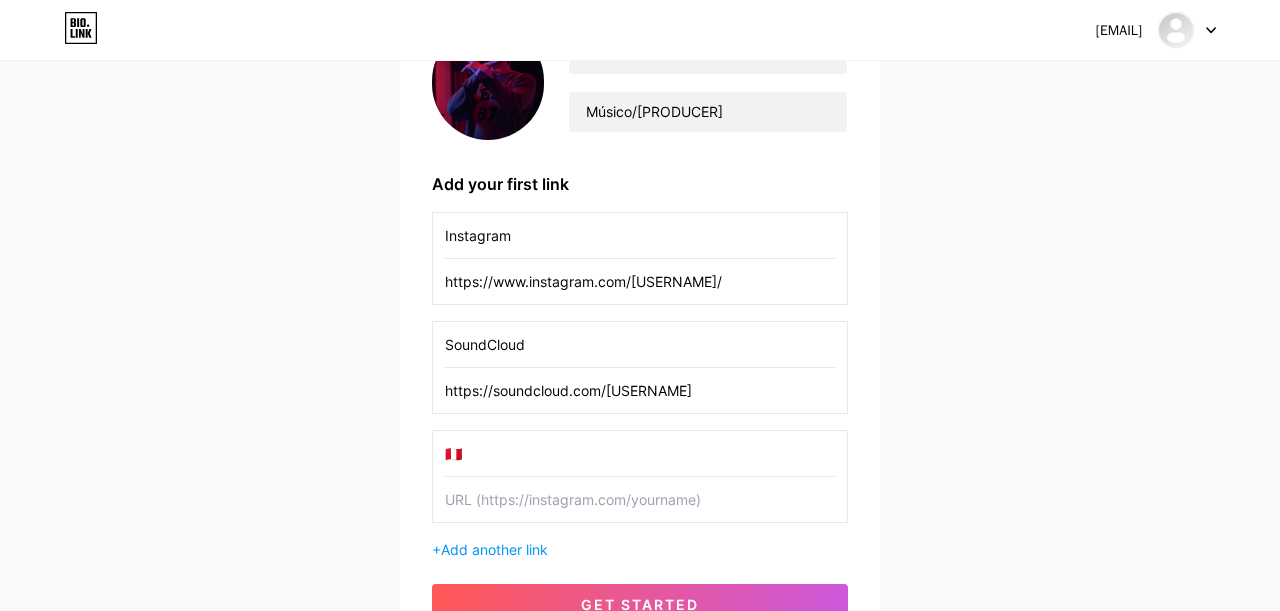 click on "🇵🇪" at bounding box center (640, 453) 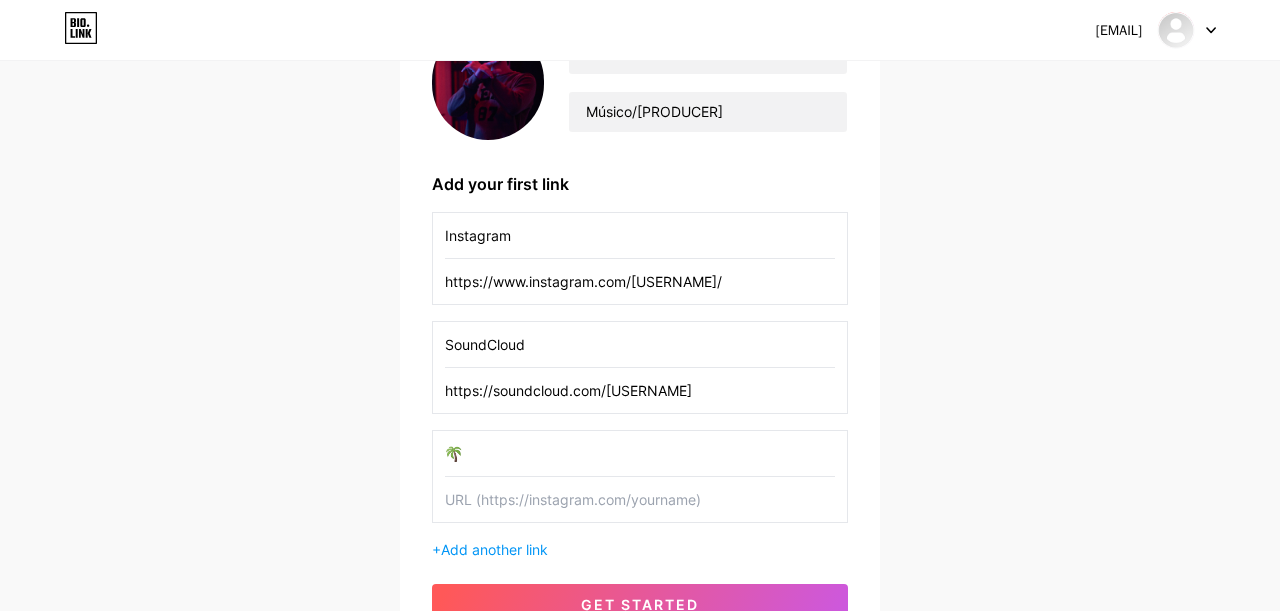 click on "🌴" at bounding box center (640, 453) 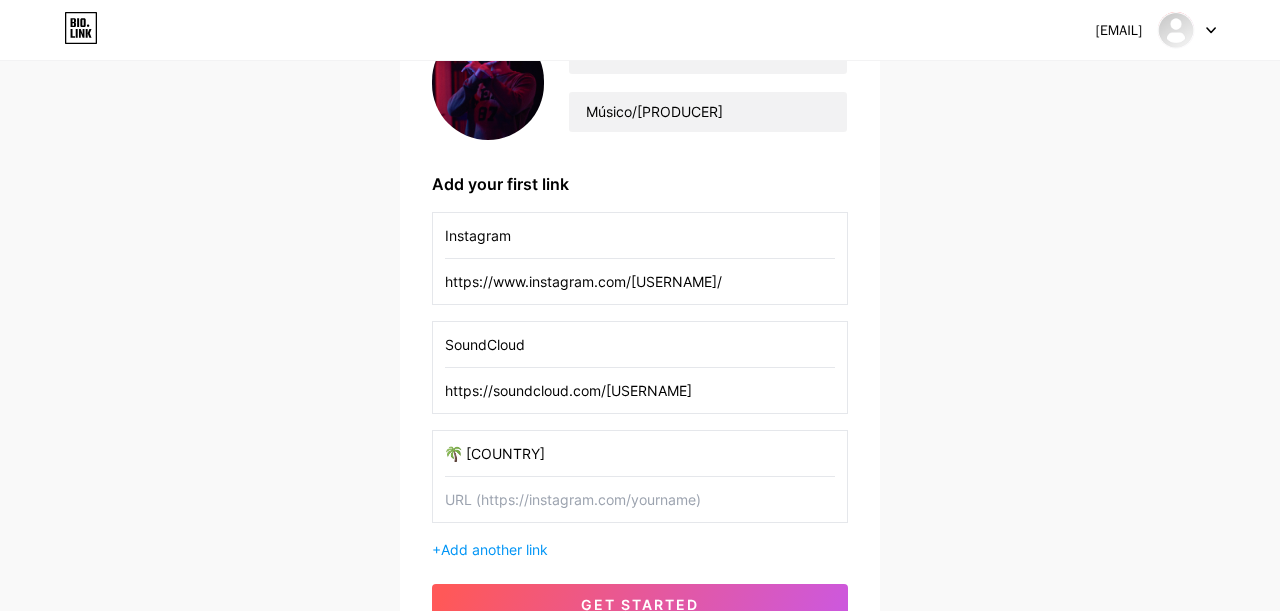 click on "🌴 [COUNTRY]" at bounding box center [640, 453] 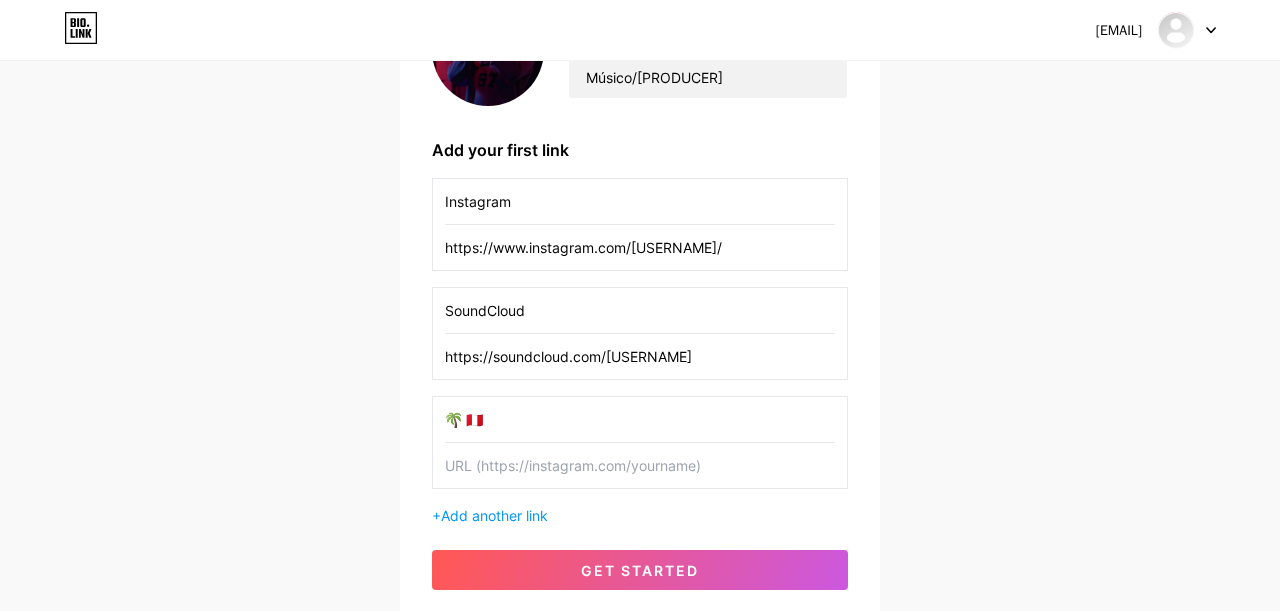 scroll, scrollTop: 249, scrollLeft: 0, axis: vertical 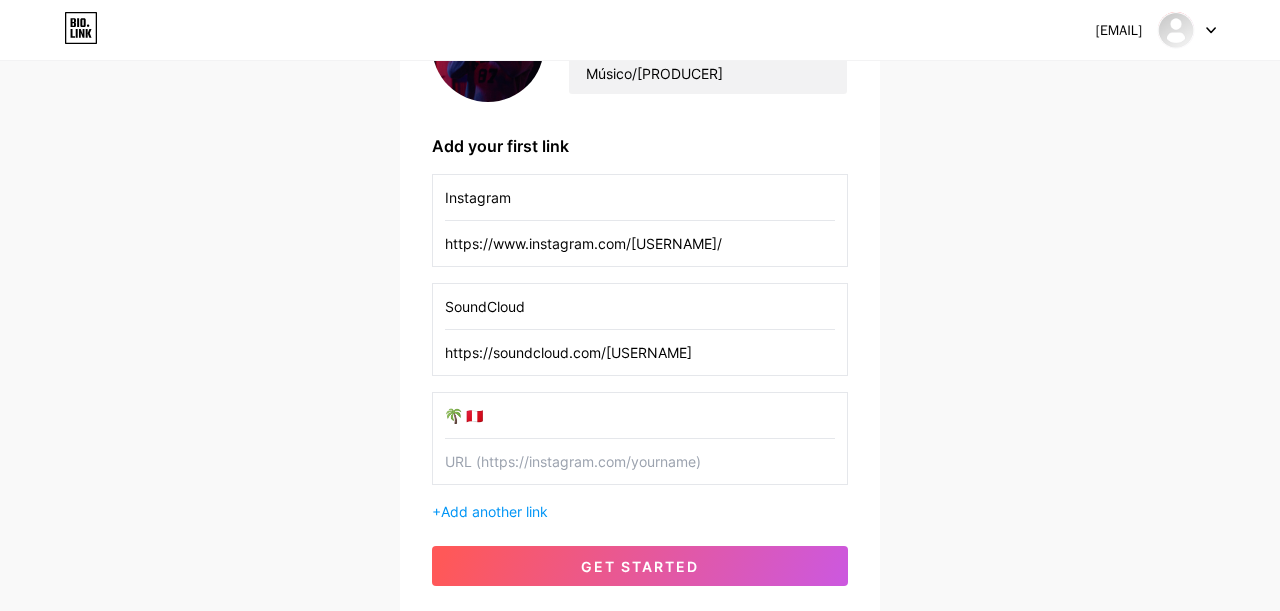 type on "🌴 🇵🇪" 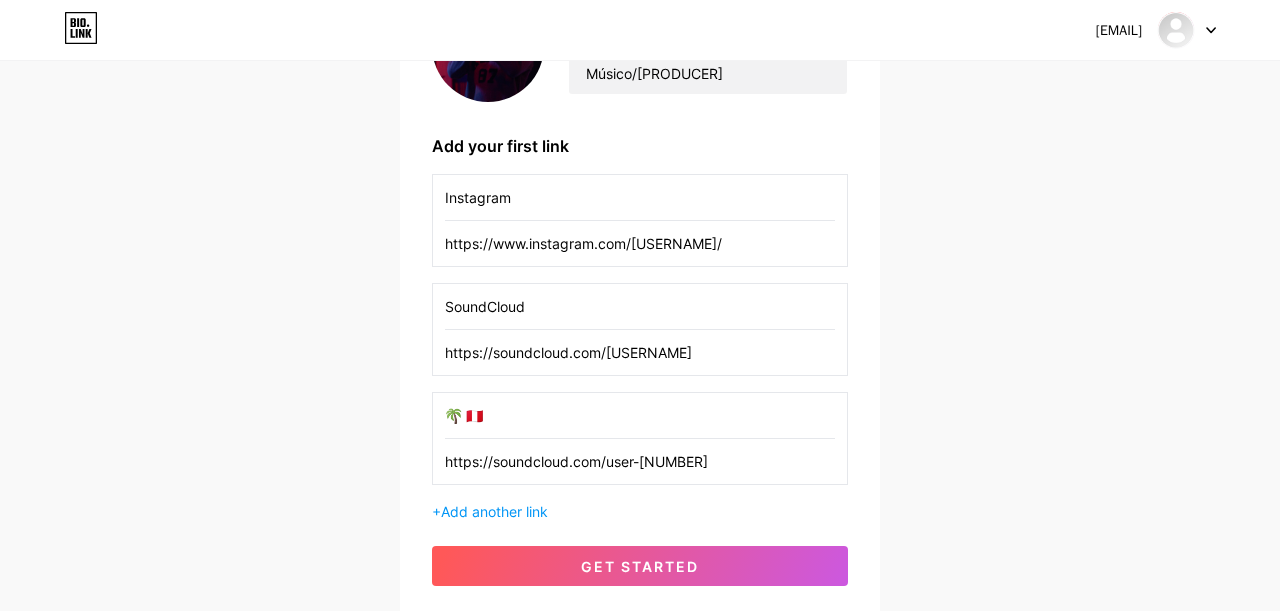 type on "https://soundcloud.com/user-[NUMBER]" 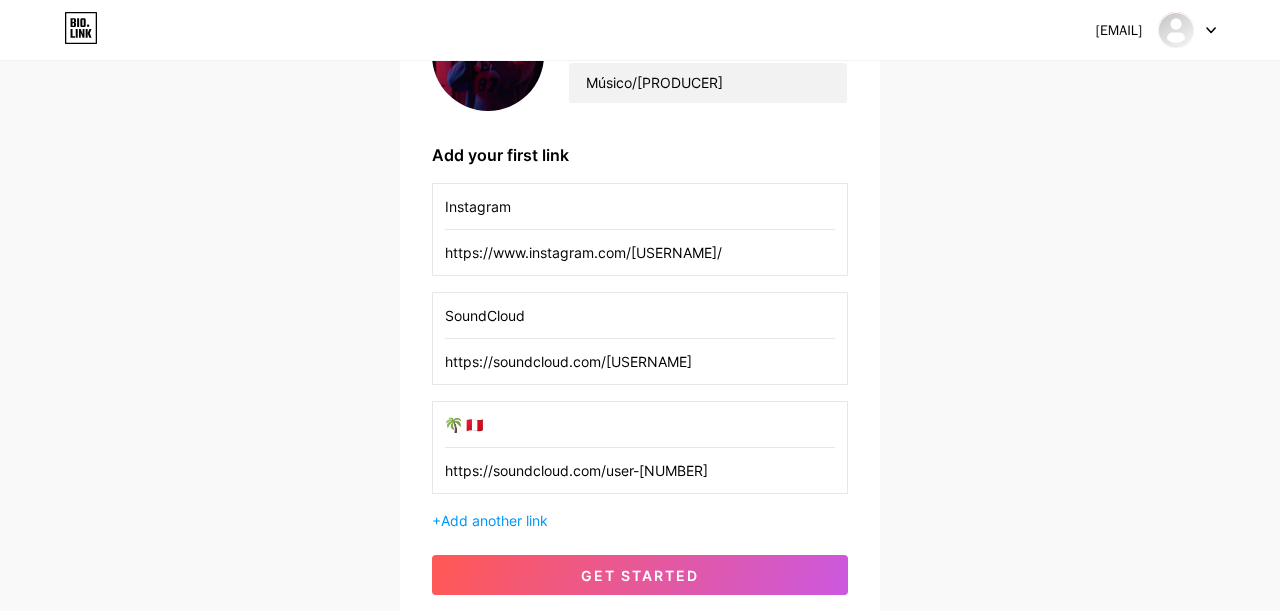 scroll, scrollTop: 367, scrollLeft: 0, axis: vertical 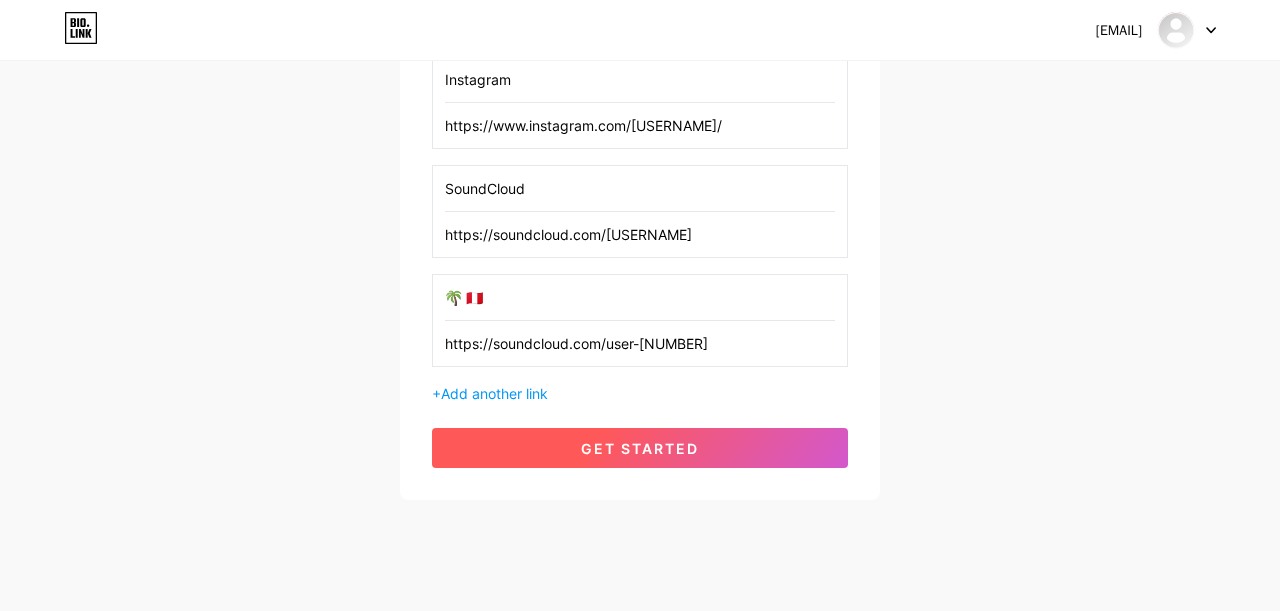 click on "get started" at bounding box center (640, 448) 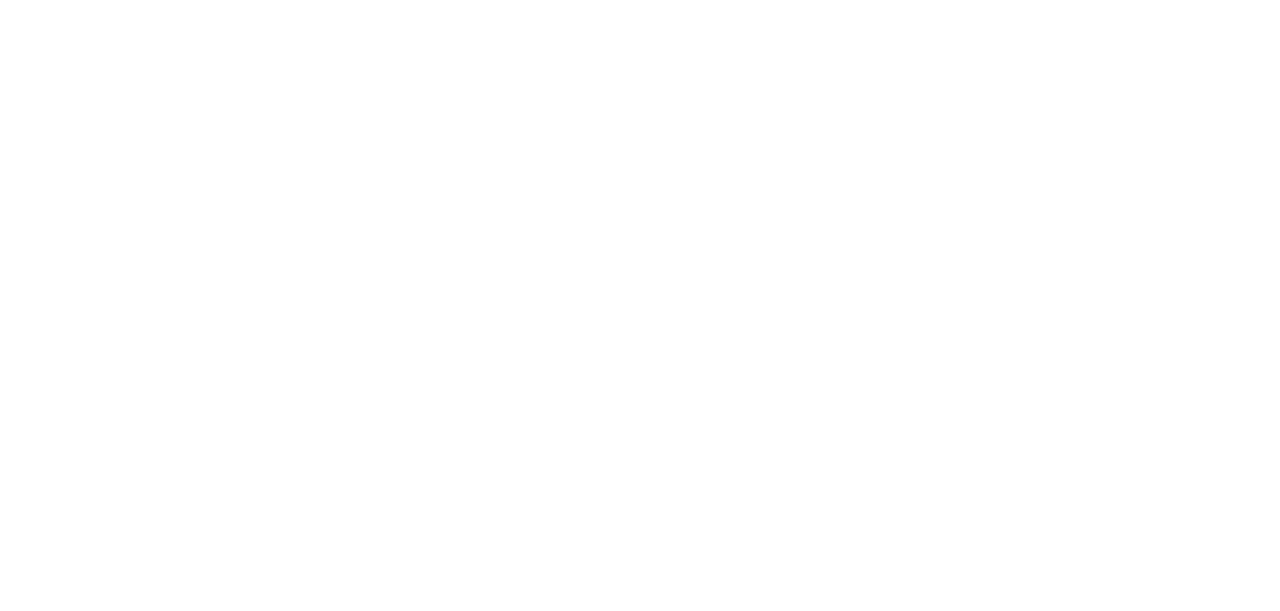 scroll, scrollTop: 0, scrollLeft: 0, axis: both 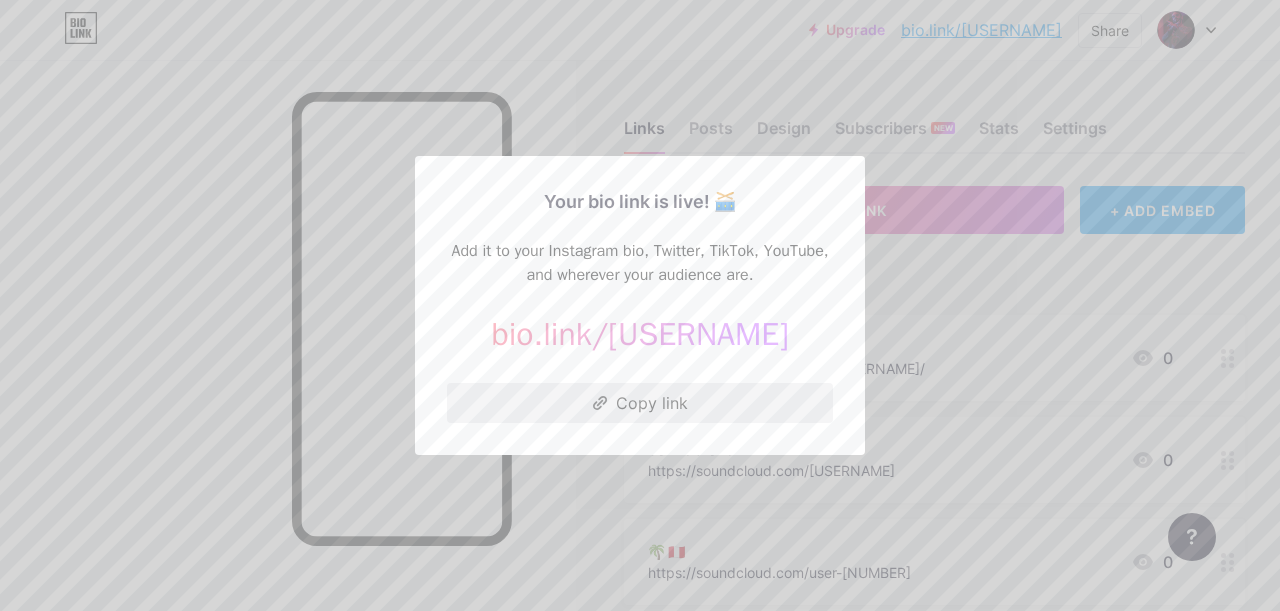 click on "Copy link" at bounding box center [640, 403] 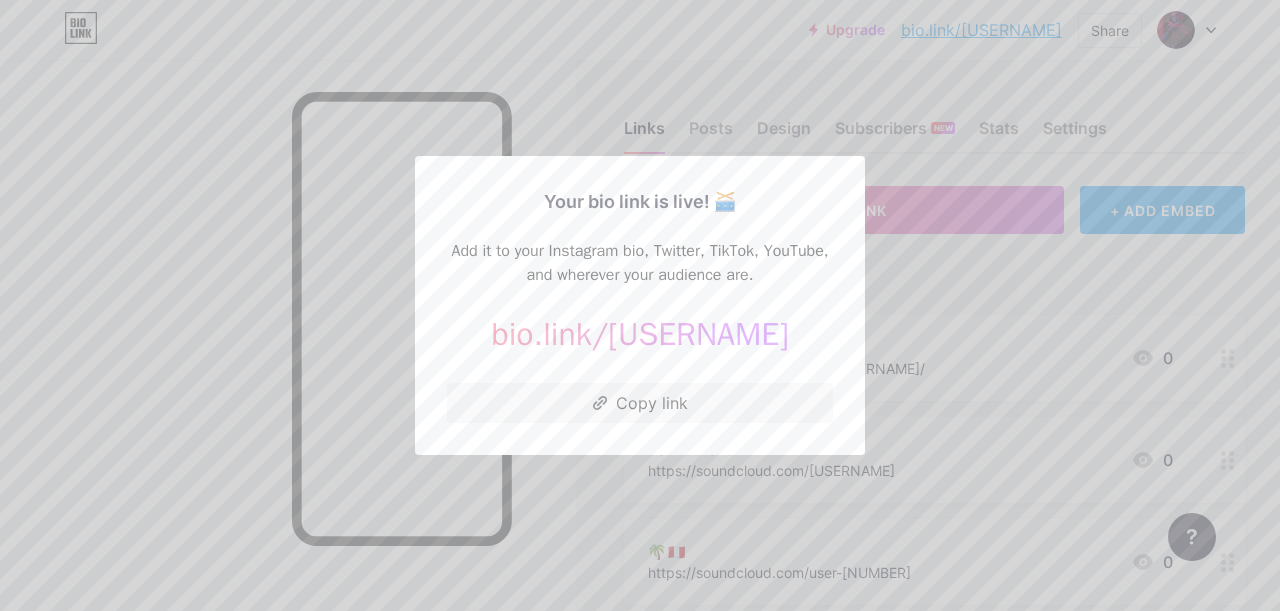 click at bounding box center (640, 305) 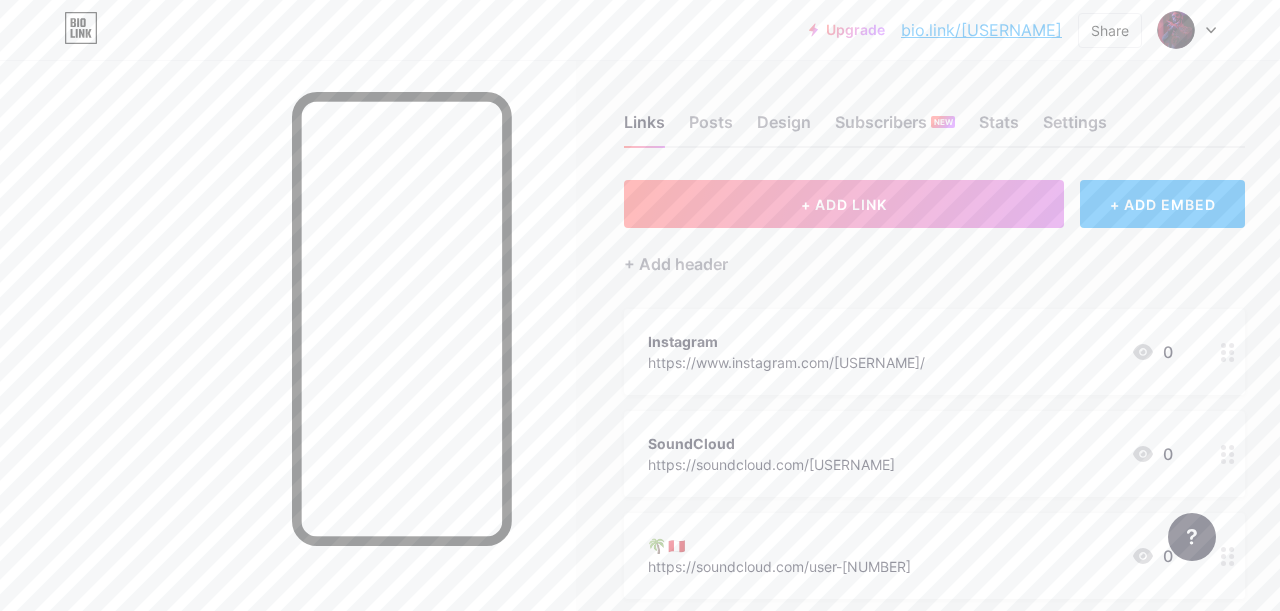 scroll, scrollTop: 13, scrollLeft: 0, axis: vertical 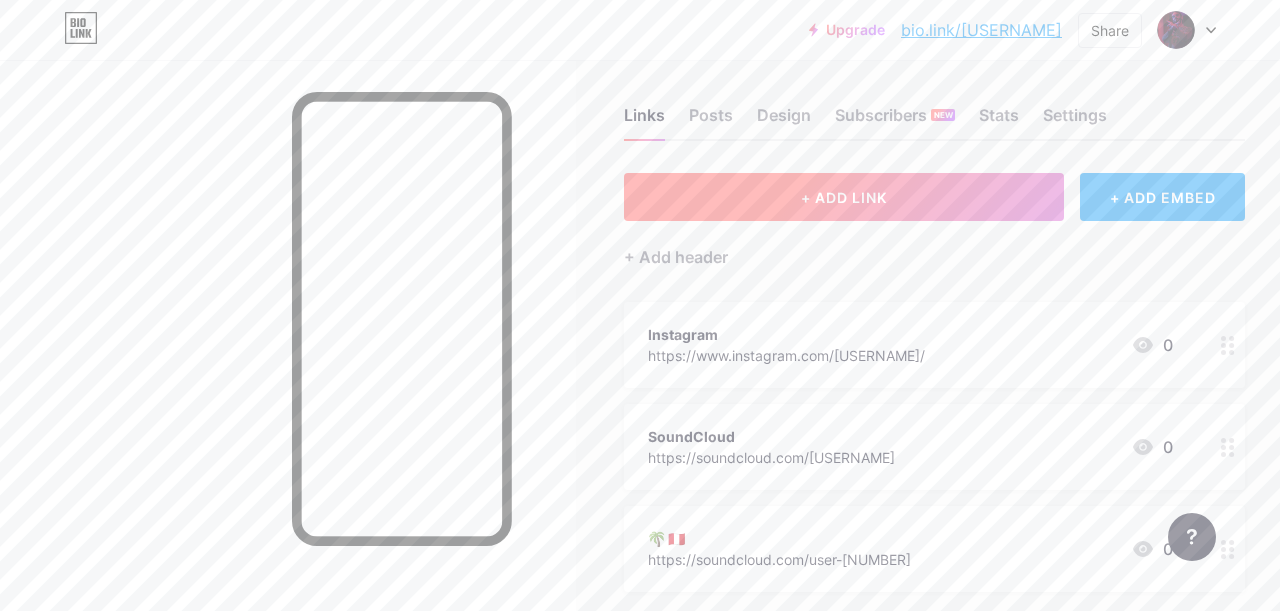 click on "+ ADD LINK" at bounding box center [844, 197] 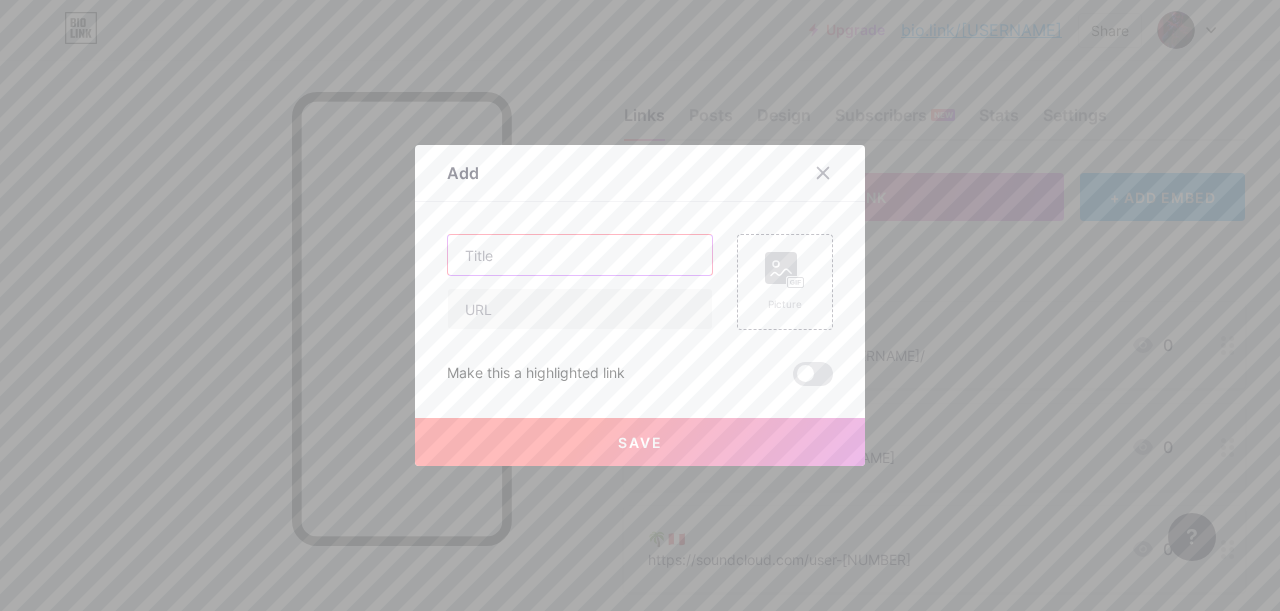 click at bounding box center [580, 255] 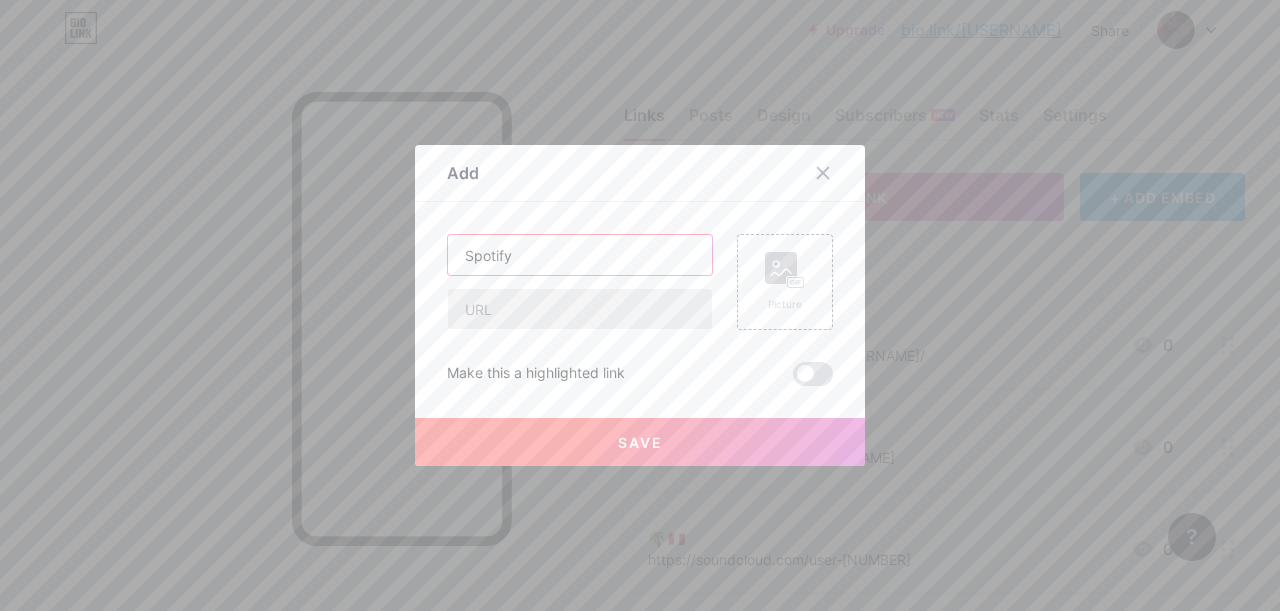 type on "Spotify" 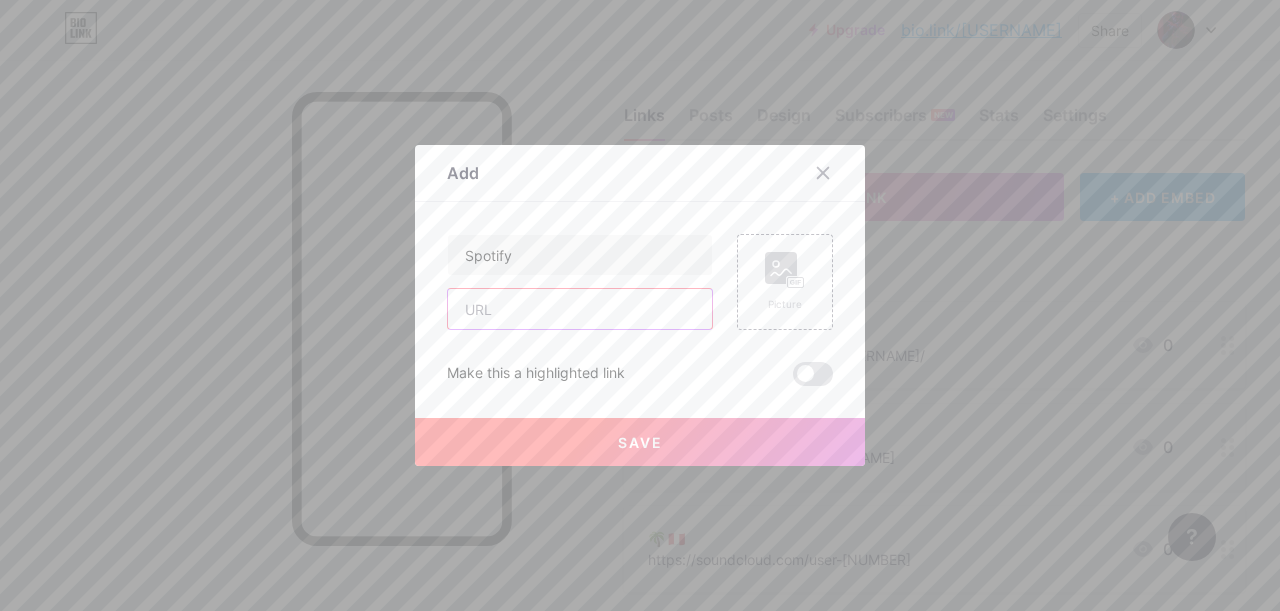 click at bounding box center [580, 309] 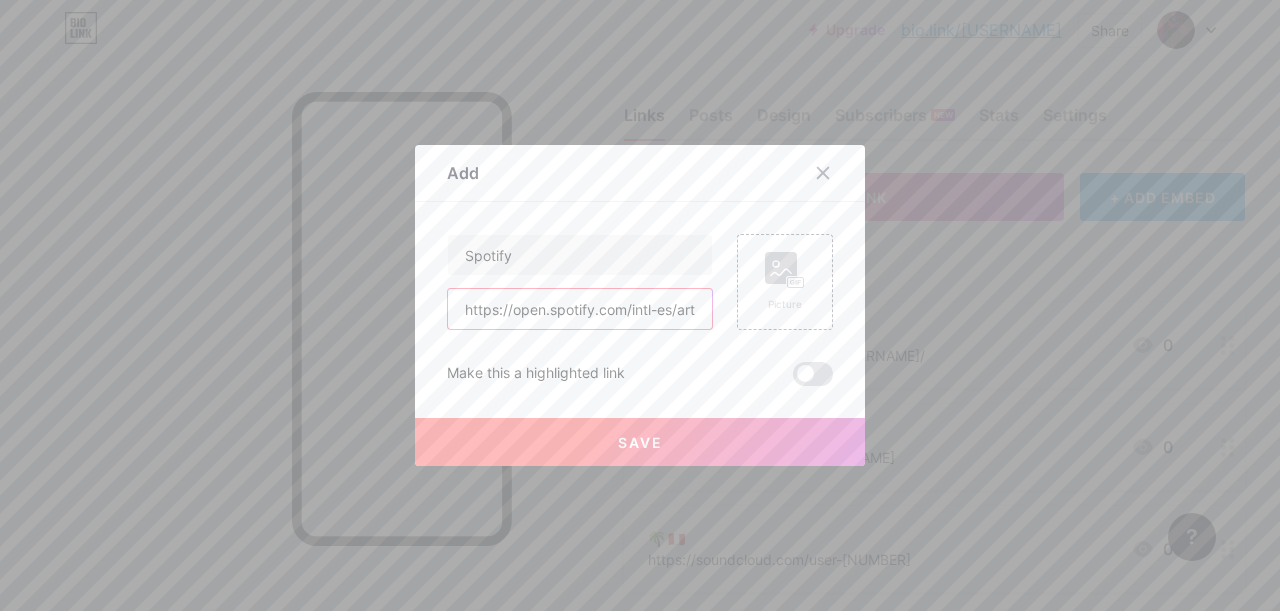 scroll, scrollTop: 0, scrollLeft: 391, axis: horizontal 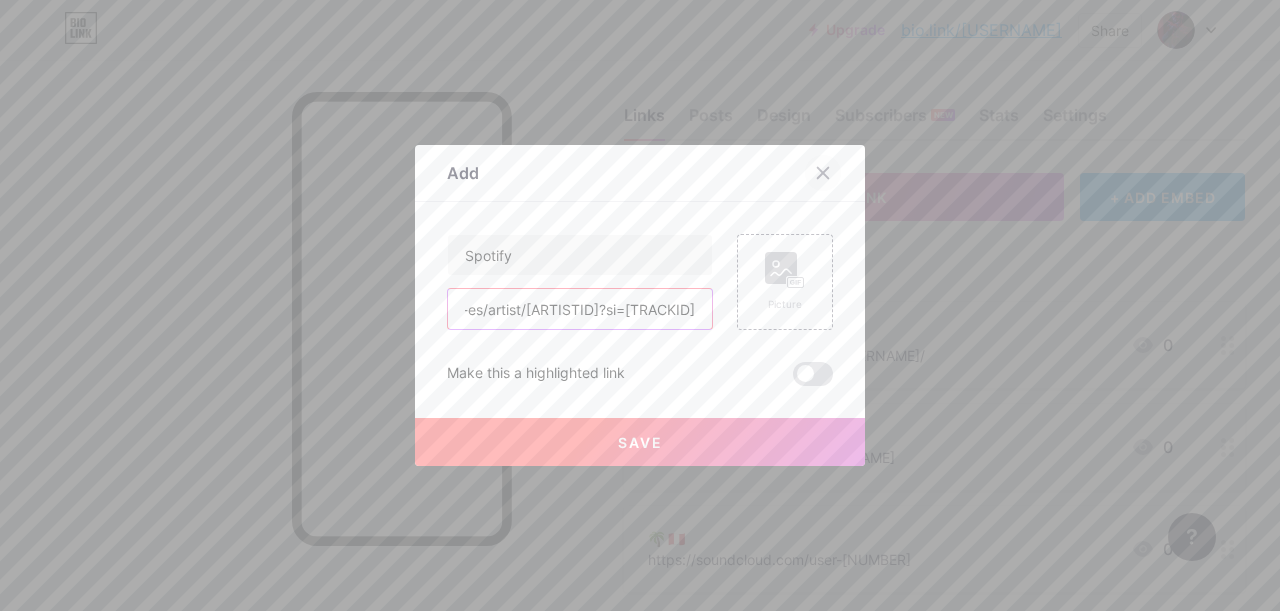 type on "https://open.spotify.com/intl-es/artist/[ARTISTID]?si=[TRACKID]" 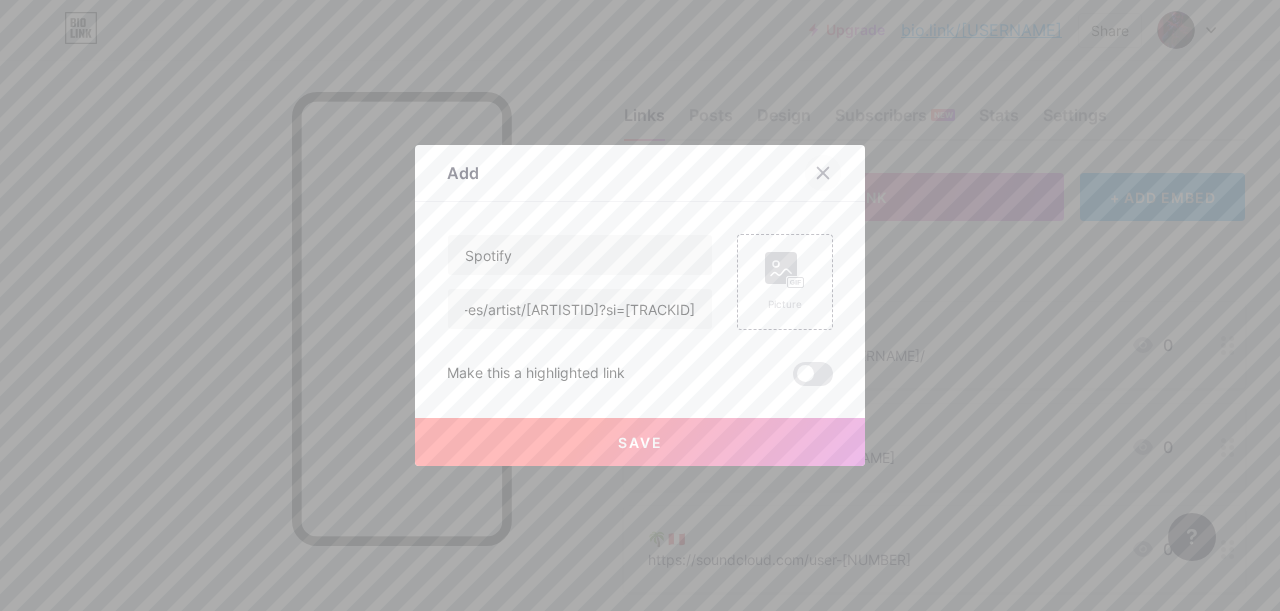 click 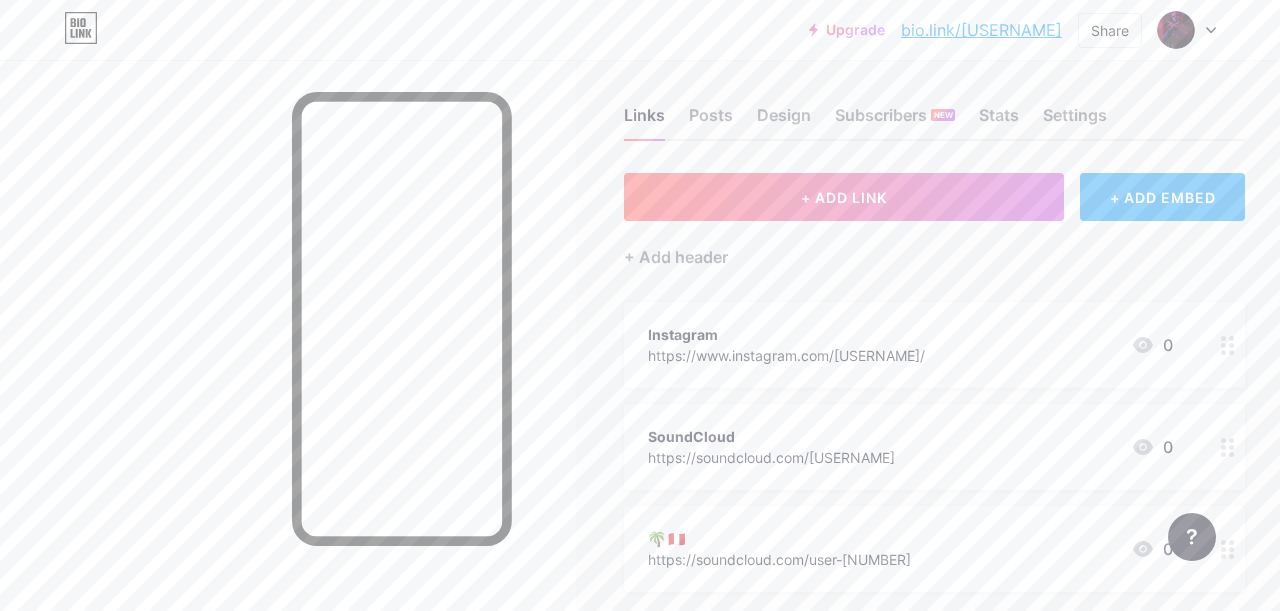 click on "+ ADD EMBED" at bounding box center (1162, 197) 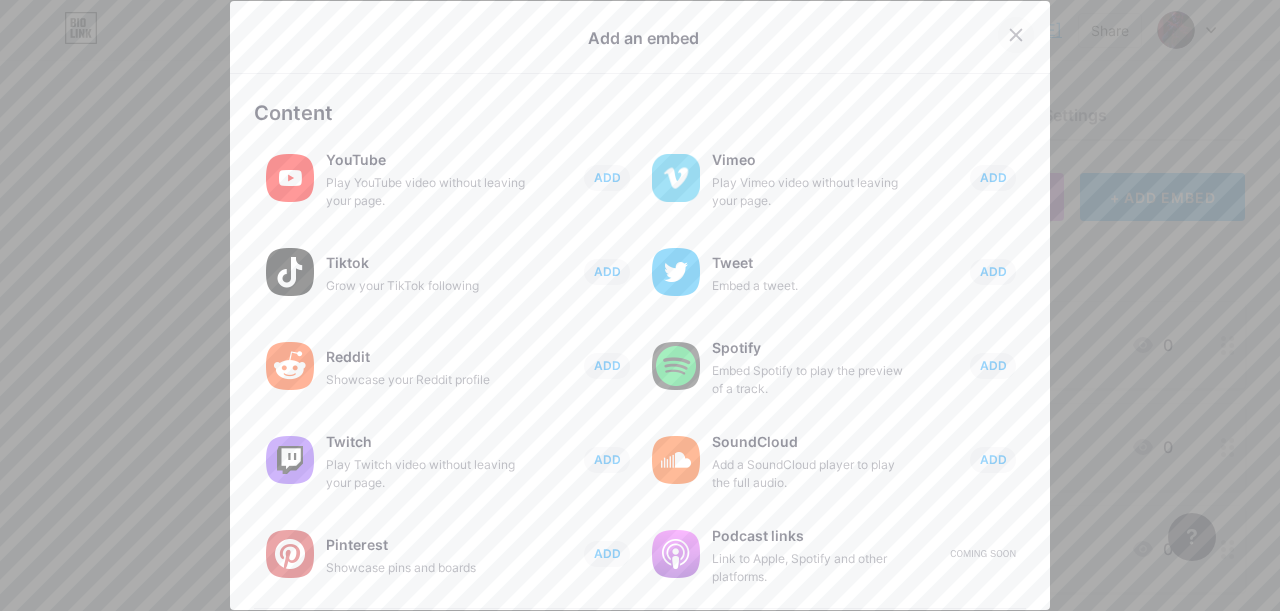 click 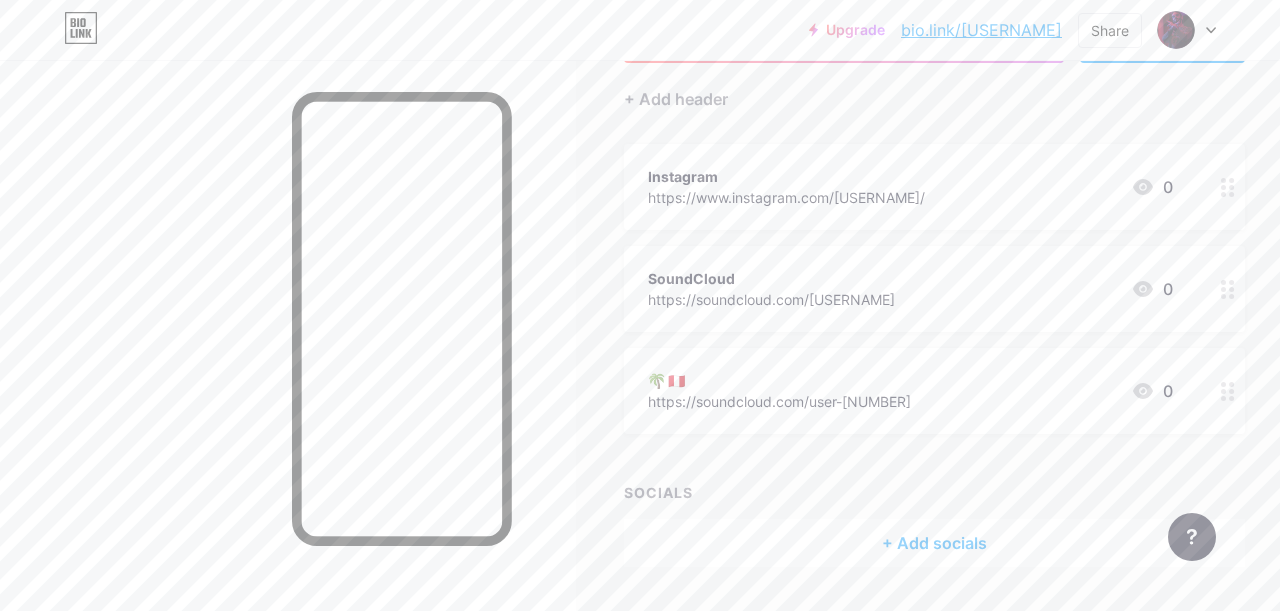 scroll, scrollTop: 226, scrollLeft: 0, axis: vertical 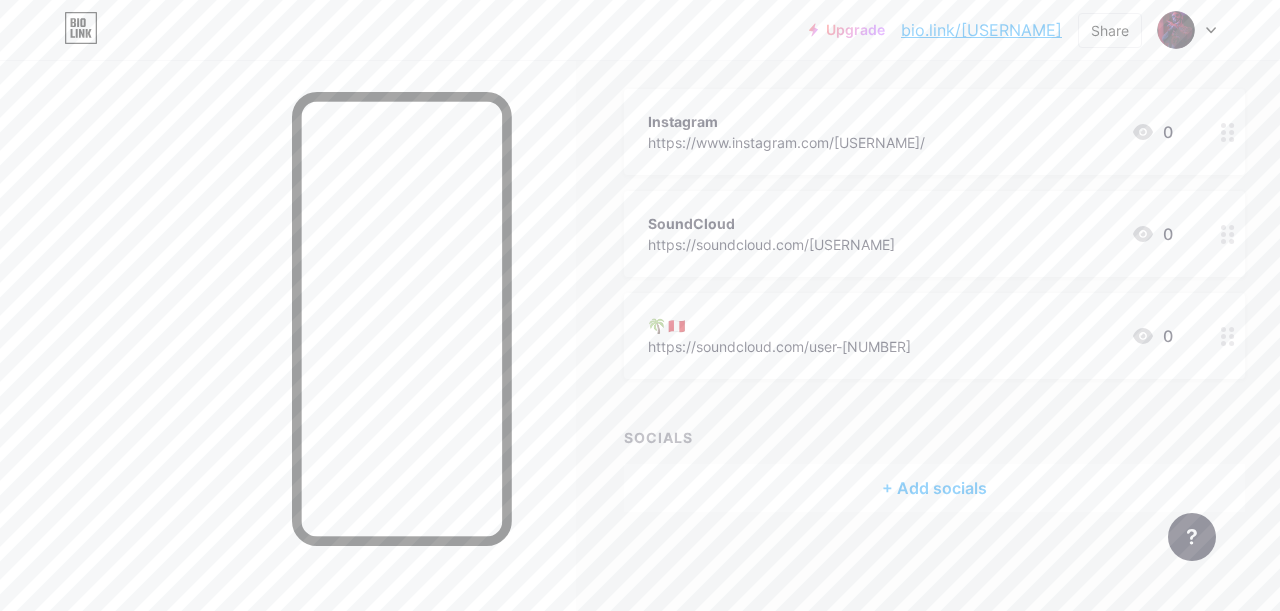 click on "+ Add socials" at bounding box center [934, 488] 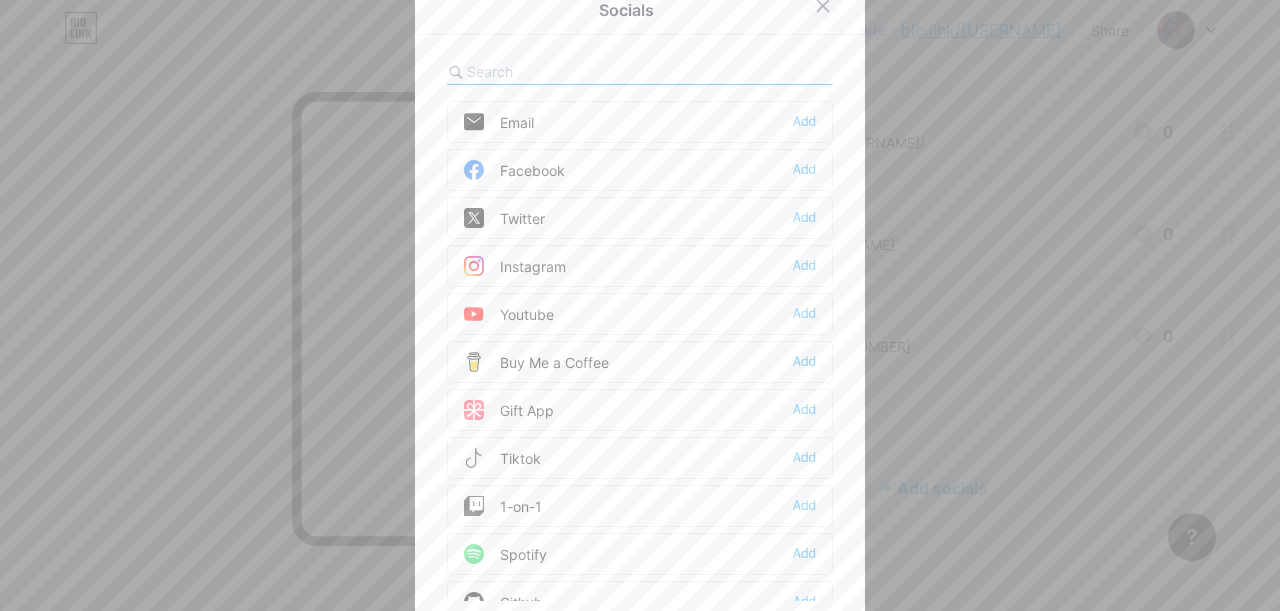 click 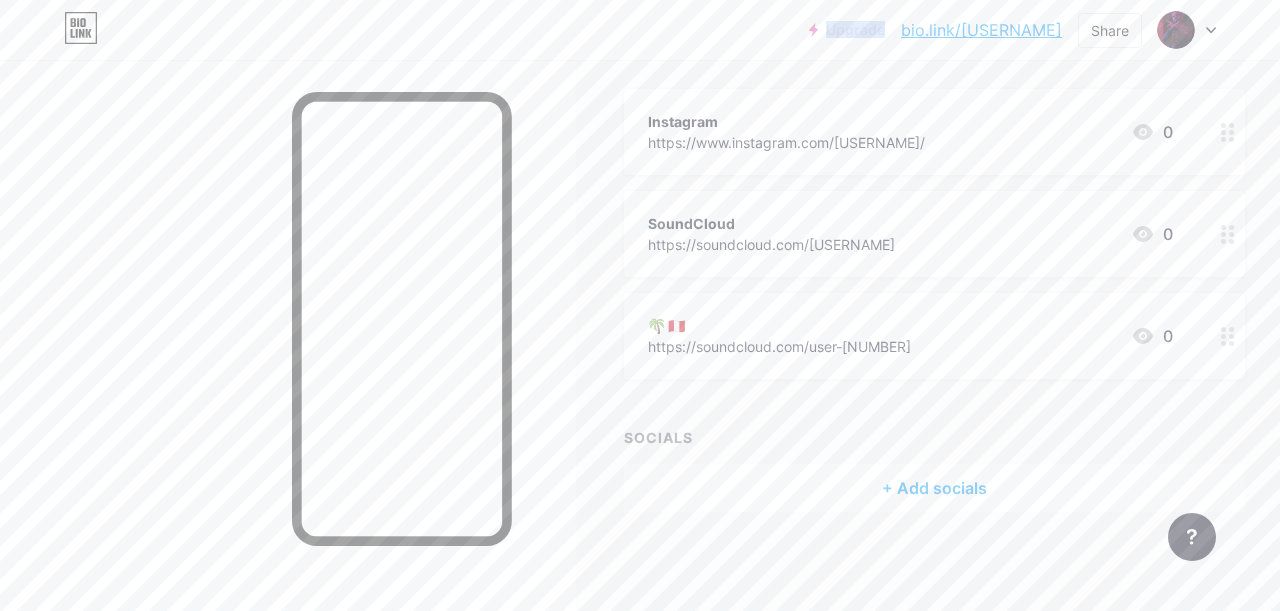 click on "Upgrade bio.link/[USERNAME]... bio.link/[USERNAME] Share Switch accounts [LAST] bio.link/[USERNAME] + Add a new page Account settings Logout" at bounding box center [640, 30] 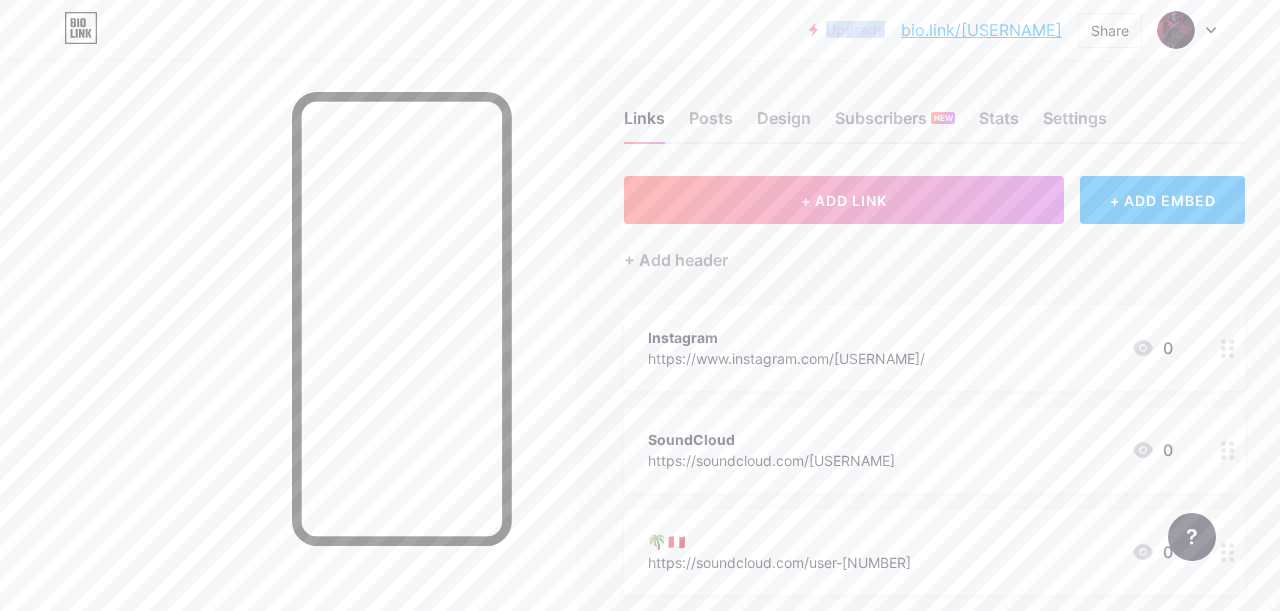 scroll, scrollTop: 3, scrollLeft: 0, axis: vertical 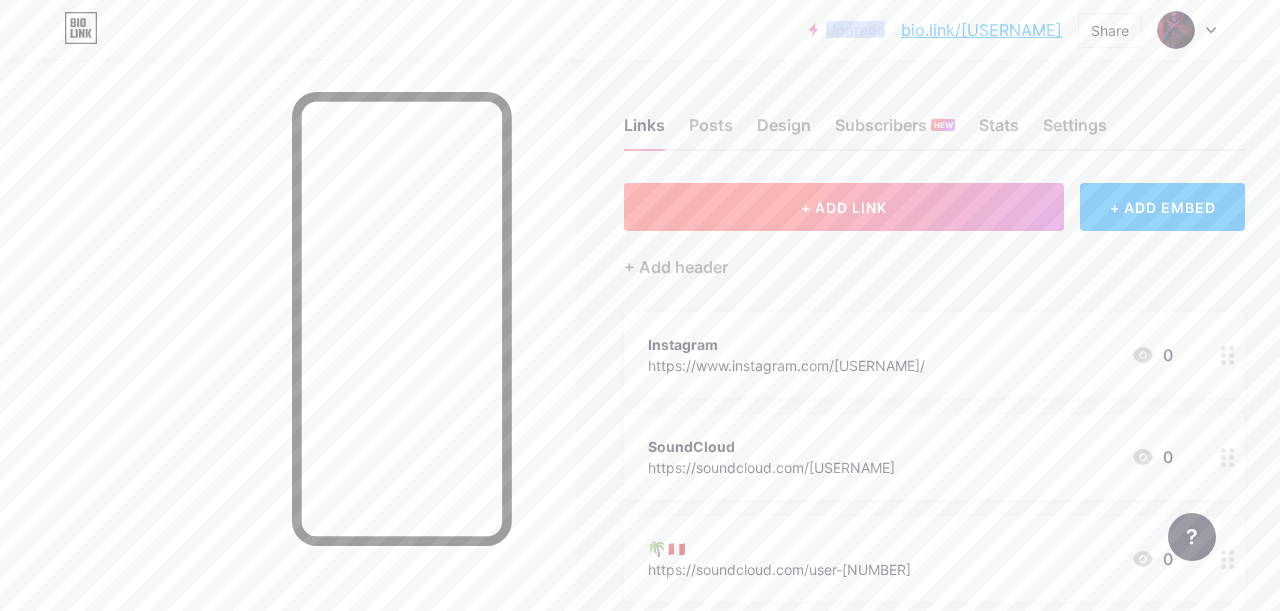 click on "+ ADD LINK" at bounding box center [844, 207] 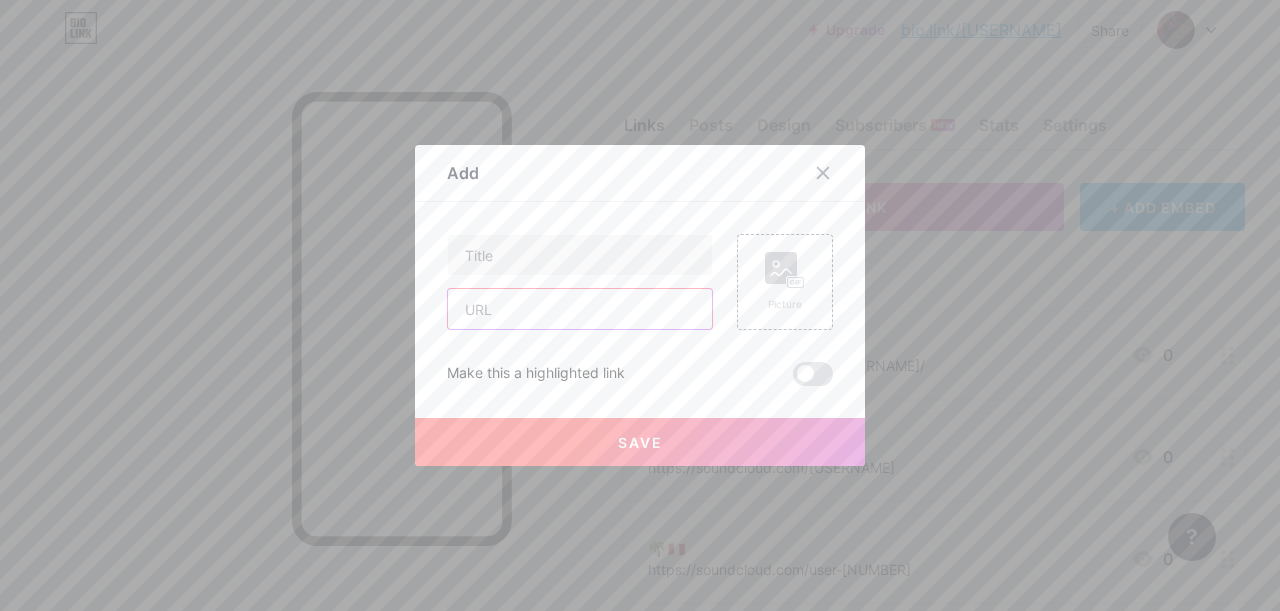 click at bounding box center (580, 309) 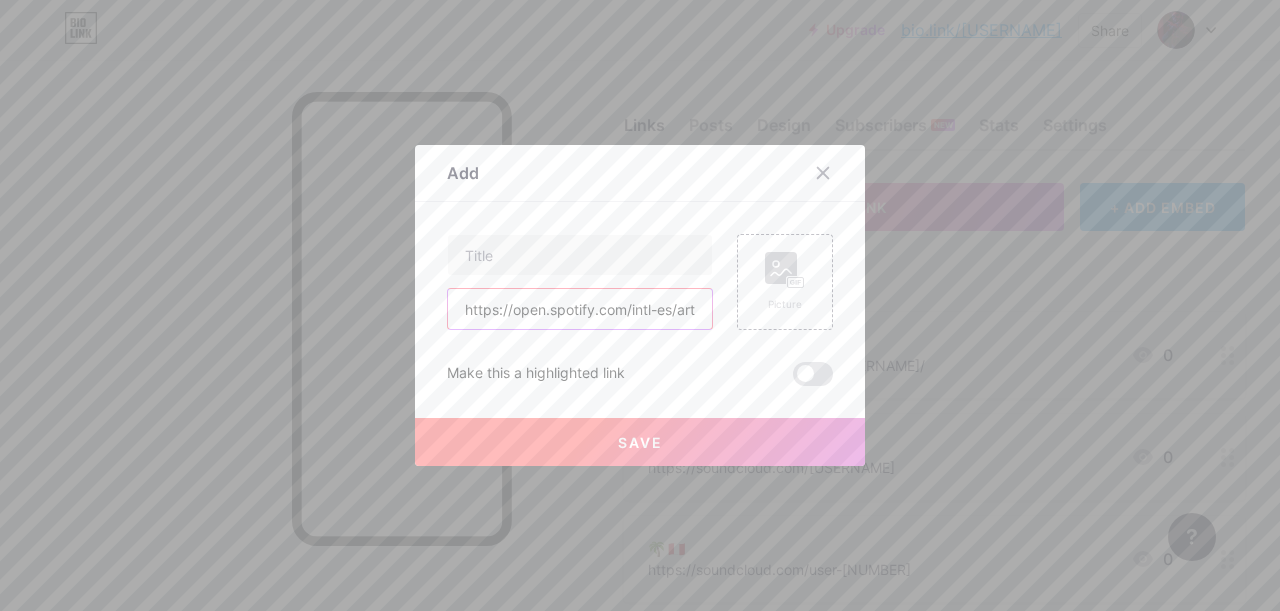 scroll, scrollTop: 0, scrollLeft: 391, axis: horizontal 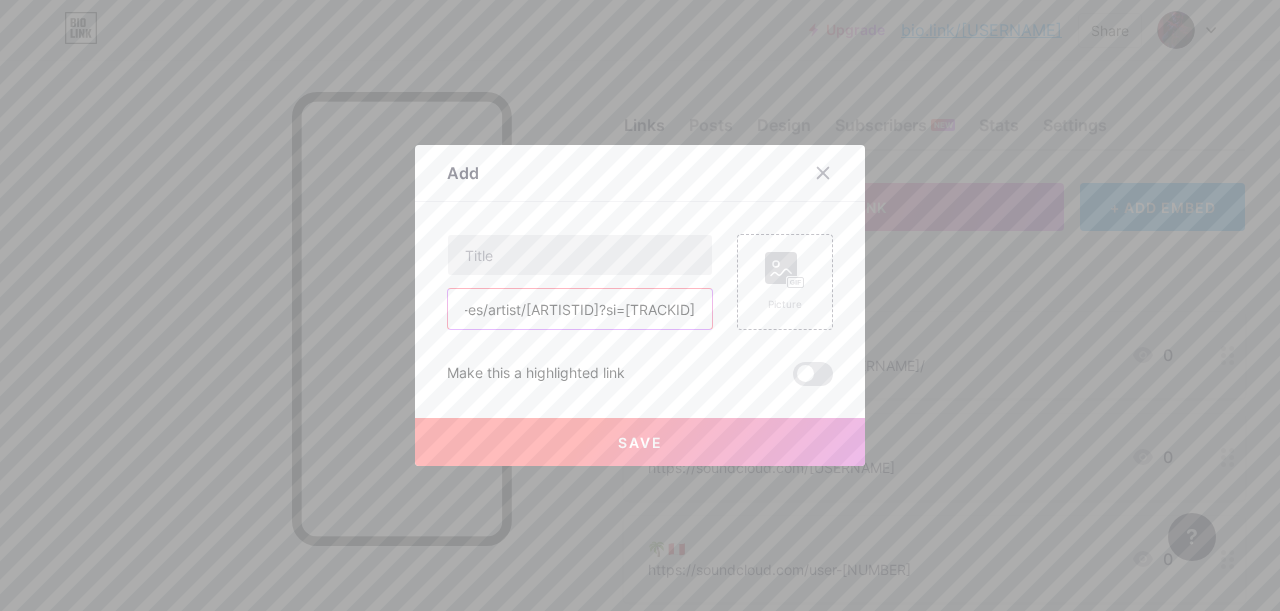 type on "https://open.spotify.com/intl-es/artist/[ARTISTID]?si=[TRACKID]" 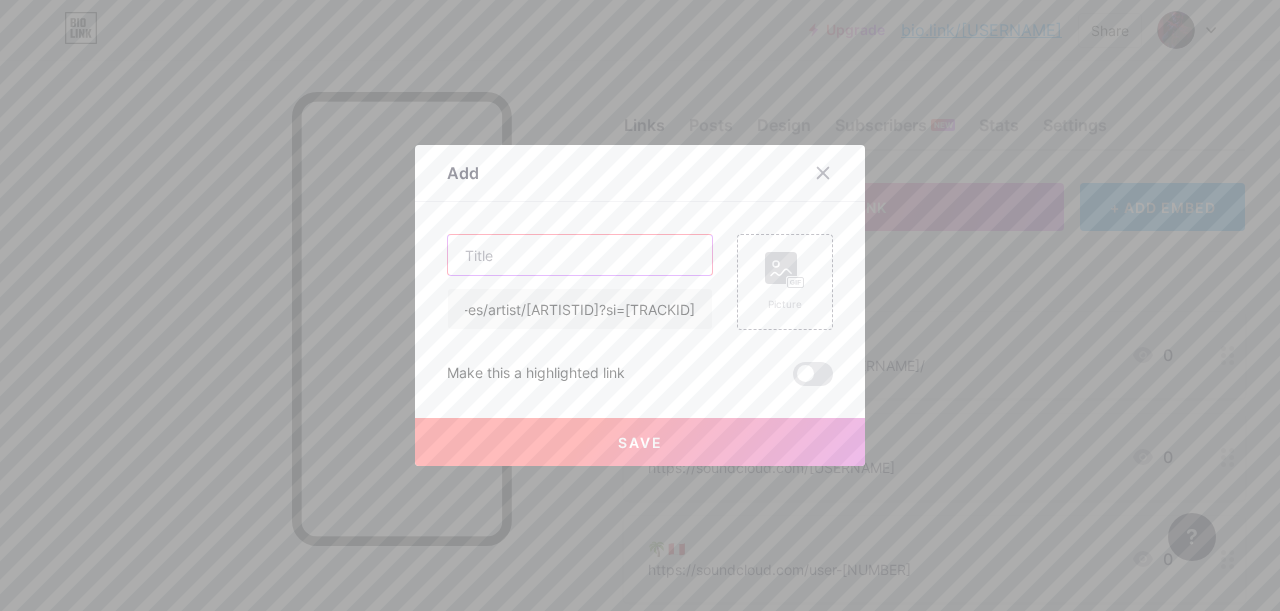 click at bounding box center (580, 255) 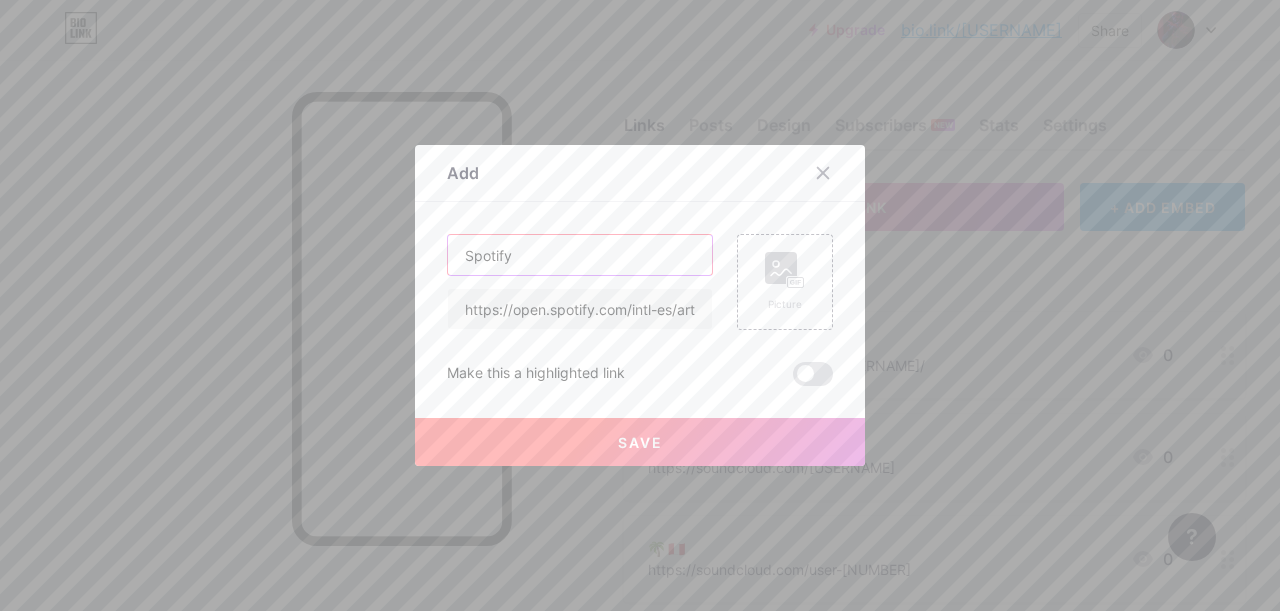 type on "Spotify" 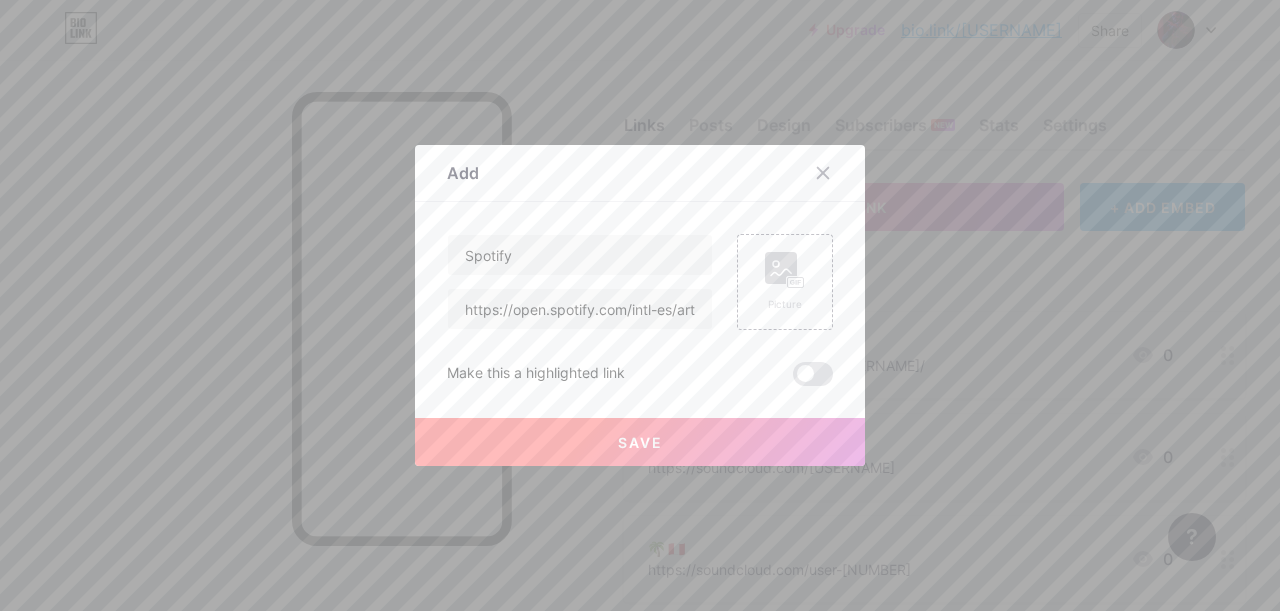 click on "Save" at bounding box center [640, 442] 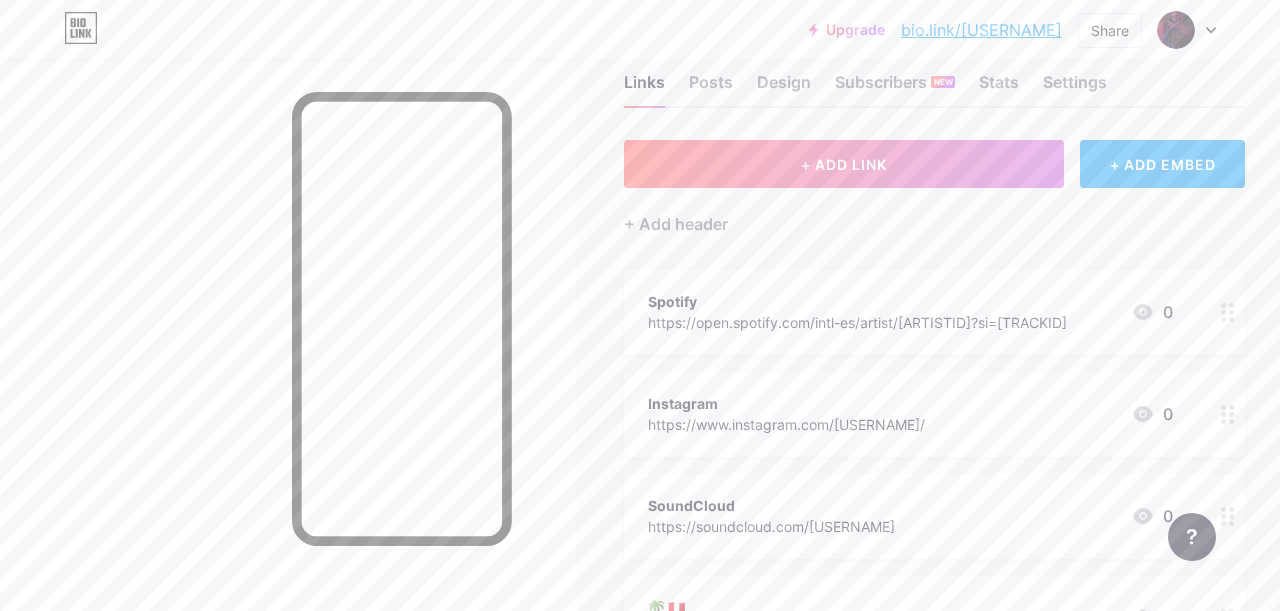 scroll, scrollTop: 83, scrollLeft: 0, axis: vertical 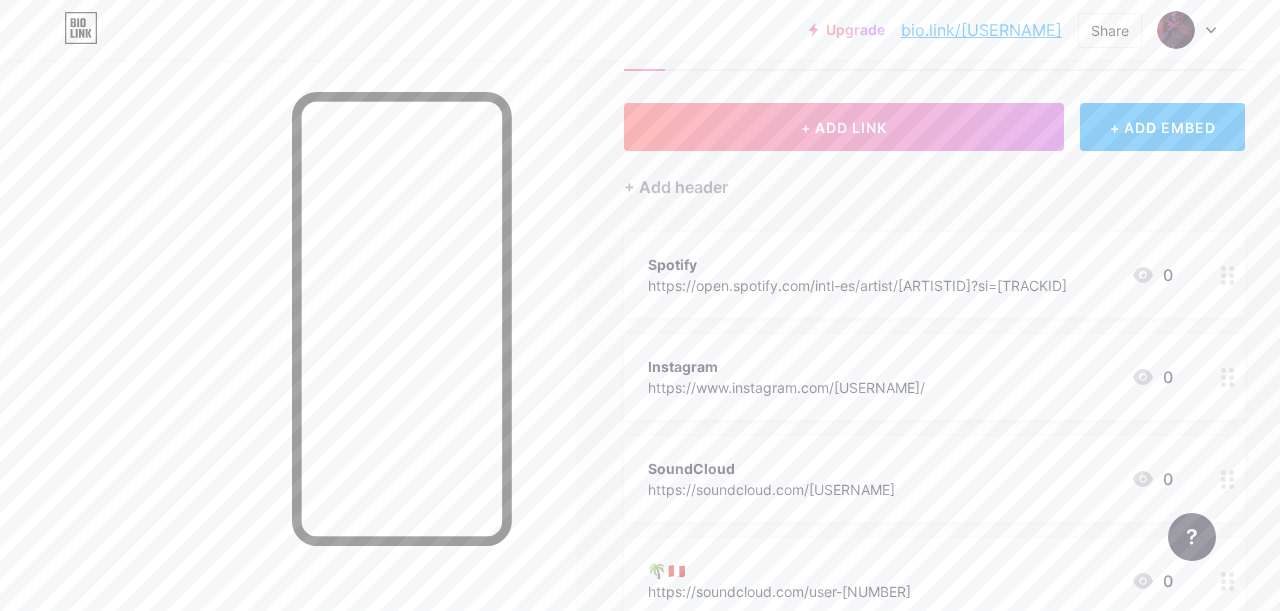 type 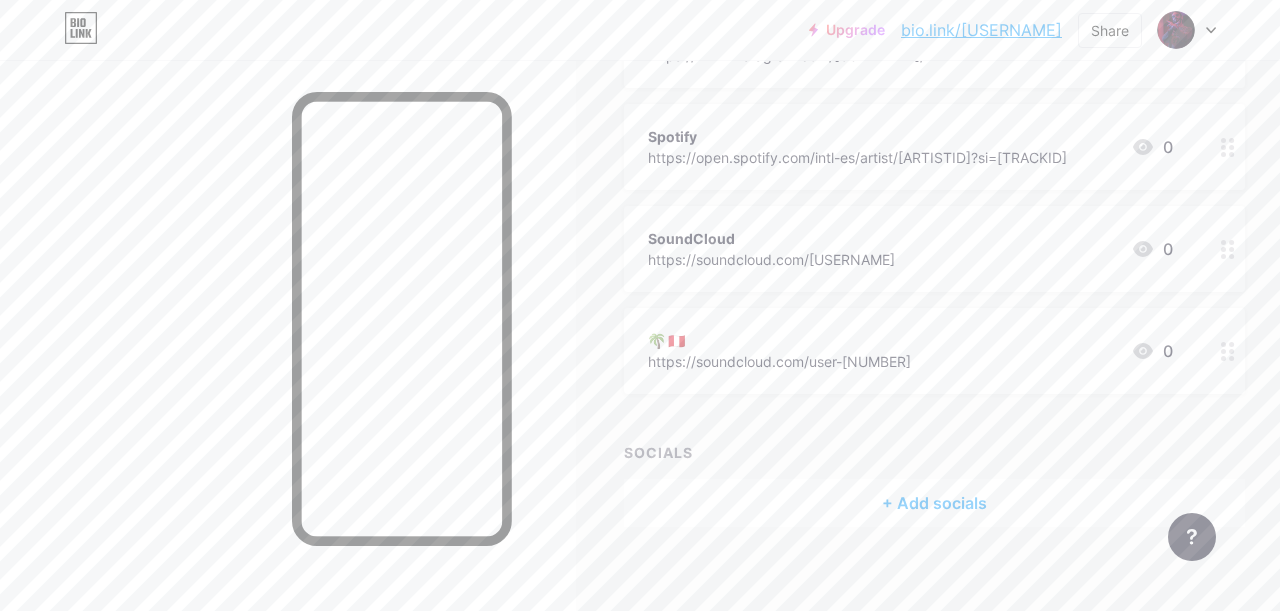 scroll, scrollTop: 328, scrollLeft: 0, axis: vertical 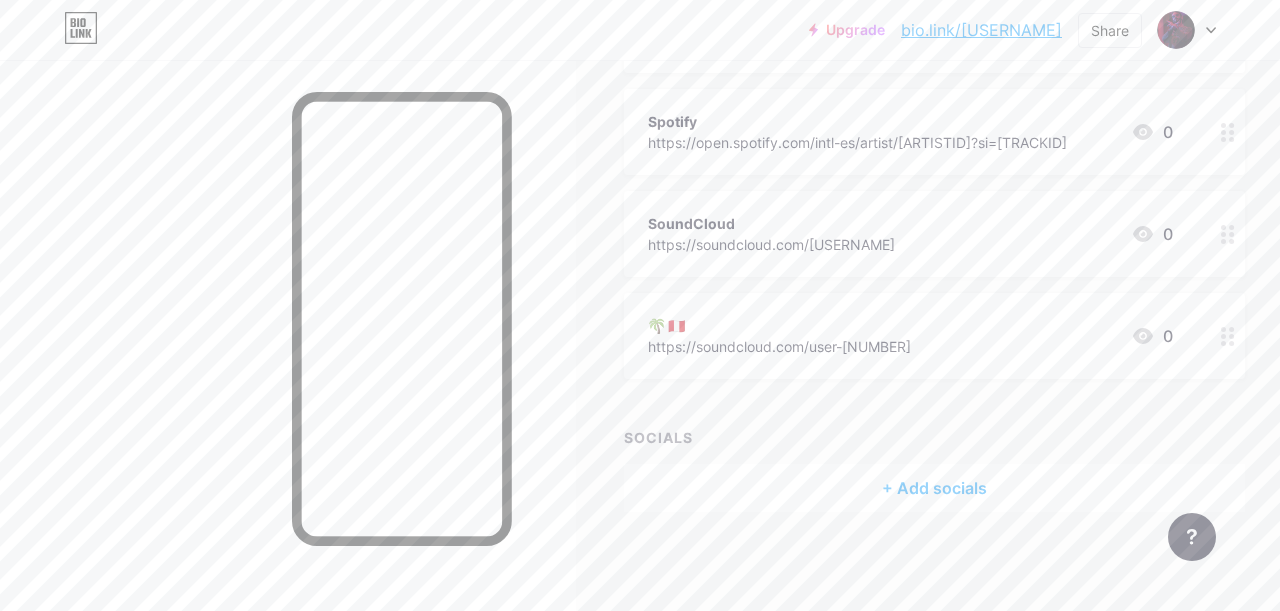 click on "+ Add socials" at bounding box center (934, 488) 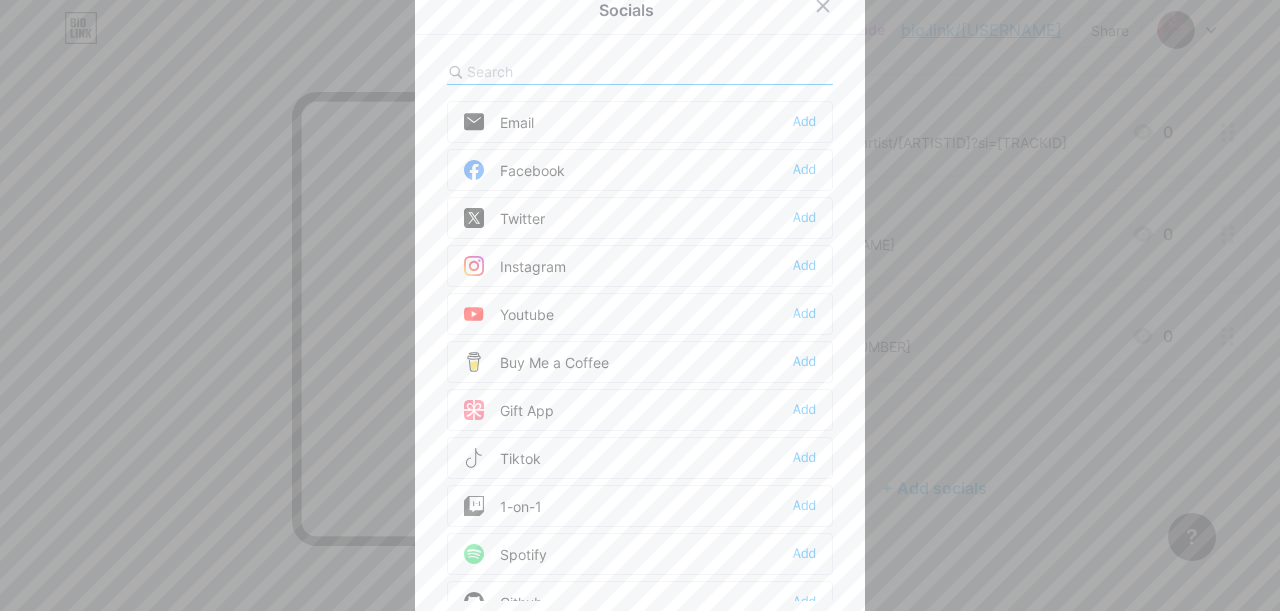 click on "Instagram
Add" at bounding box center (640, 266) 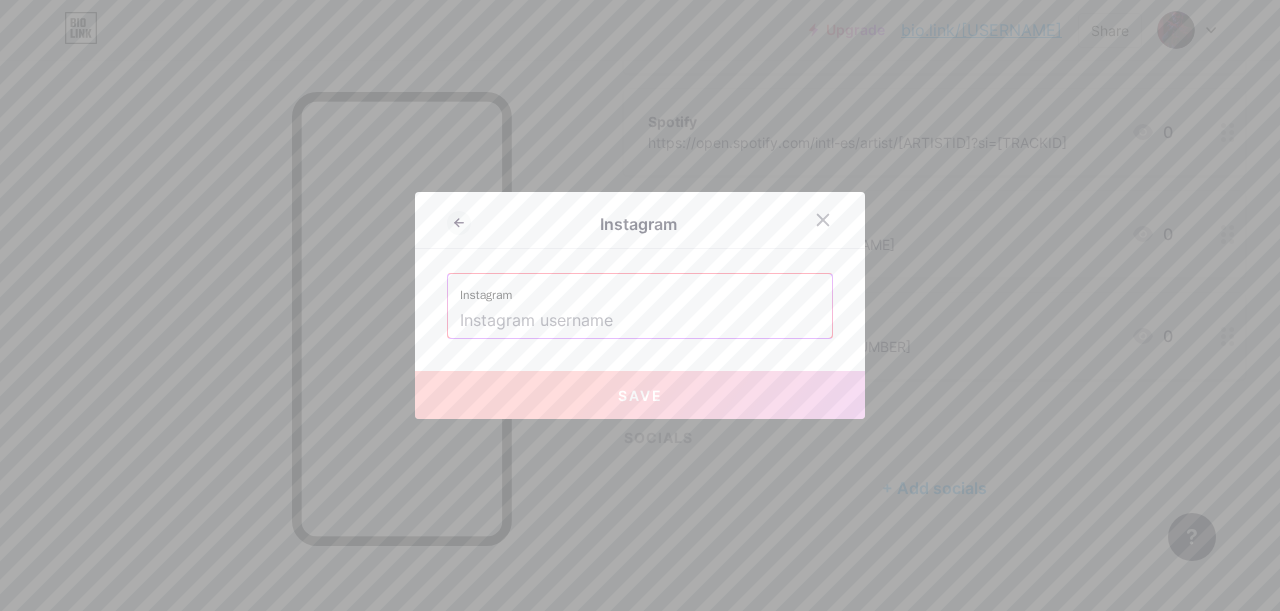 click at bounding box center (640, 321) 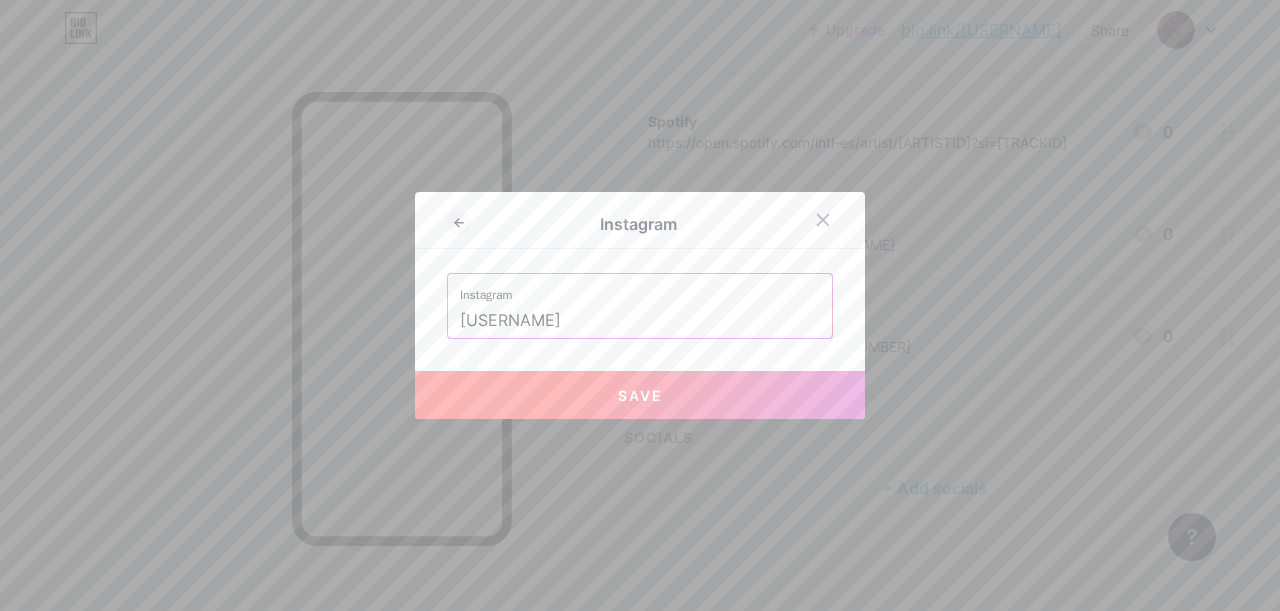 click on "Save" at bounding box center (640, 395) 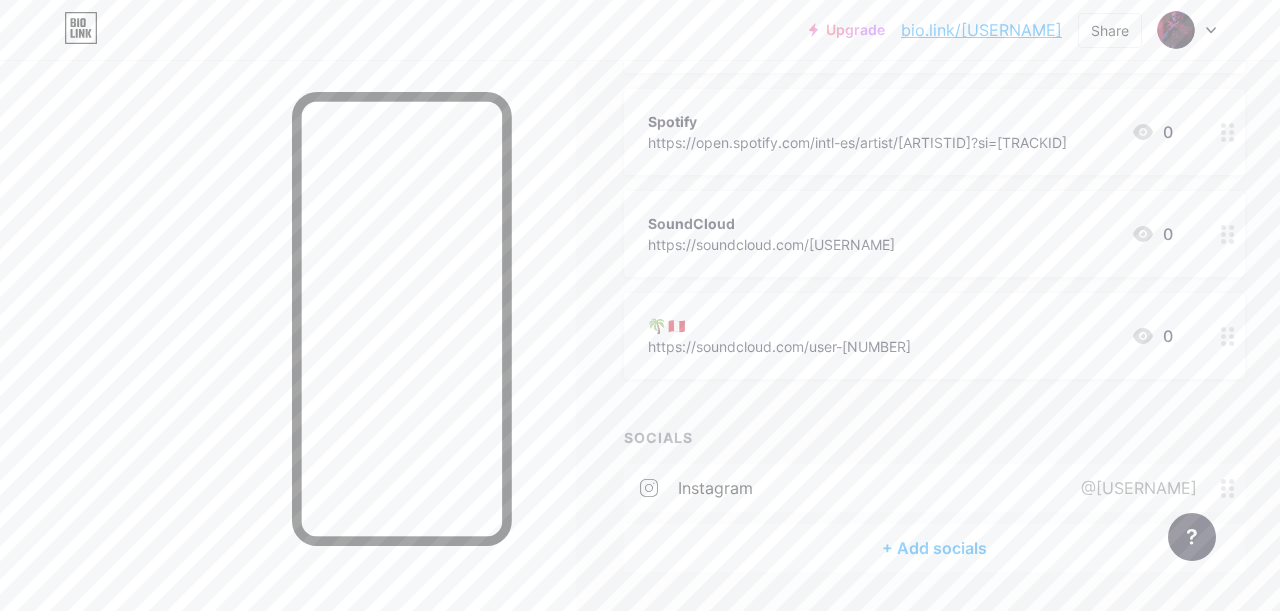 scroll, scrollTop: 388, scrollLeft: 0, axis: vertical 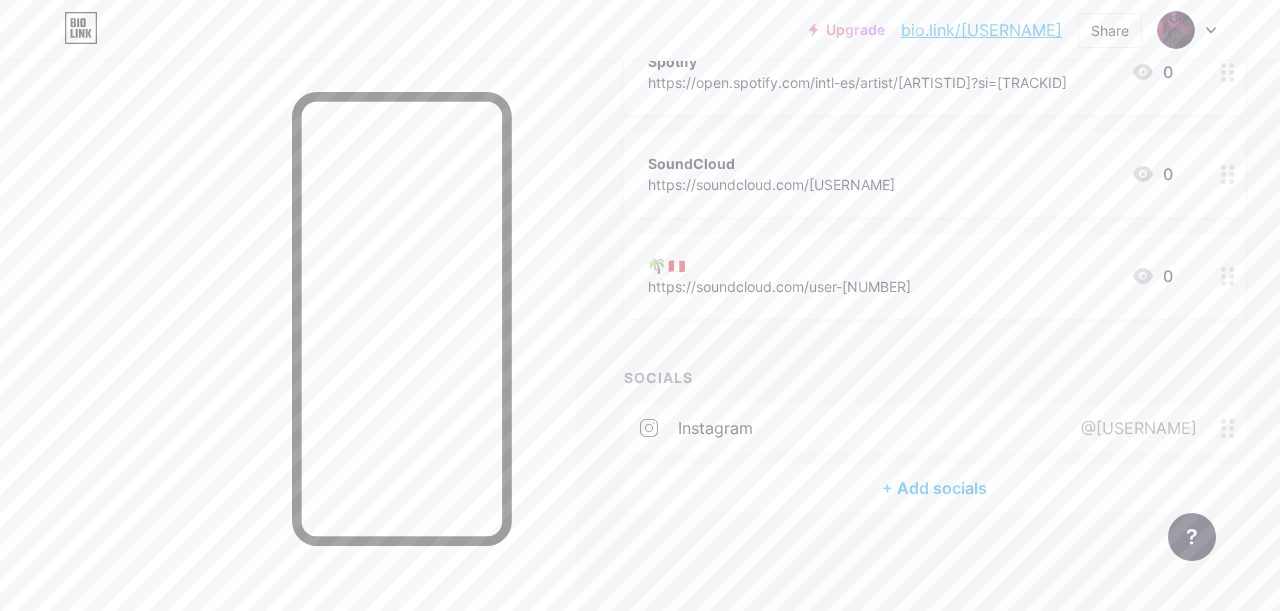click on "+ Add socials" at bounding box center [934, 488] 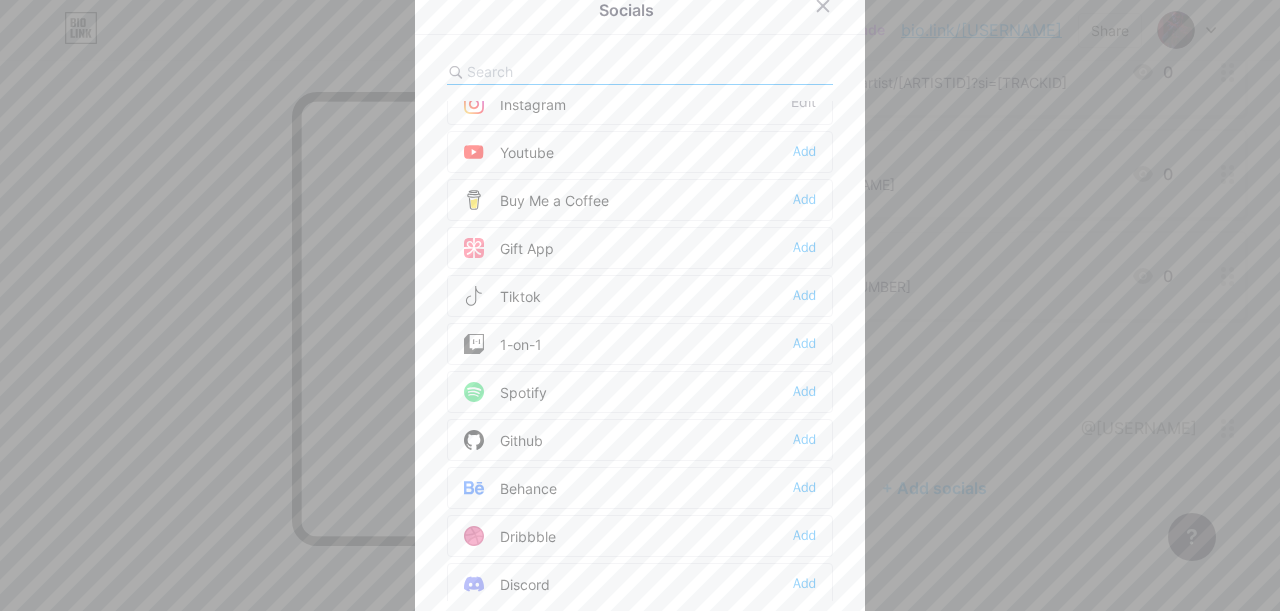 scroll, scrollTop: 163, scrollLeft: 0, axis: vertical 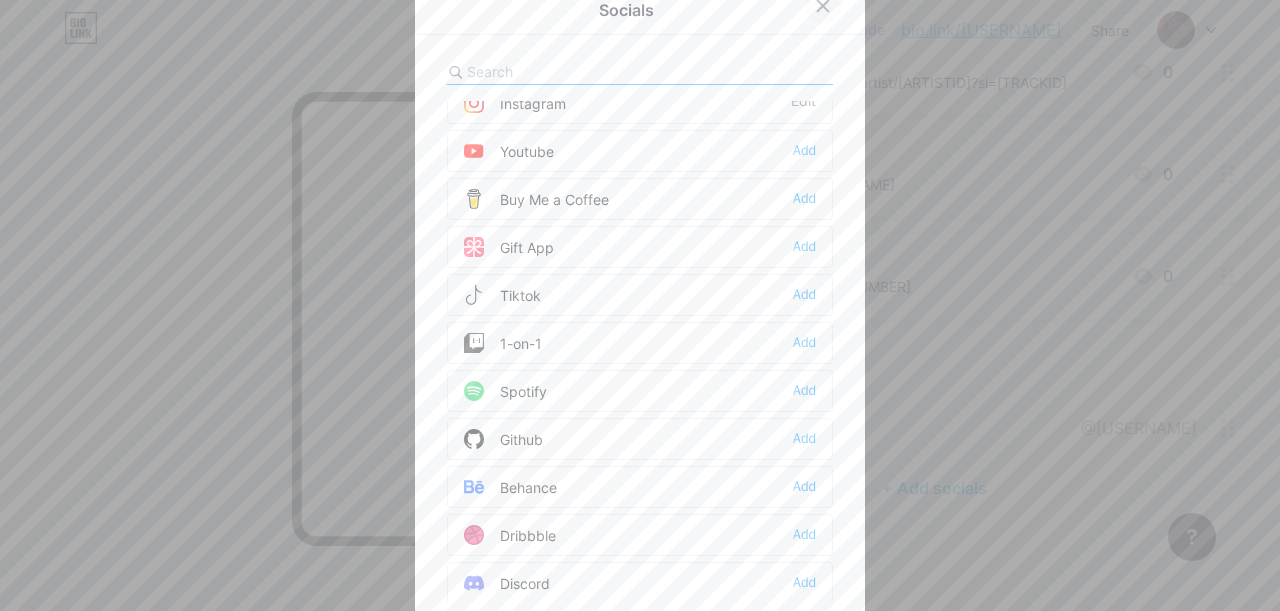 click 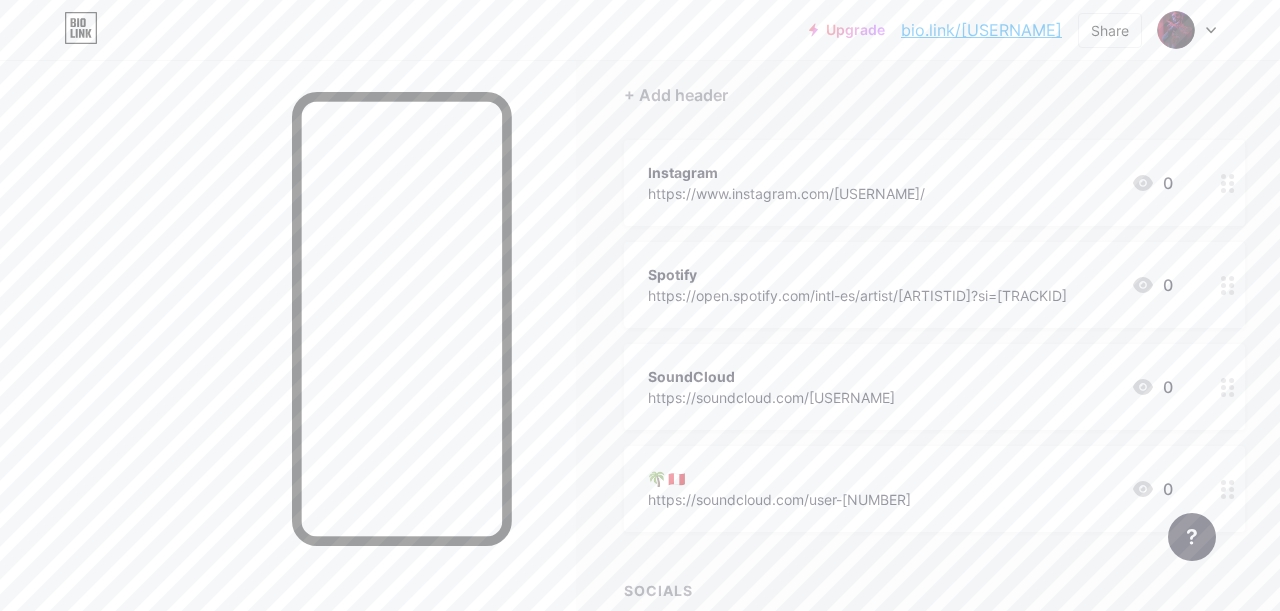 scroll, scrollTop: 0, scrollLeft: 0, axis: both 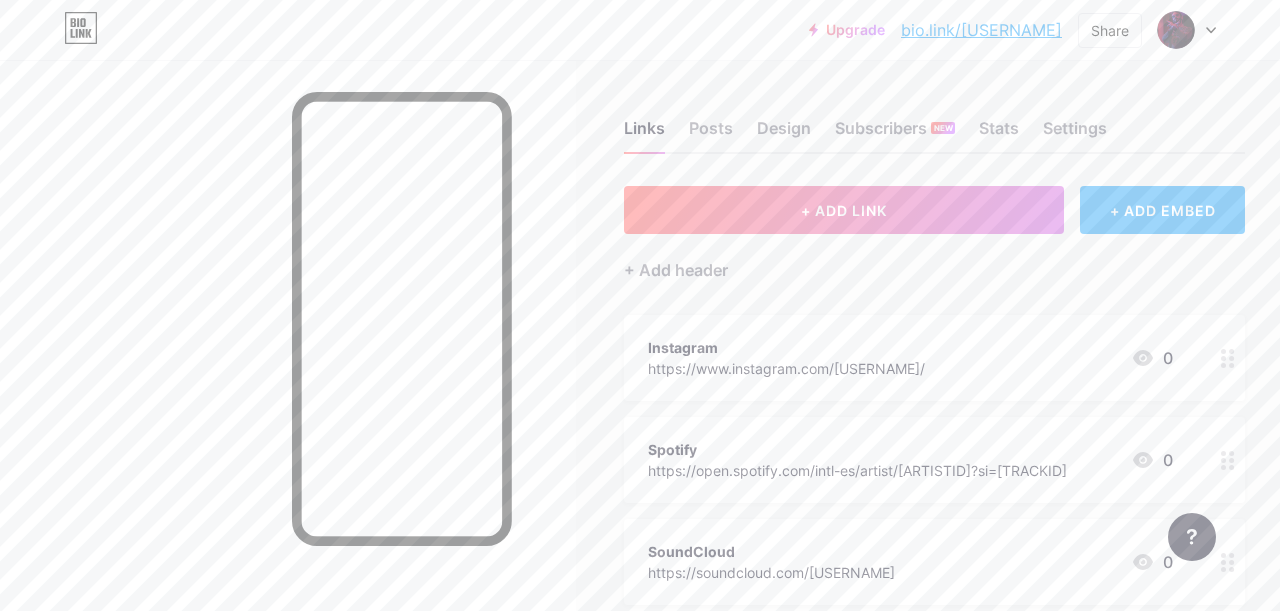 click on "+ ADD EMBED" at bounding box center (1162, 210) 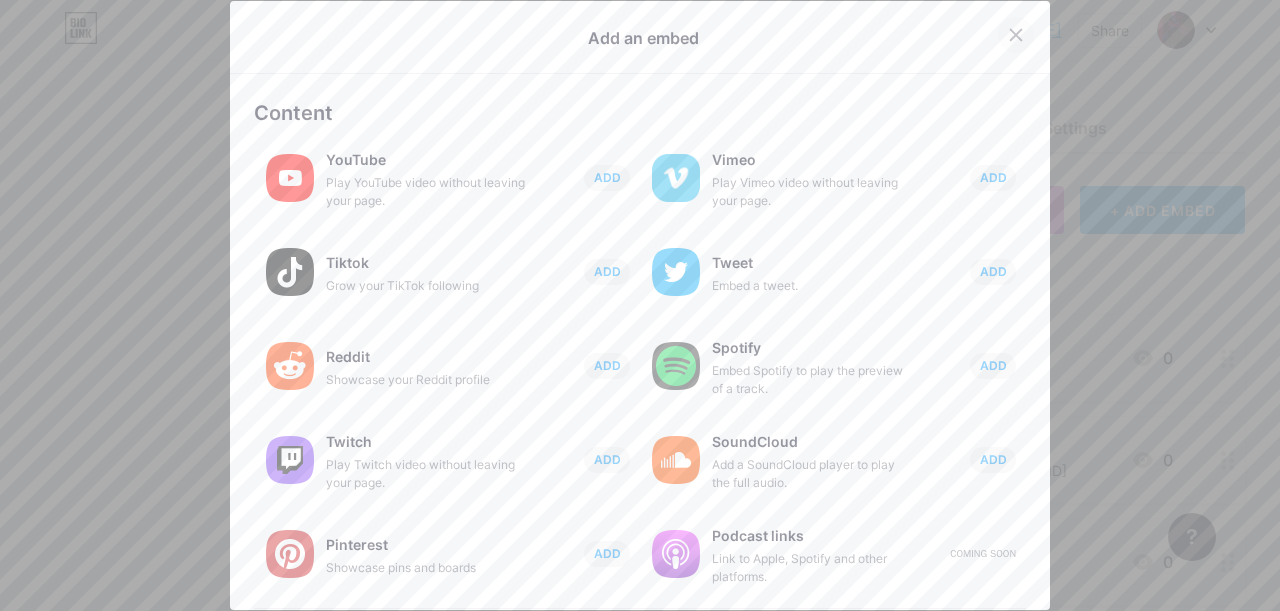 click 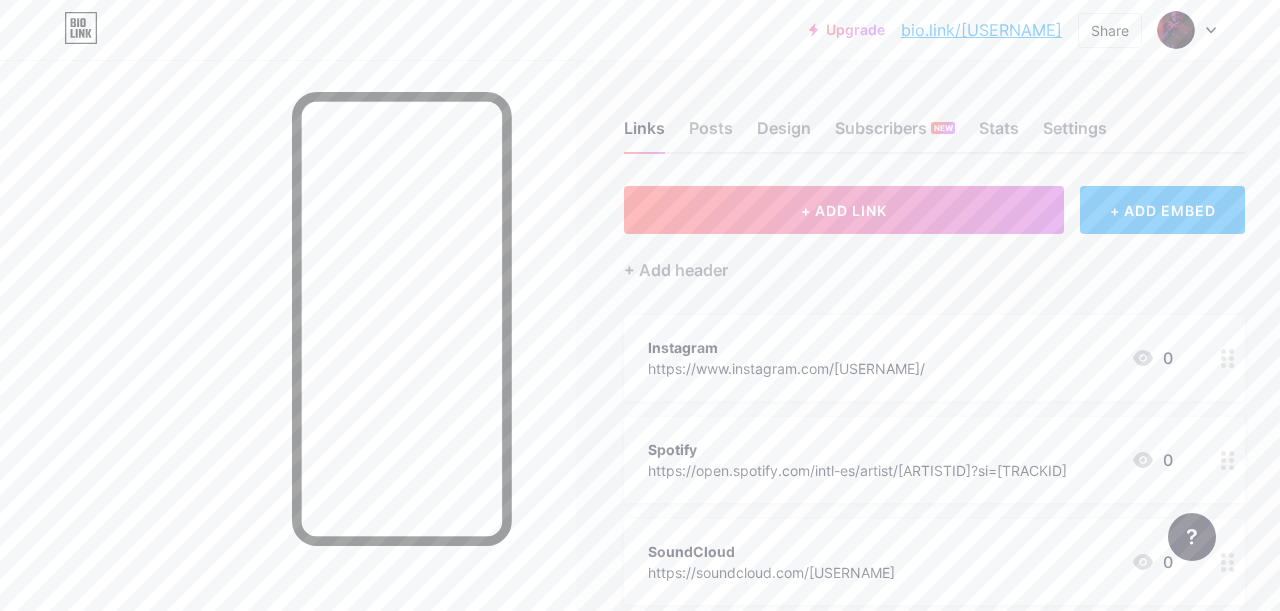 click on "+ ADD EMBED" at bounding box center [1162, 210] 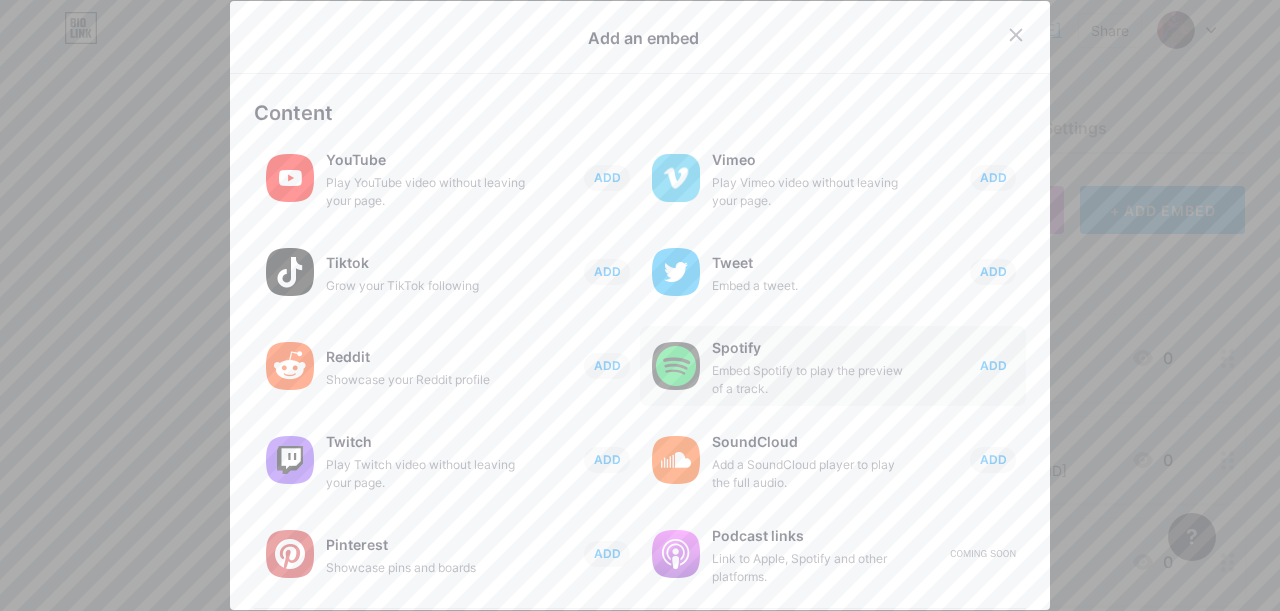click on "ADD" at bounding box center (993, 365) 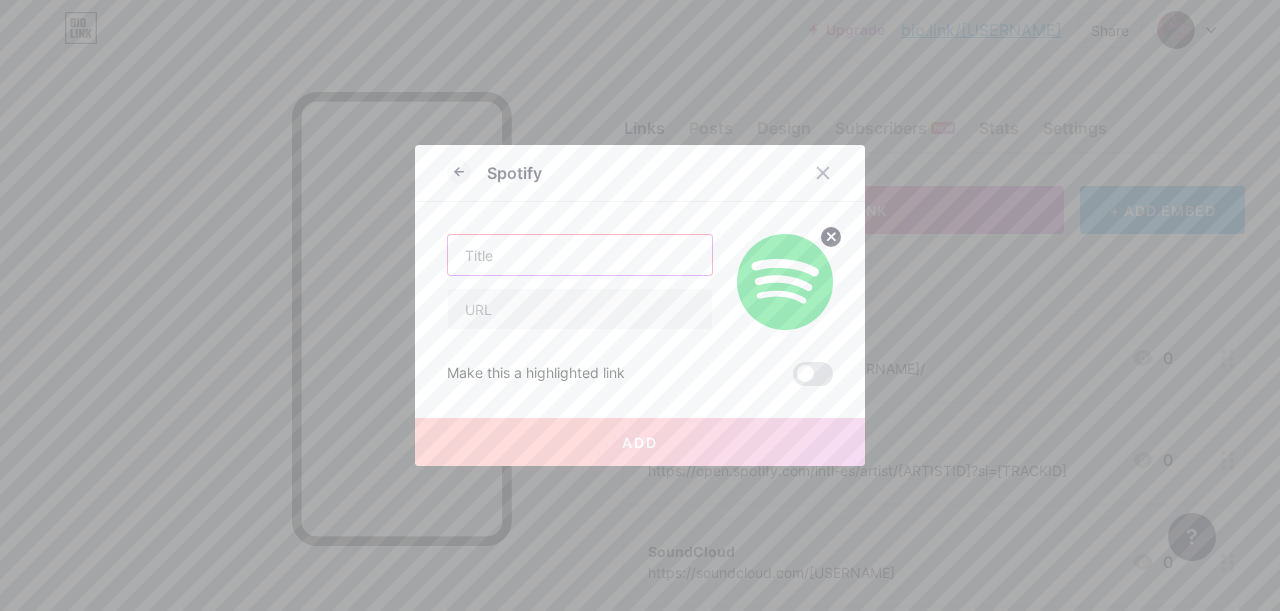 click at bounding box center [580, 255] 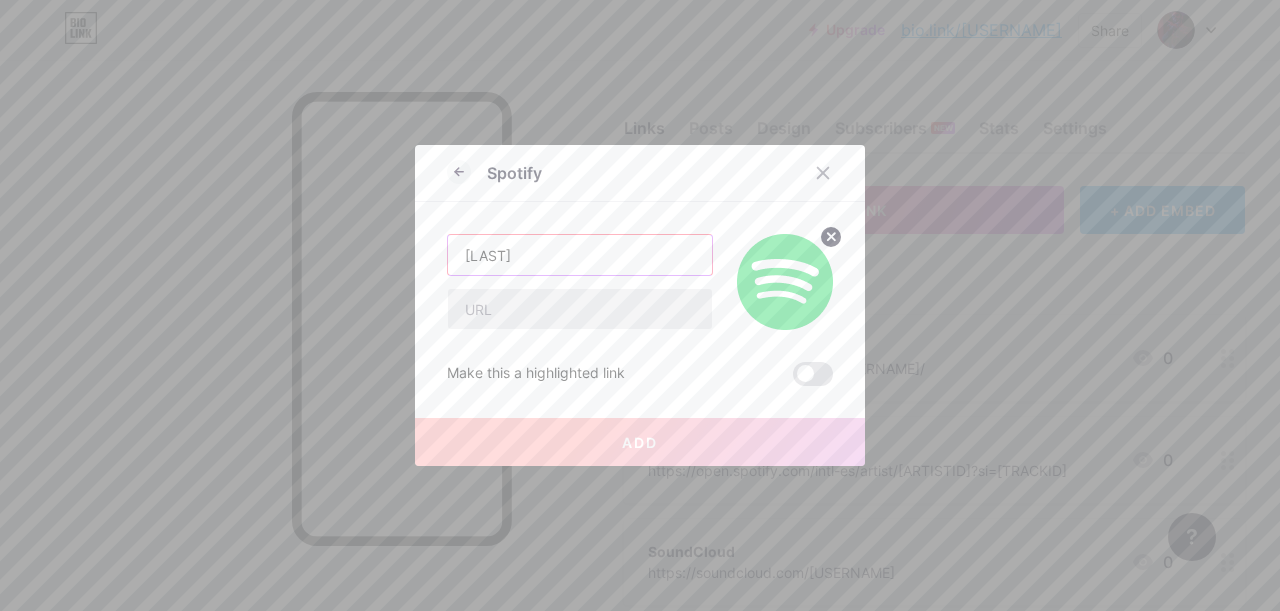 type on "[LAST]" 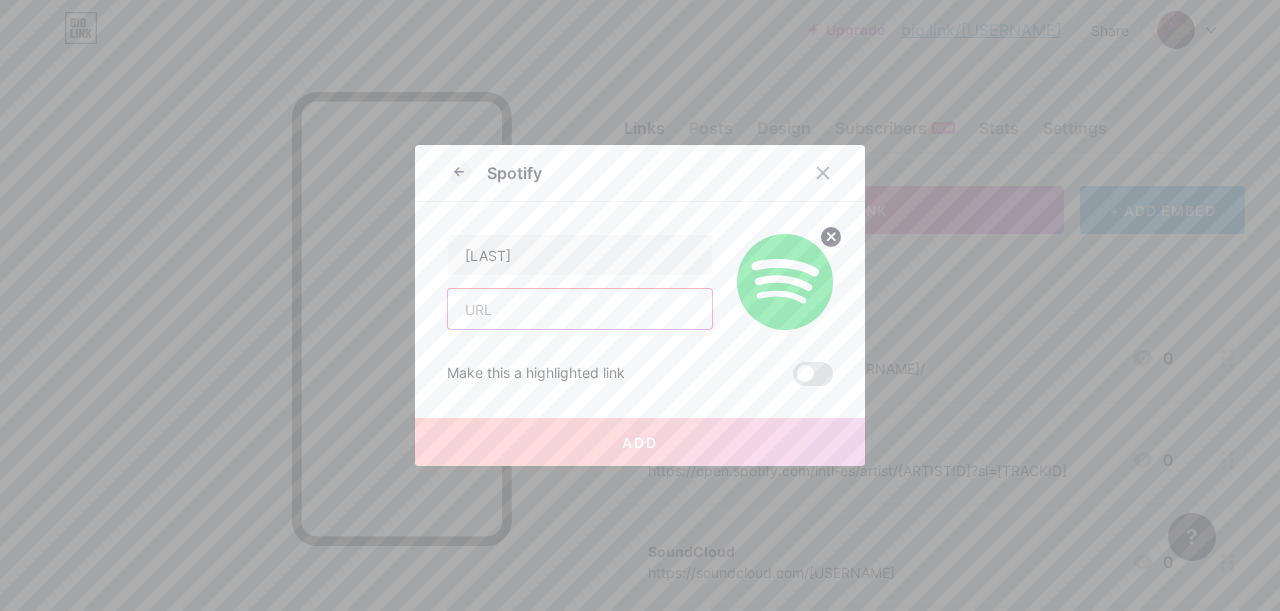 click at bounding box center (580, 309) 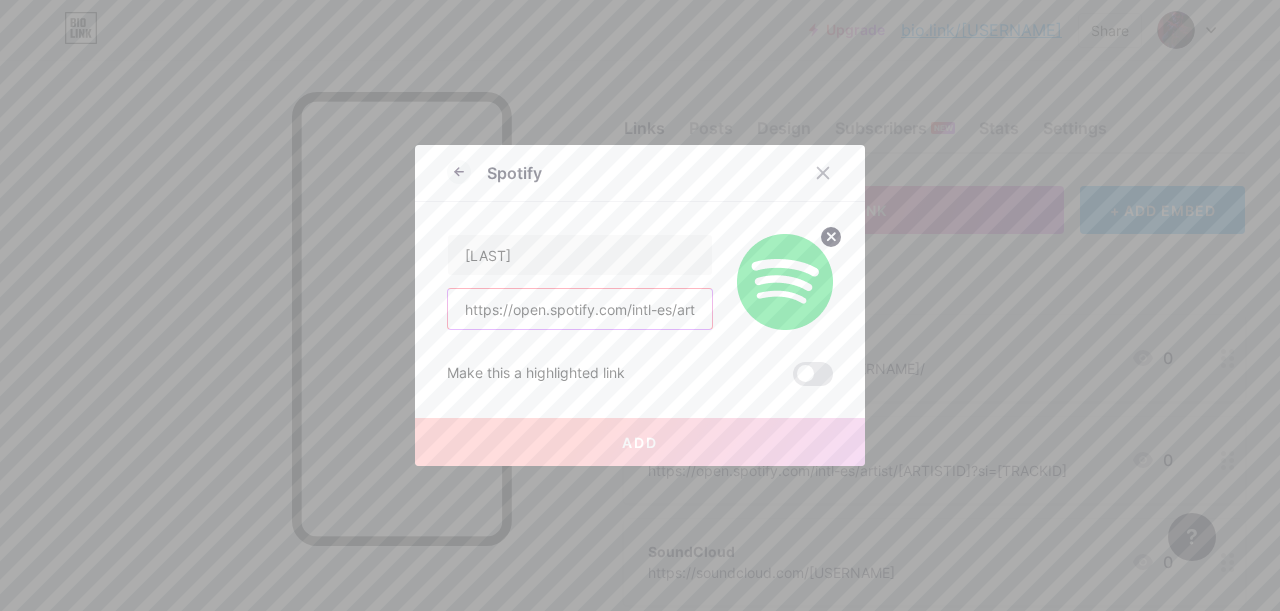 scroll, scrollTop: 0, scrollLeft: 391, axis: horizontal 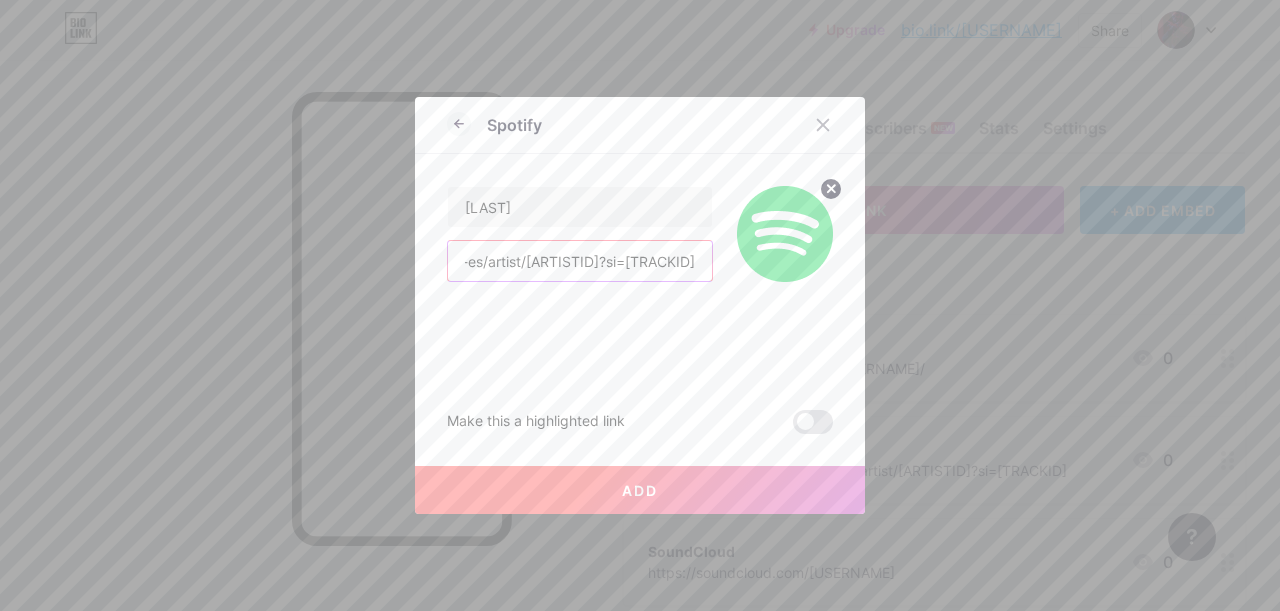 type on "https://open.spotify.com/intl-es/artist/[ARTISTID]?si=[TRACKID]" 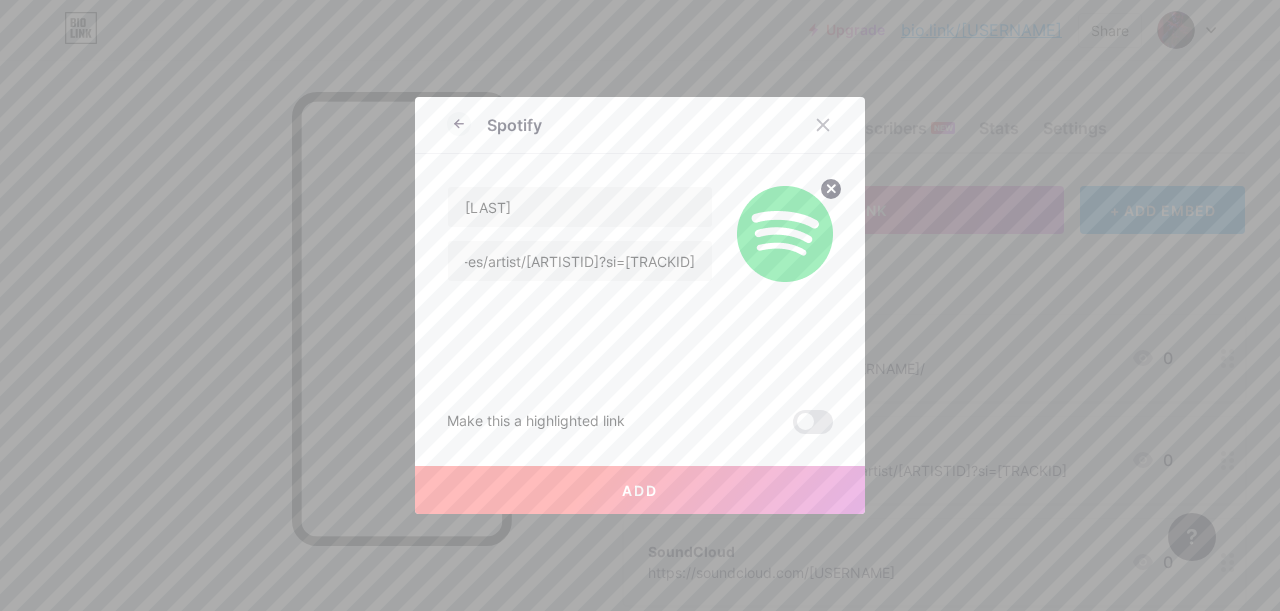 click on "Add" at bounding box center [640, 490] 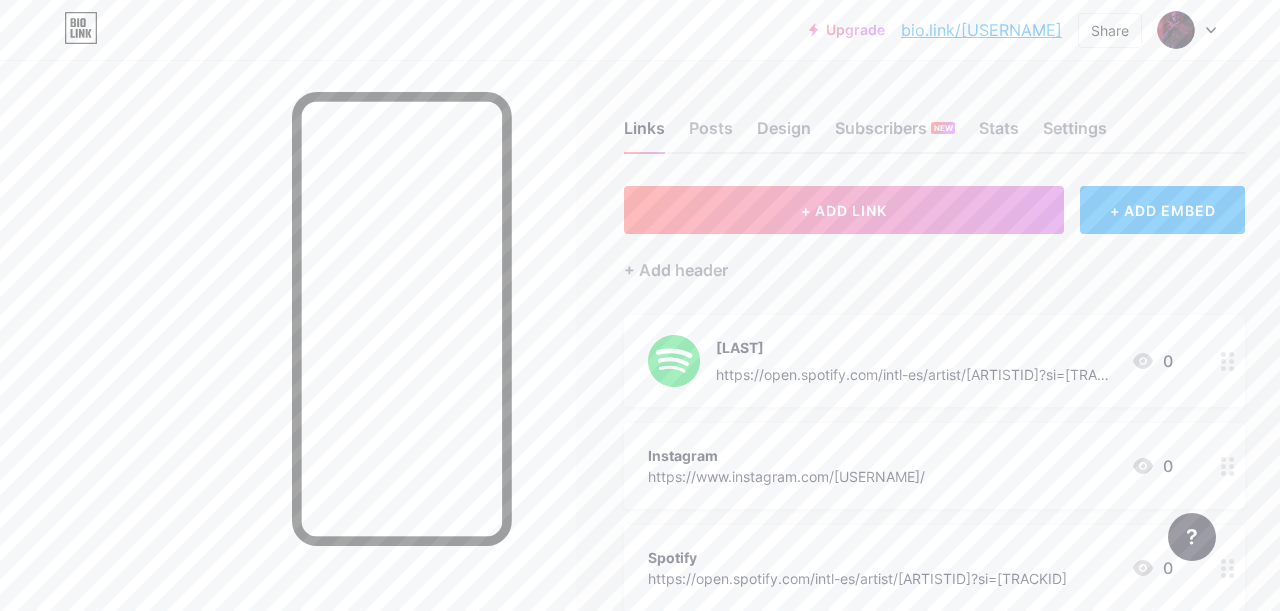 click 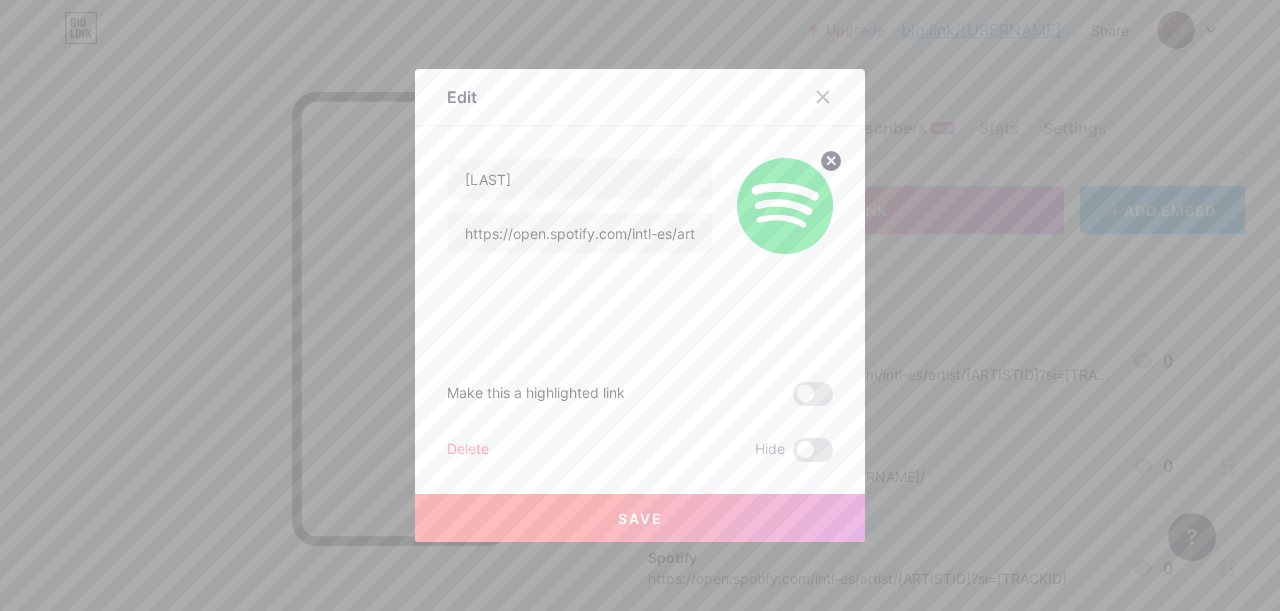 click on "Delete" at bounding box center [468, 450] 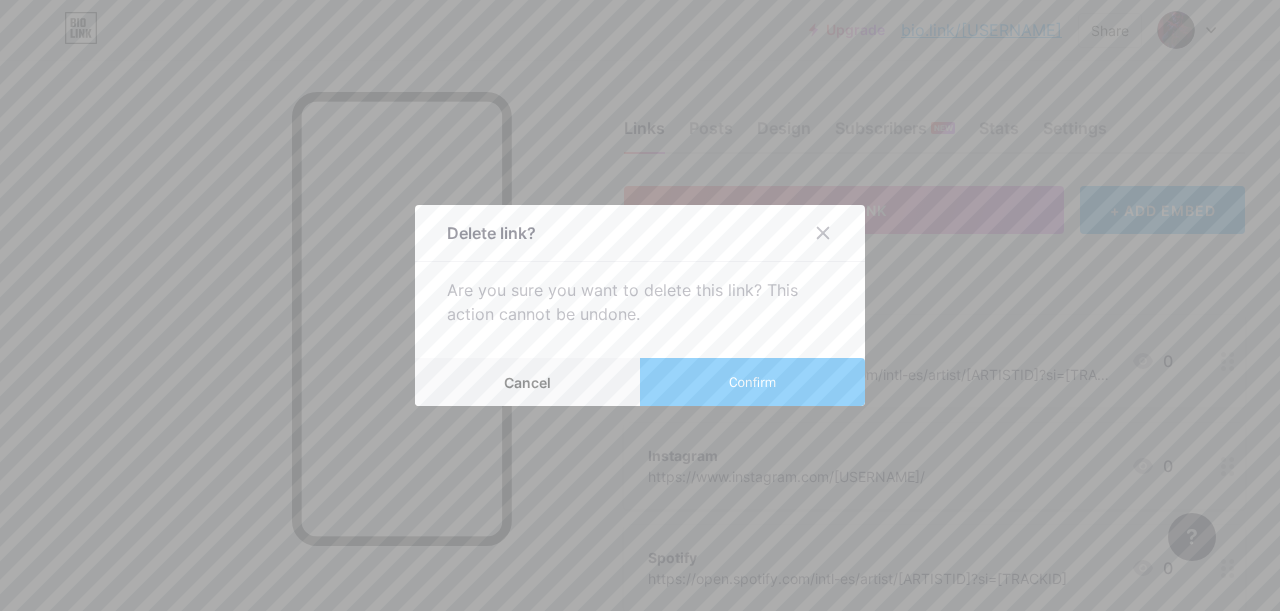 click on "Confirm" at bounding box center [752, 382] 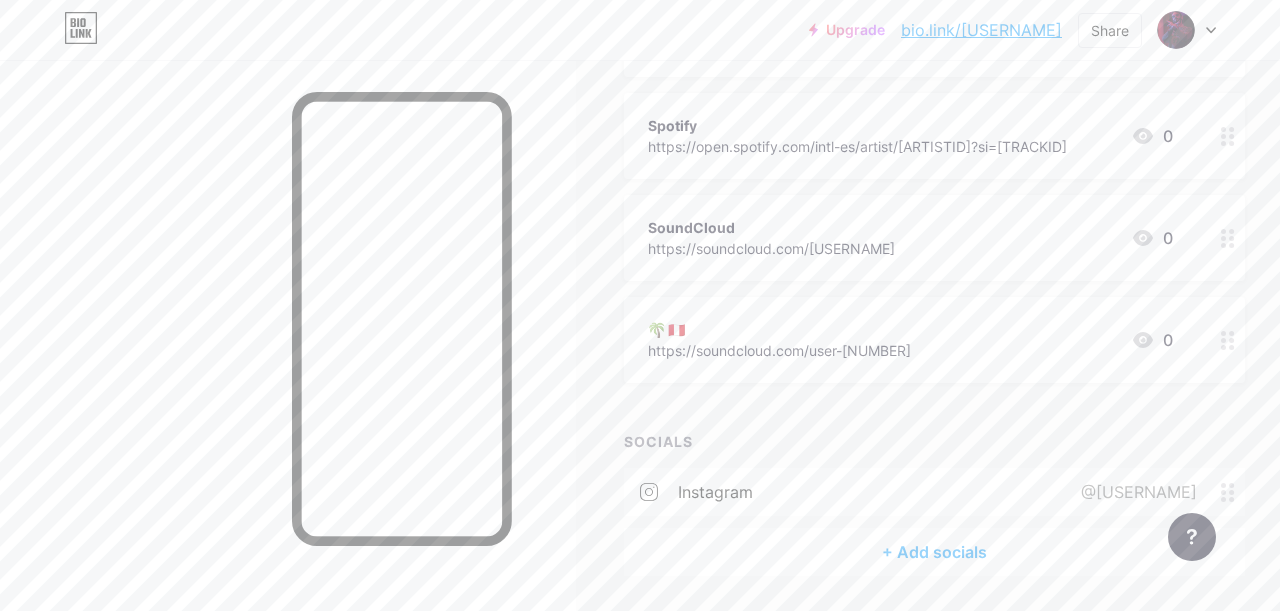 scroll, scrollTop: 388, scrollLeft: 0, axis: vertical 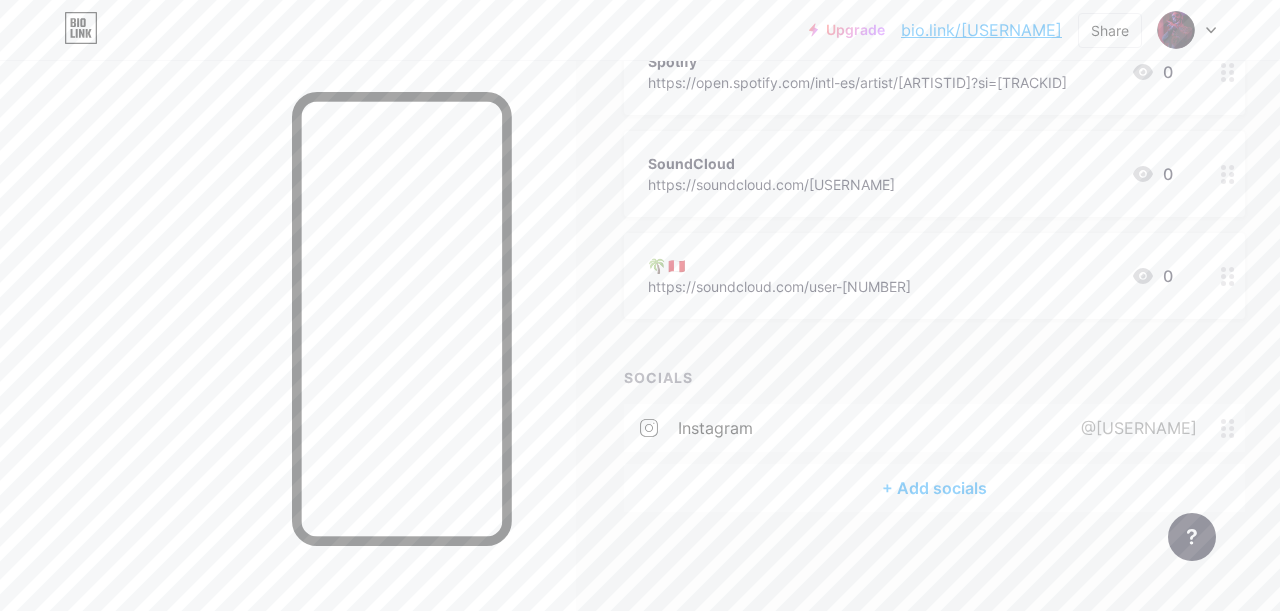 click on "+ Add socials" at bounding box center (934, 488) 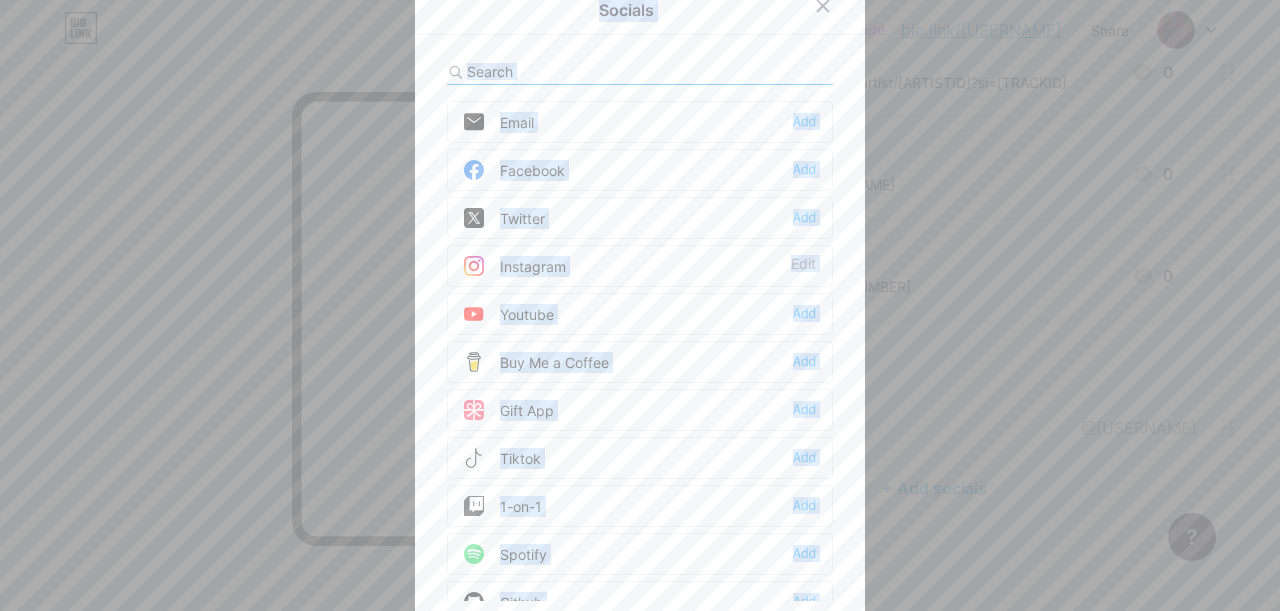 click at bounding box center (640, 305) 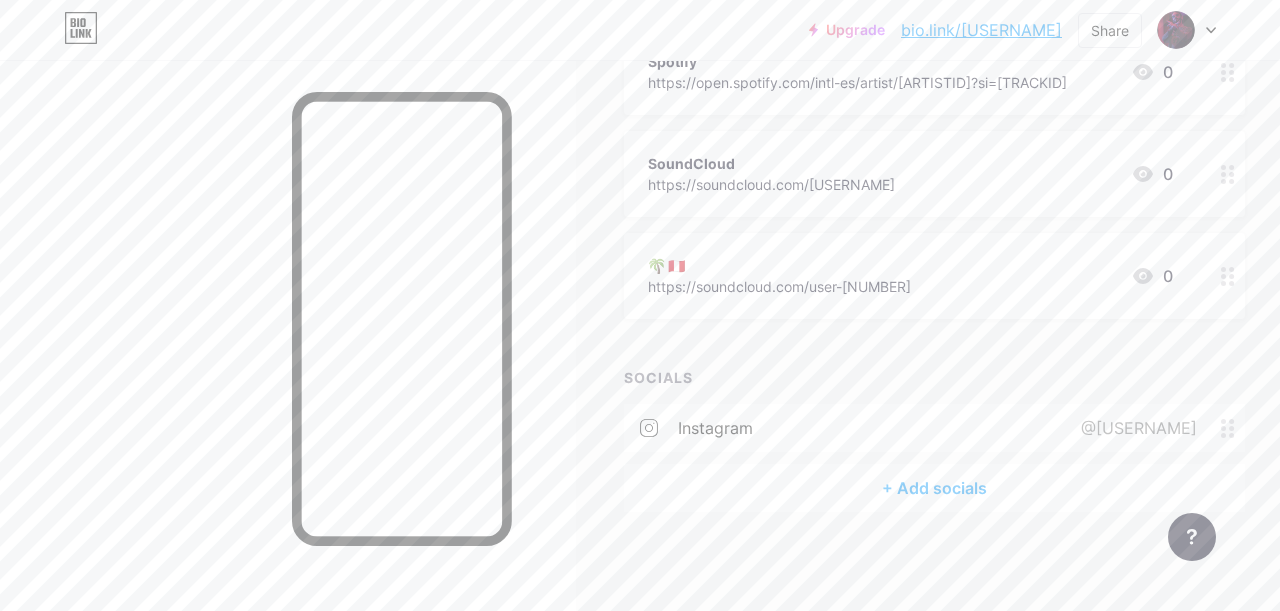 click on "+ Add socials" at bounding box center [934, 488] 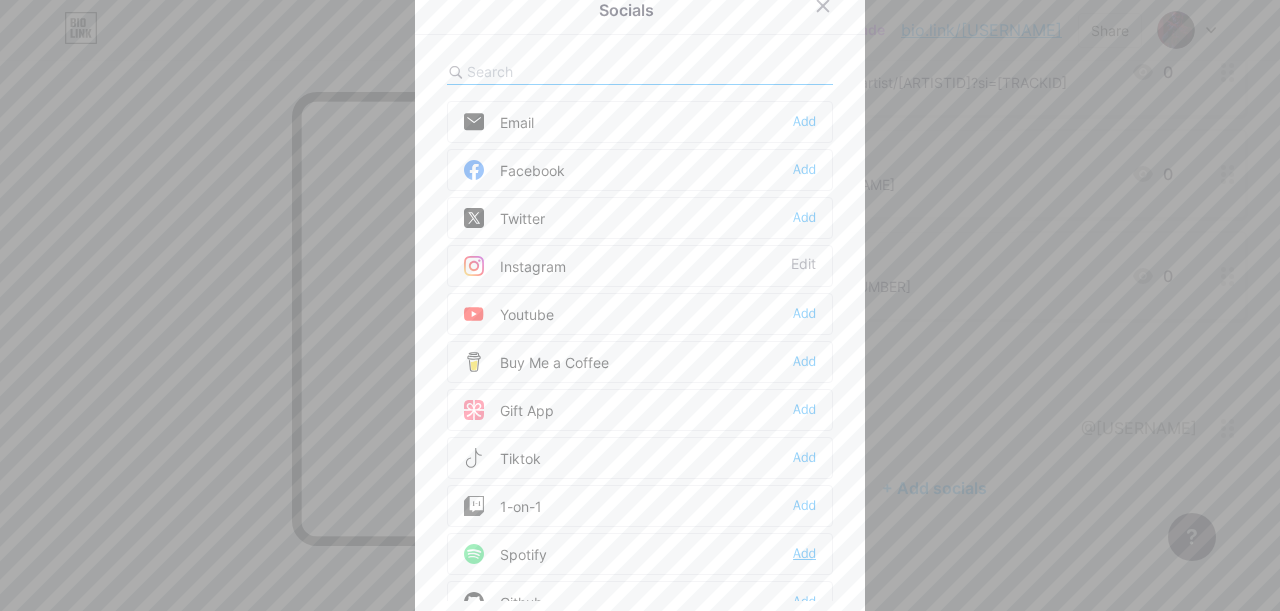 click on "Add" at bounding box center (804, 554) 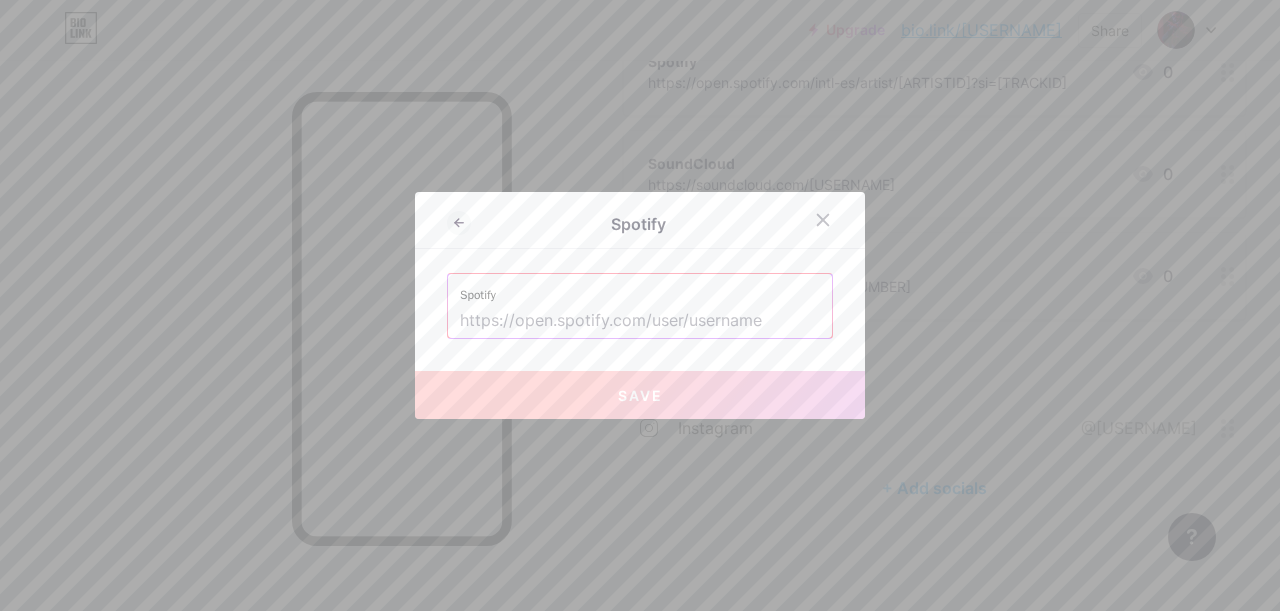 click at bounding box center [640, 321] 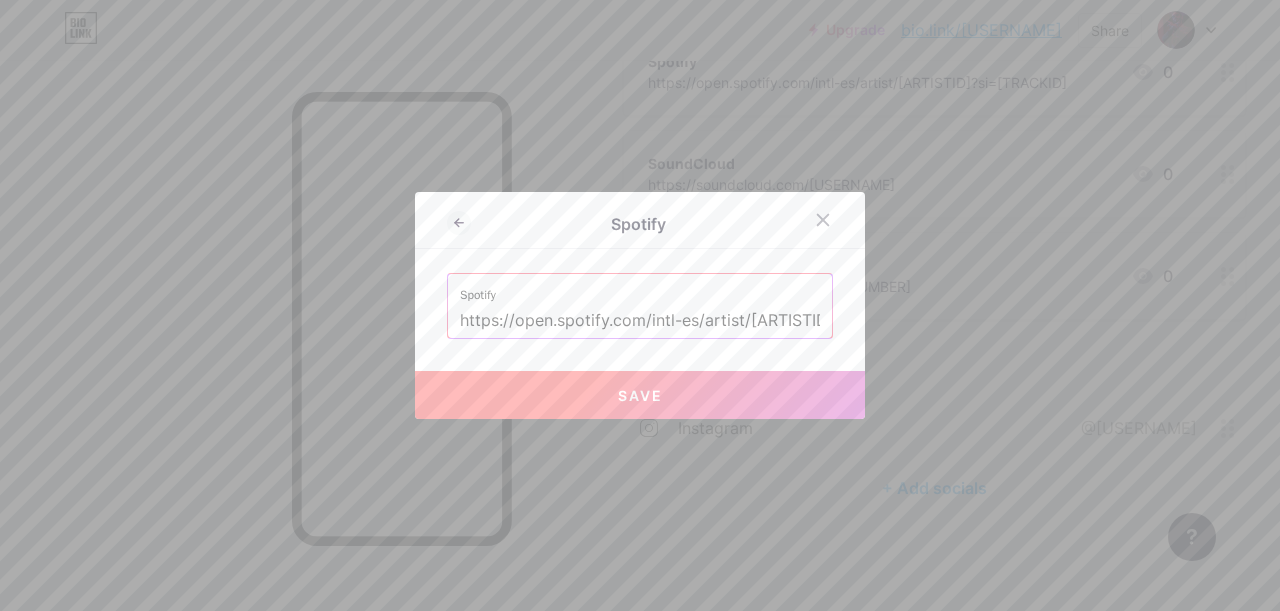 scroll, scrollTop: 0, scrollLeft: 349, axis: horizontal 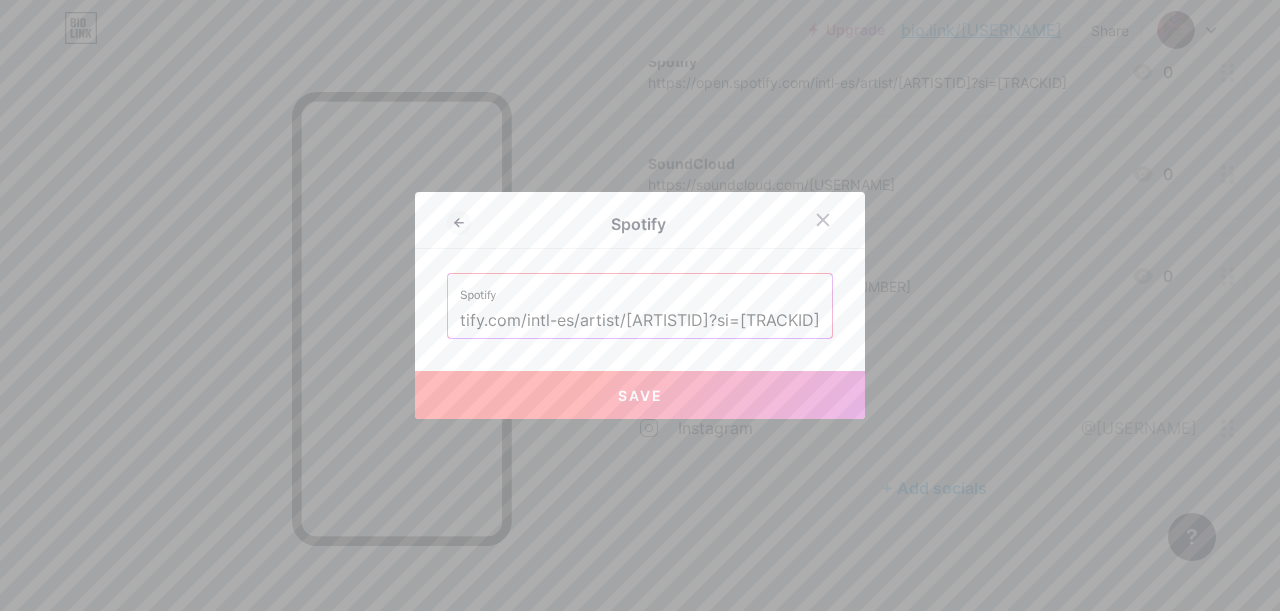 type on "https://open.spotify.com/intl-es/artist/[ARTISTID]?si=[TRACKID]" 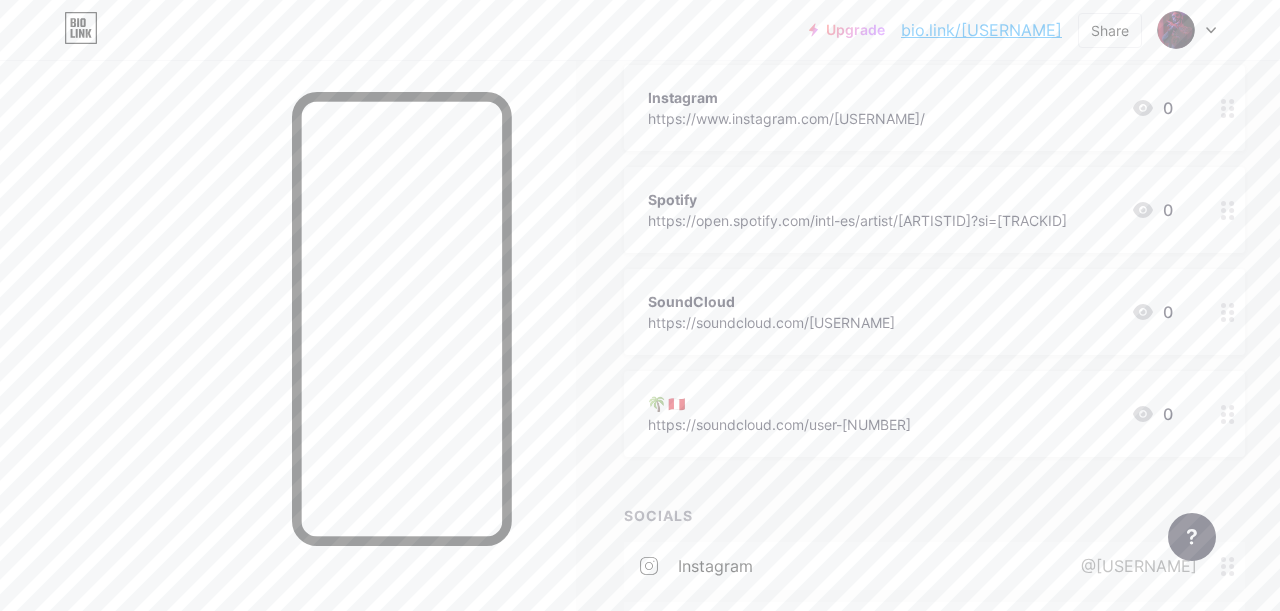 scroll, scrollTop: 0, scrollLeft: 0, axis: both 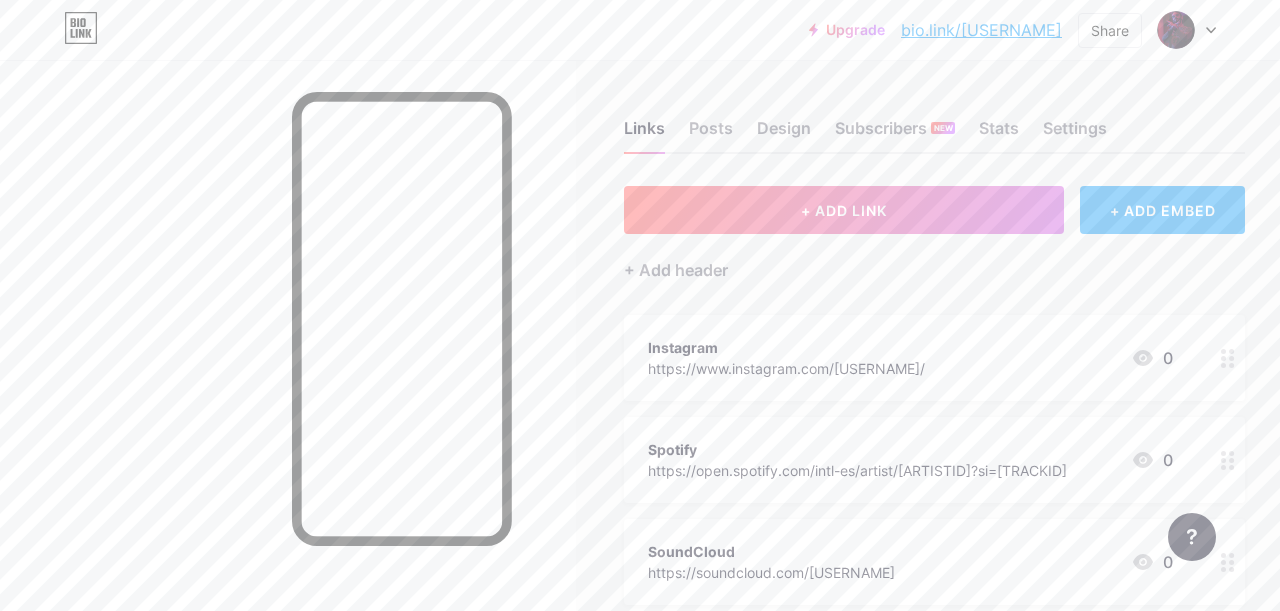 click on "+ ADD EMBED" at bounding box center [1162, 210] 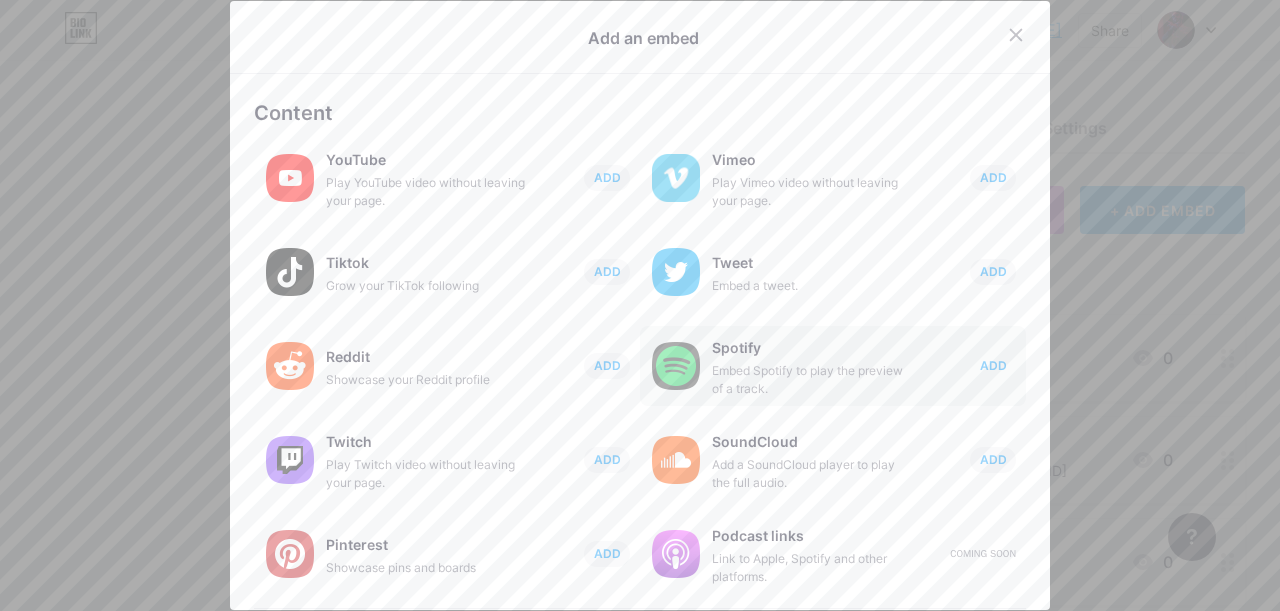 click on "ADD" at bounding box center (993, 366) 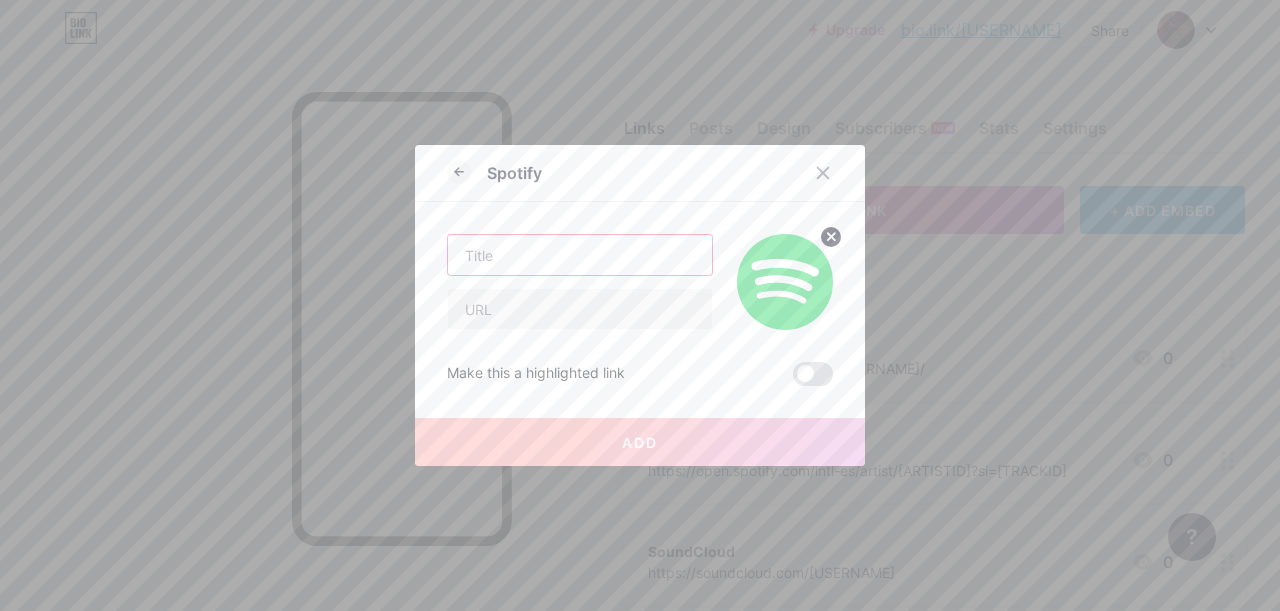 click at bounding box center (580, 255) 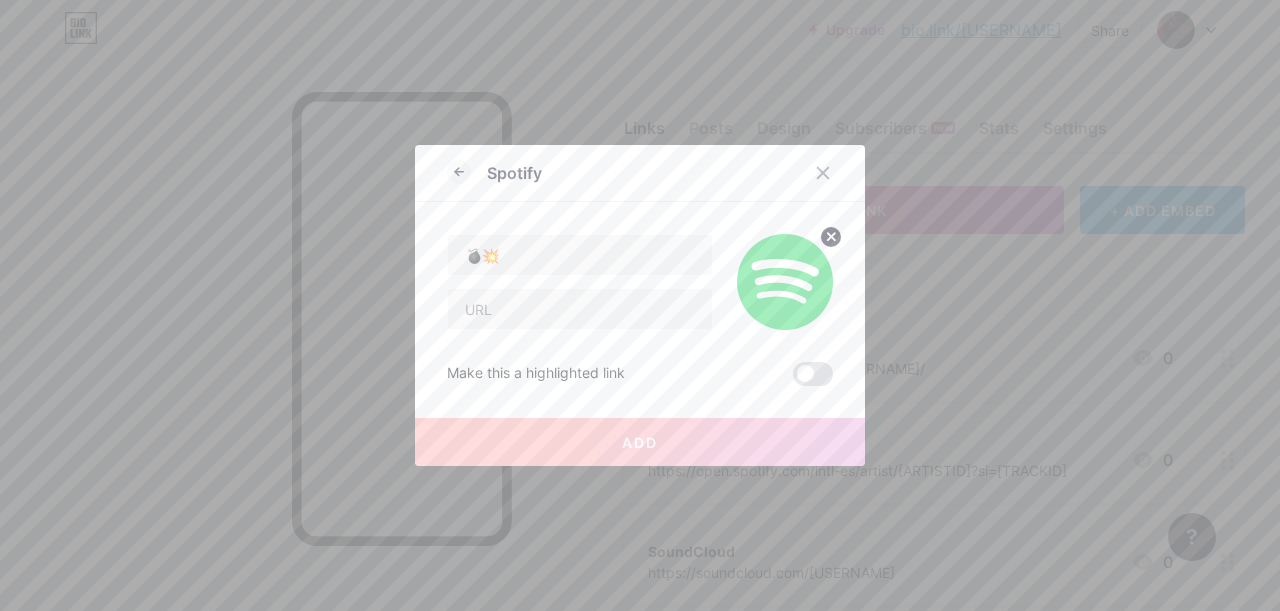 click on "💣💥" at bounding box center (580, 282) 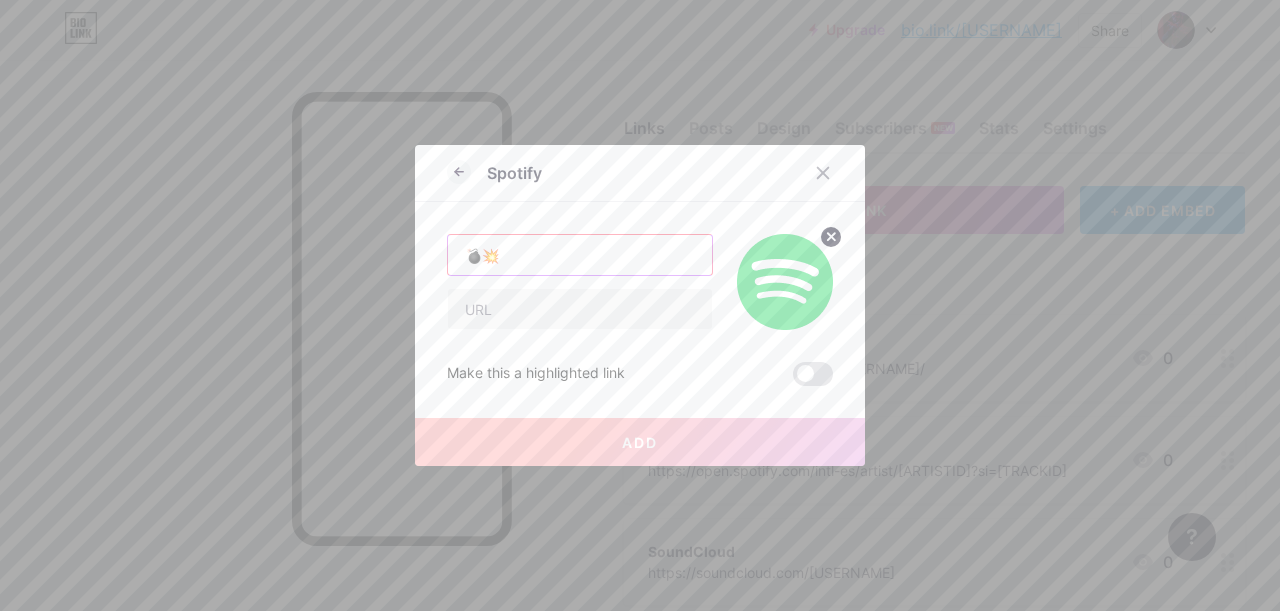 click on "💣💥" at bounding box center (580, 255) 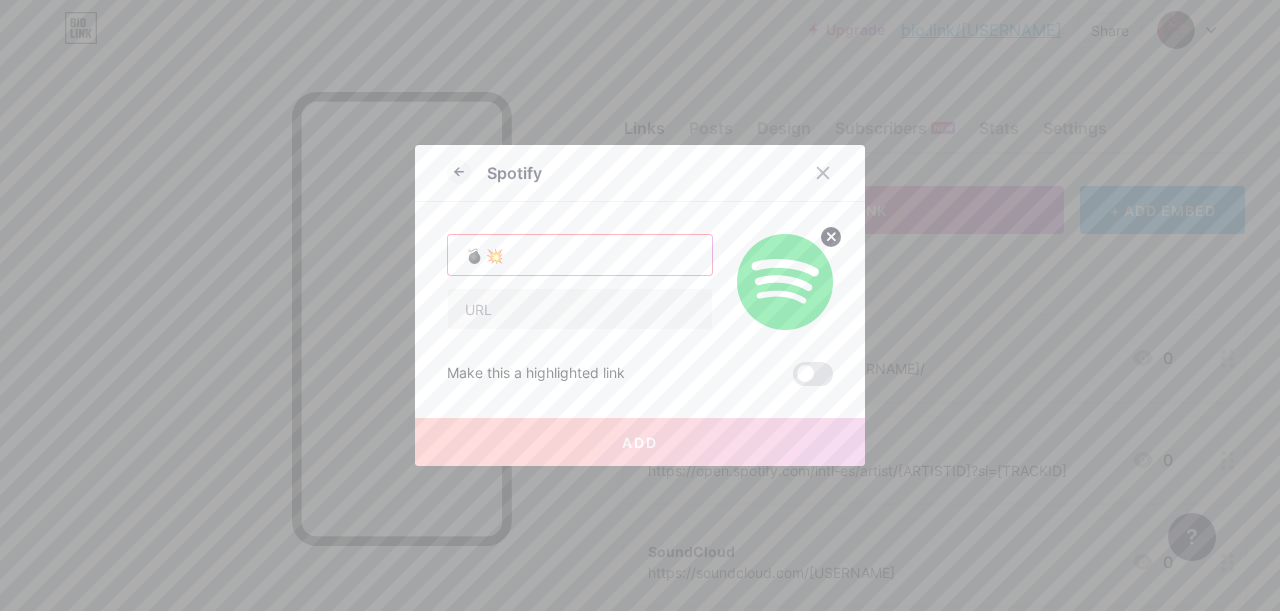 click on "💣 💥" at bounding box center (580, 255) 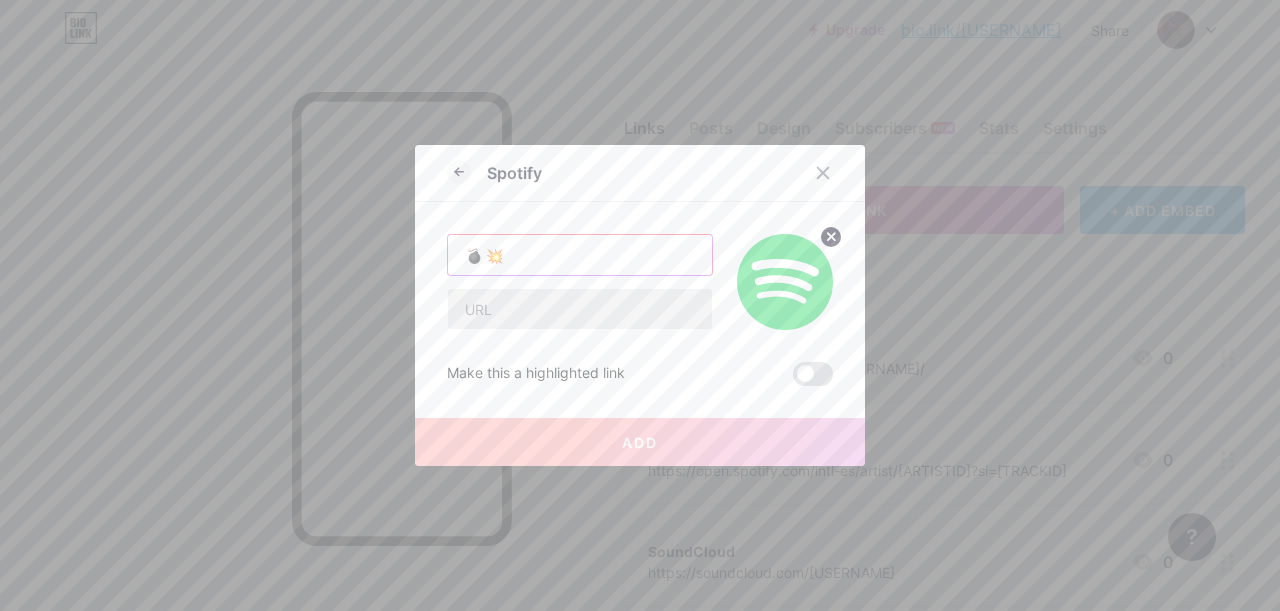 type on "💣 💥" 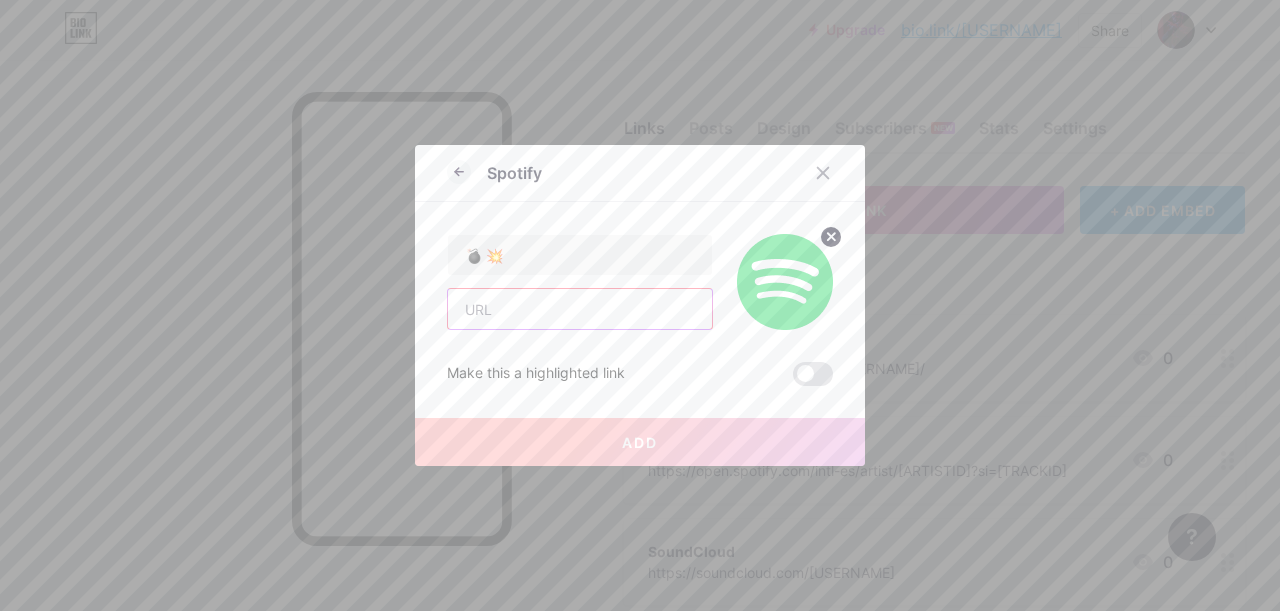 click at bounding box center (580, 309) 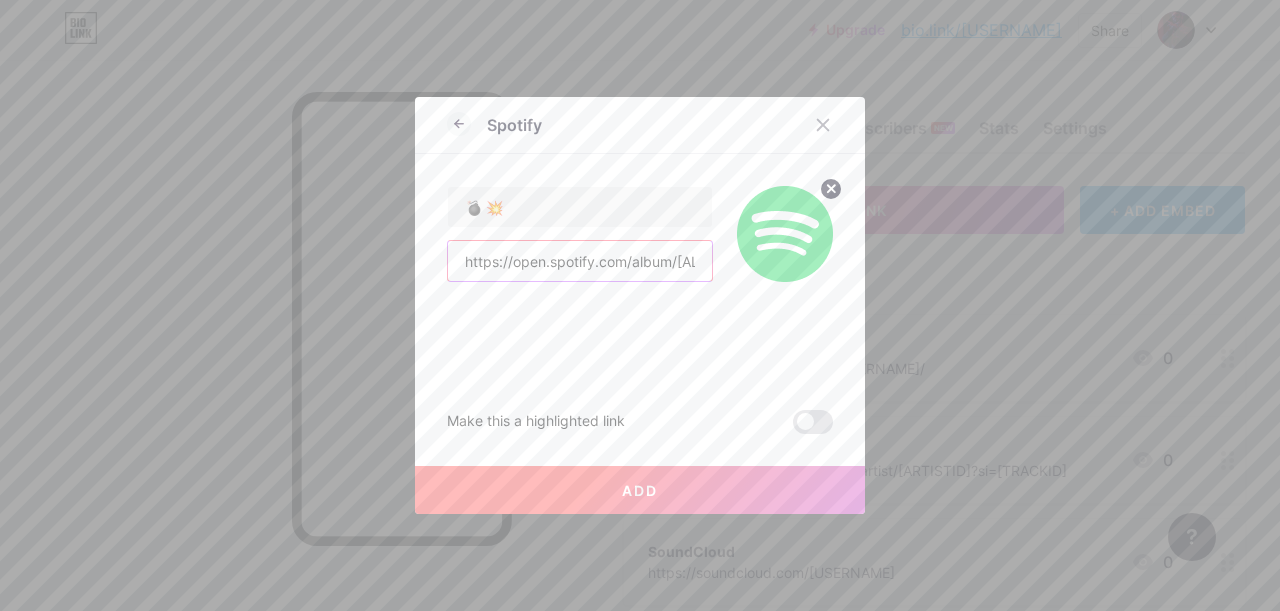 scroll, scrollTop: 0, scrollLeft: 386, axis: horizontal 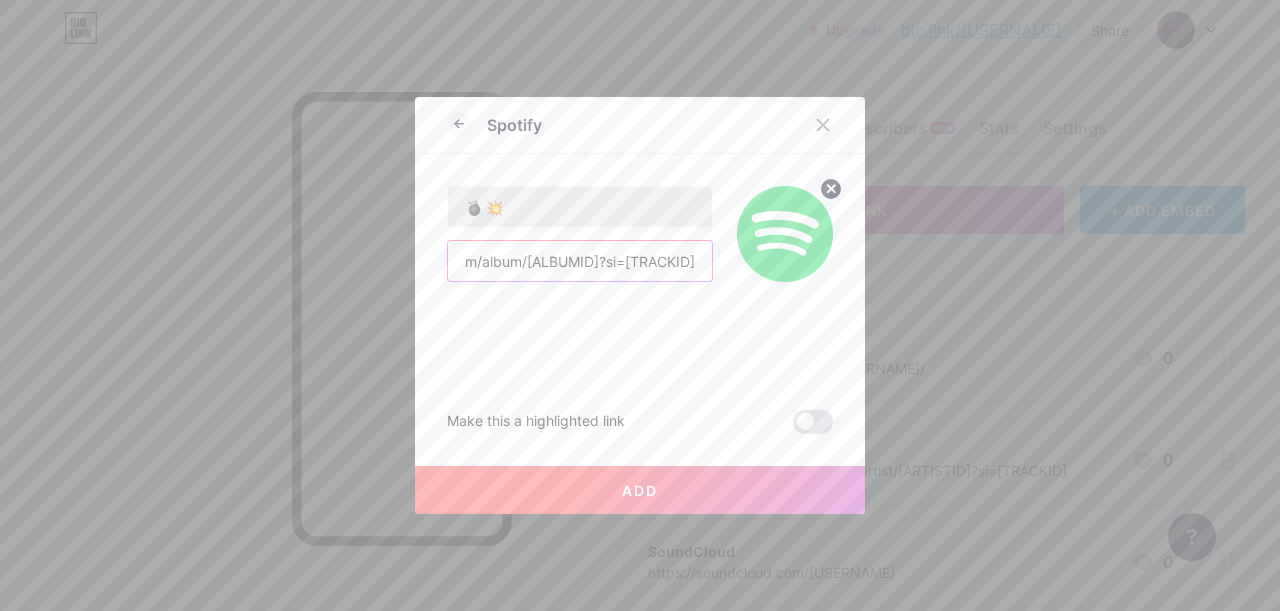 type on "https://open.spotify.com/album/[ALBUMID]?si=[TRACKID]" 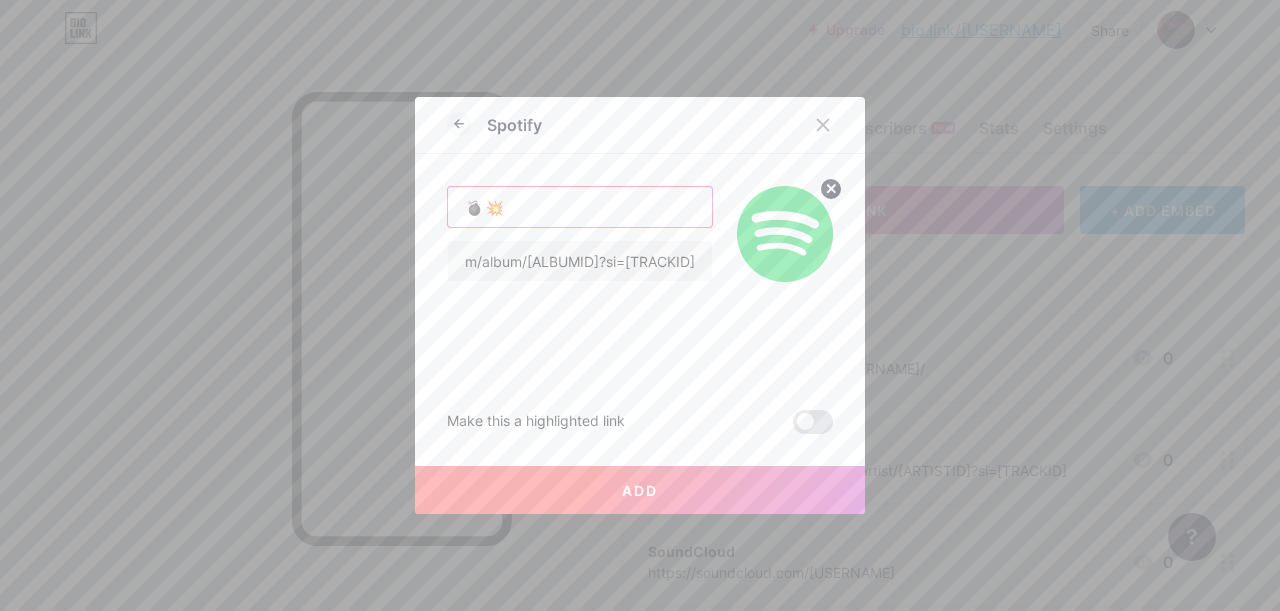 click on "💣 💥" at bounding box center [580, 207] 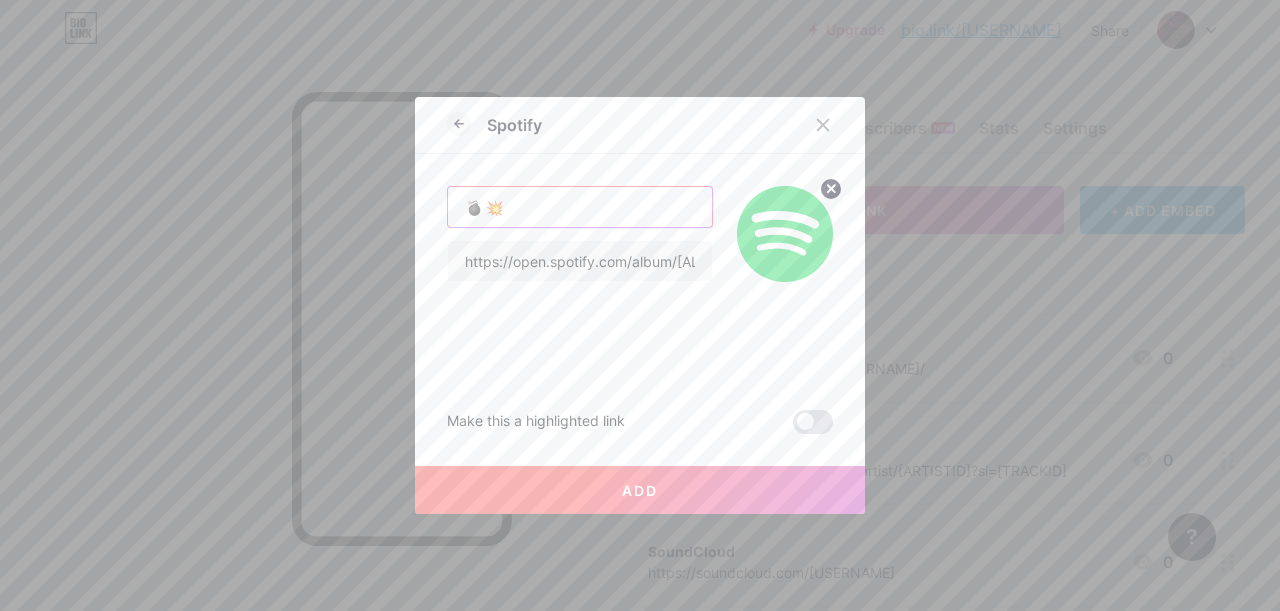 click on "💣 💥" at bounding box center [580, 207] 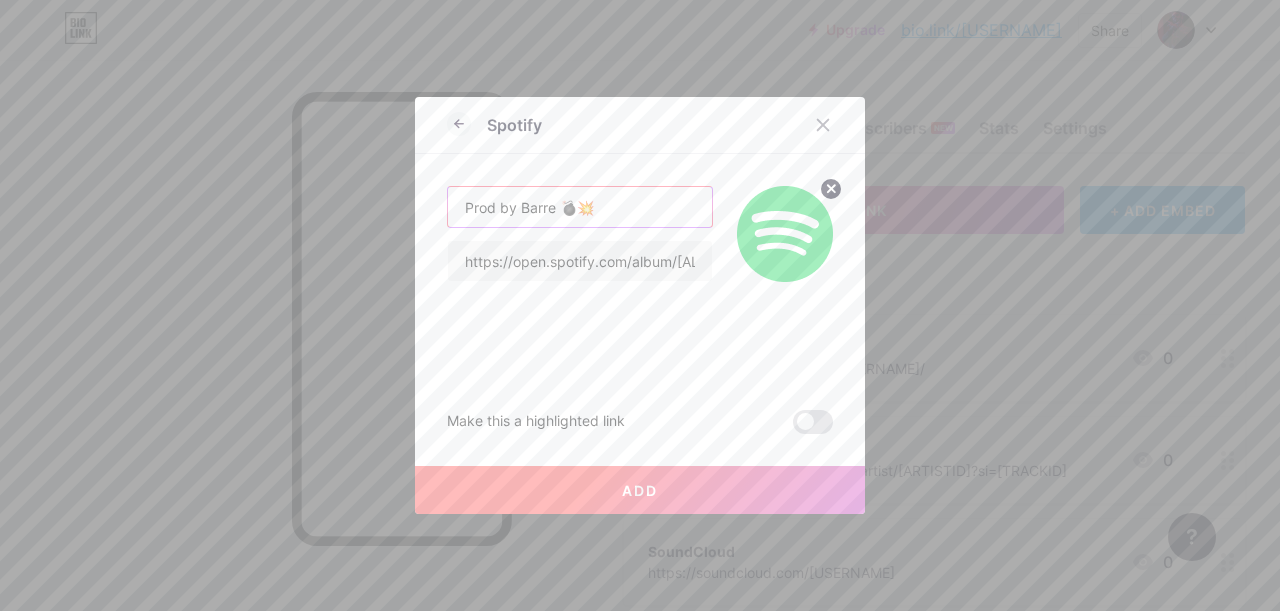 type on "Prod by Barre 💣💥" 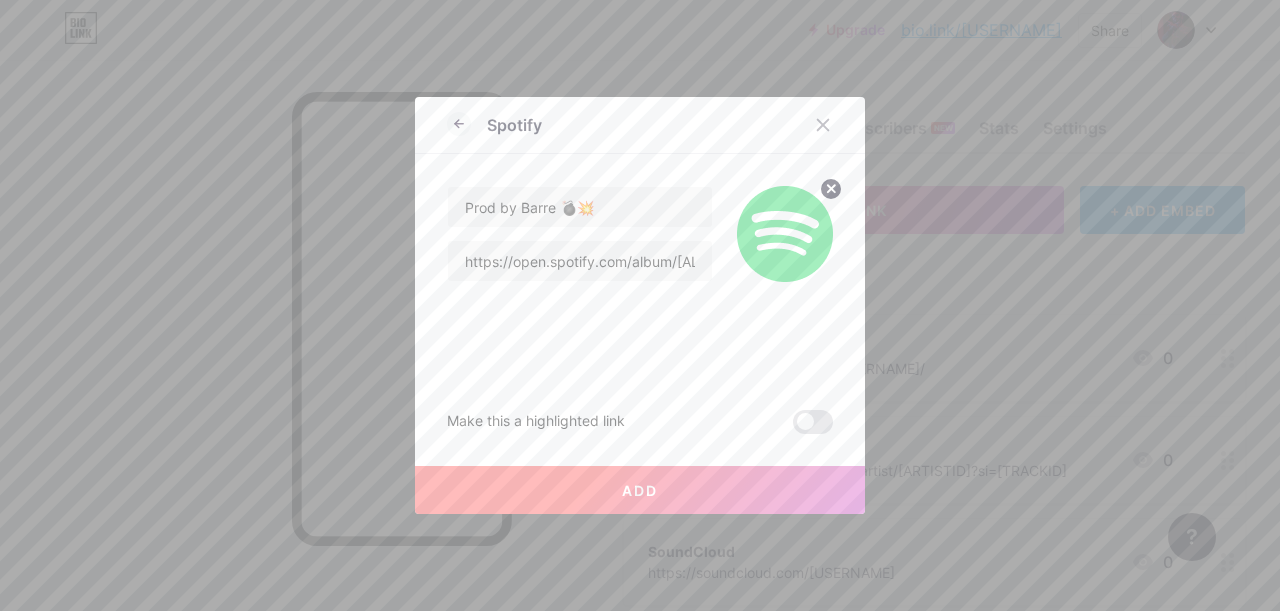 click on "Add" at bounding box center (640, 490) 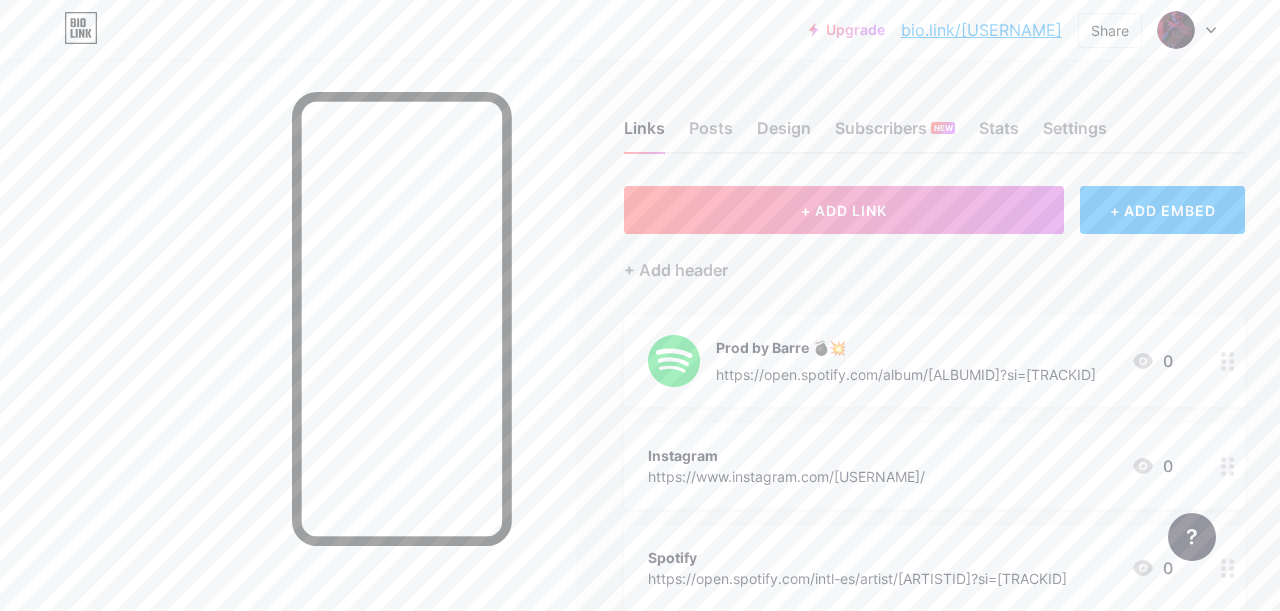 click 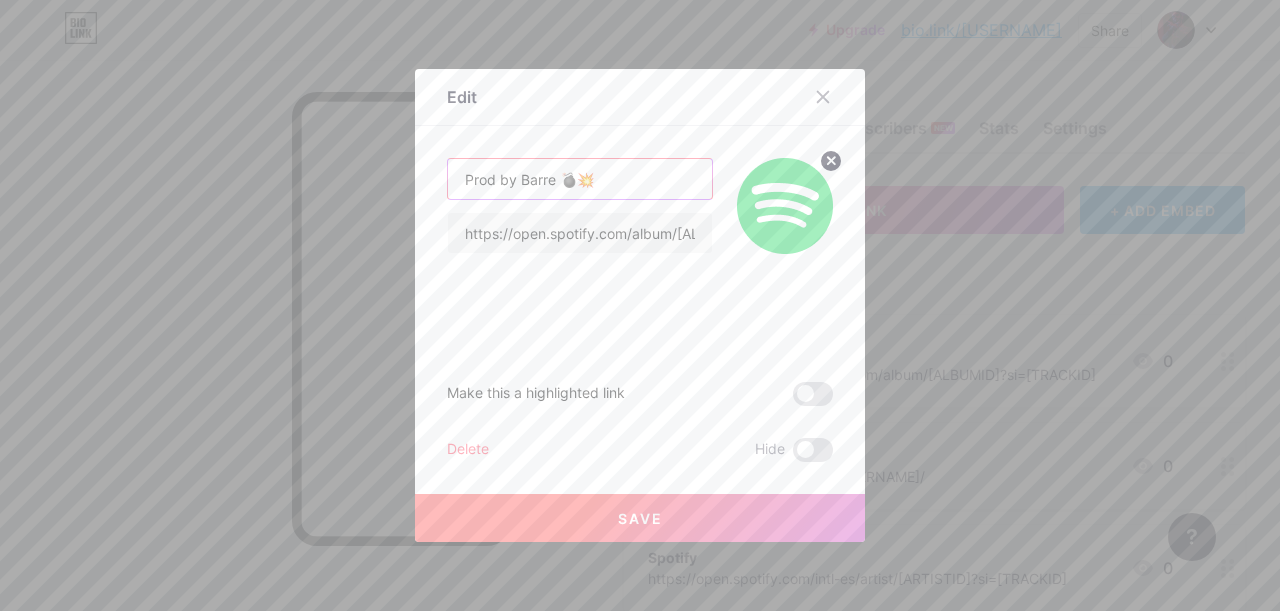 drag, startPoint x: 558, startPoint y: 177, endPoint x: 394, endPoint y: 185, distance: 164.195 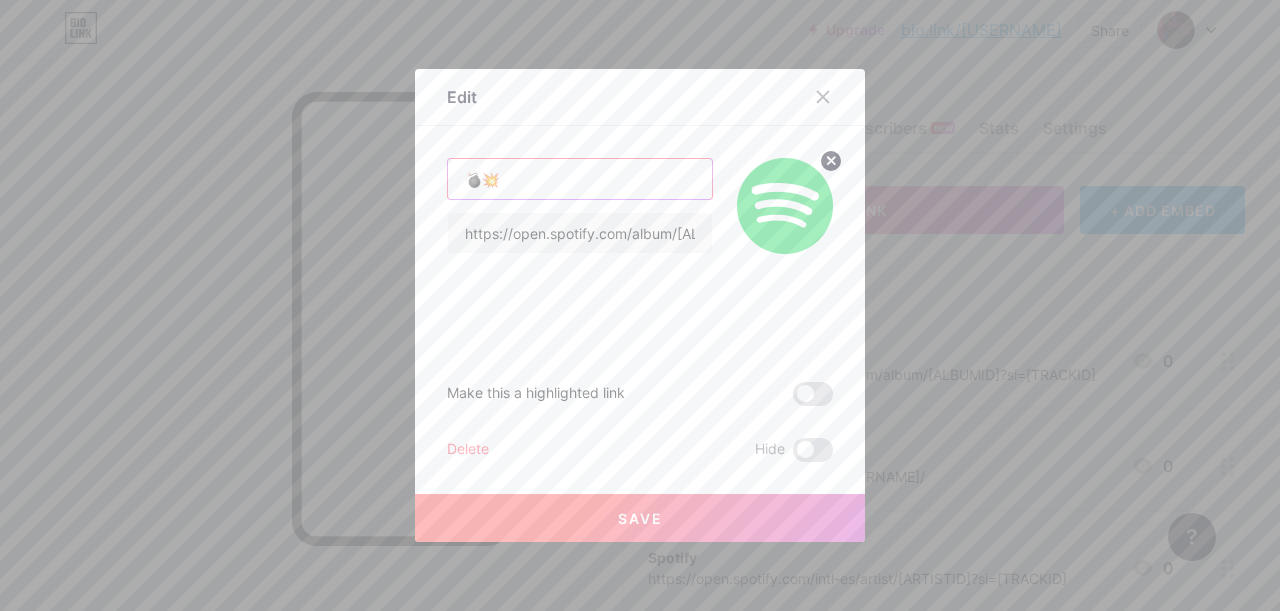 type on "💣💥" 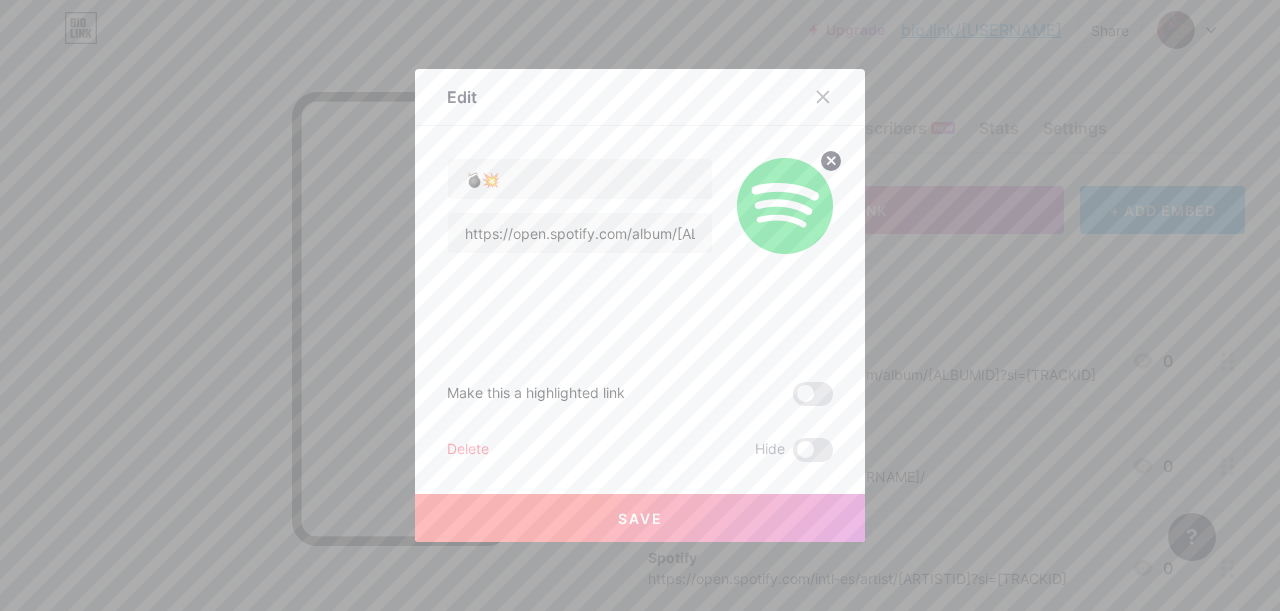 click on "Save" at bounding box center [640, 518] 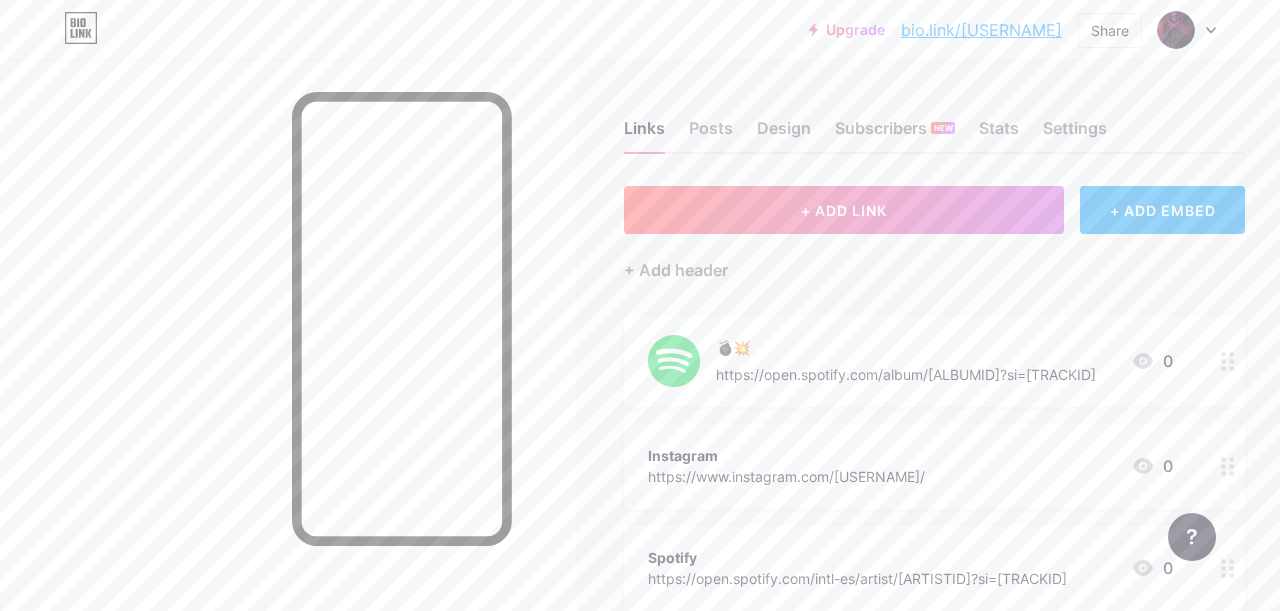 click 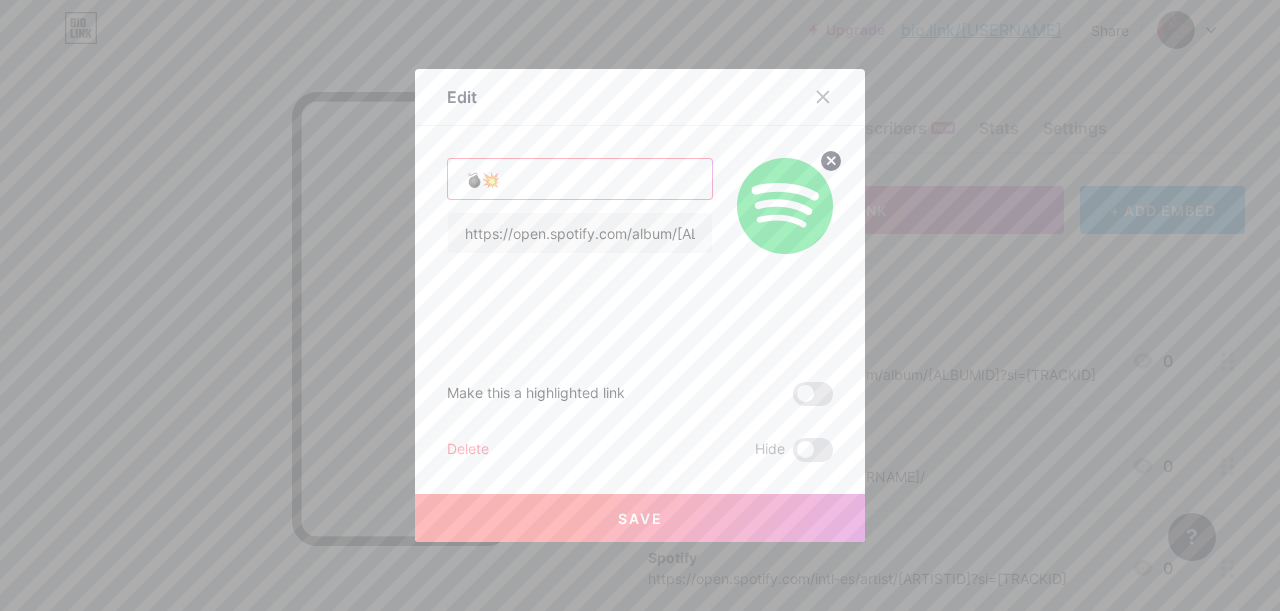 click on "💣💥" at bounding box center (580, 179) 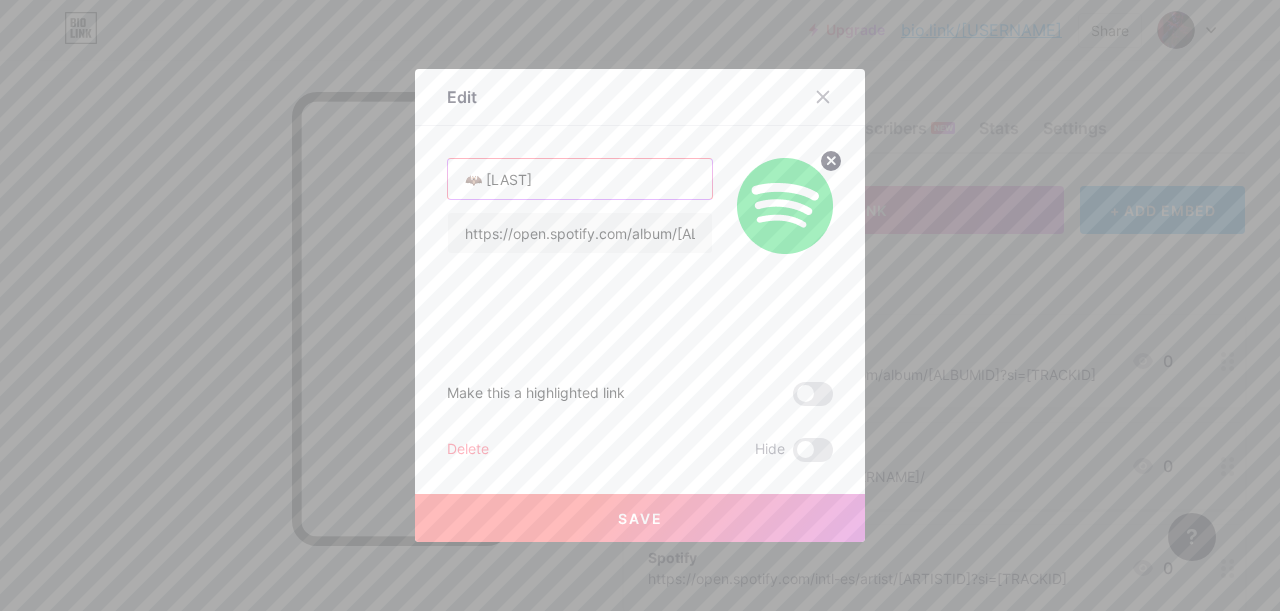 drag, startPoint x: 483, startPoint y: 179, endPoint x: 445, endPoint y: 179, distance: 38 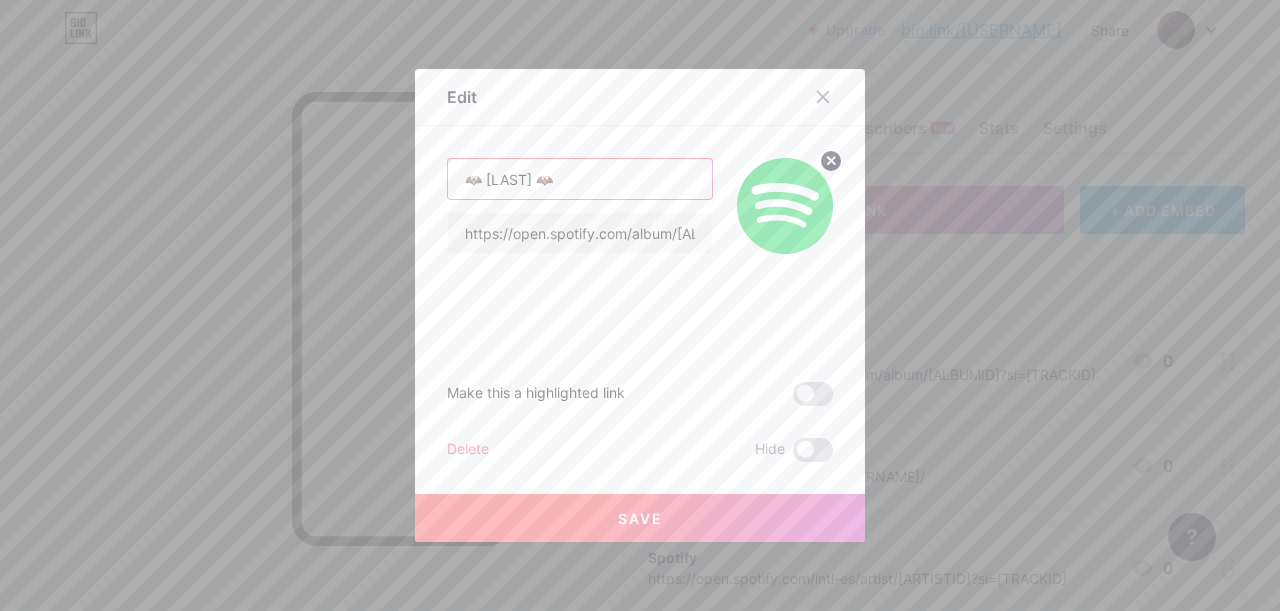 type on "🦇 [LAST] 🦇" 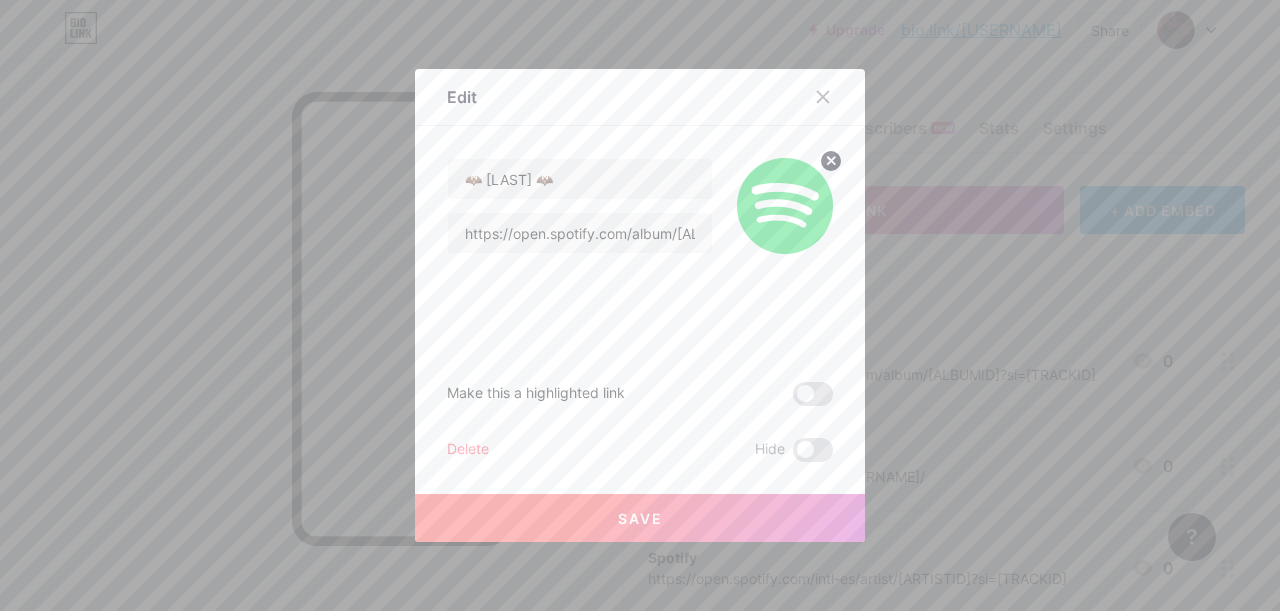 click on "Save" at bounding box center [640, 518] 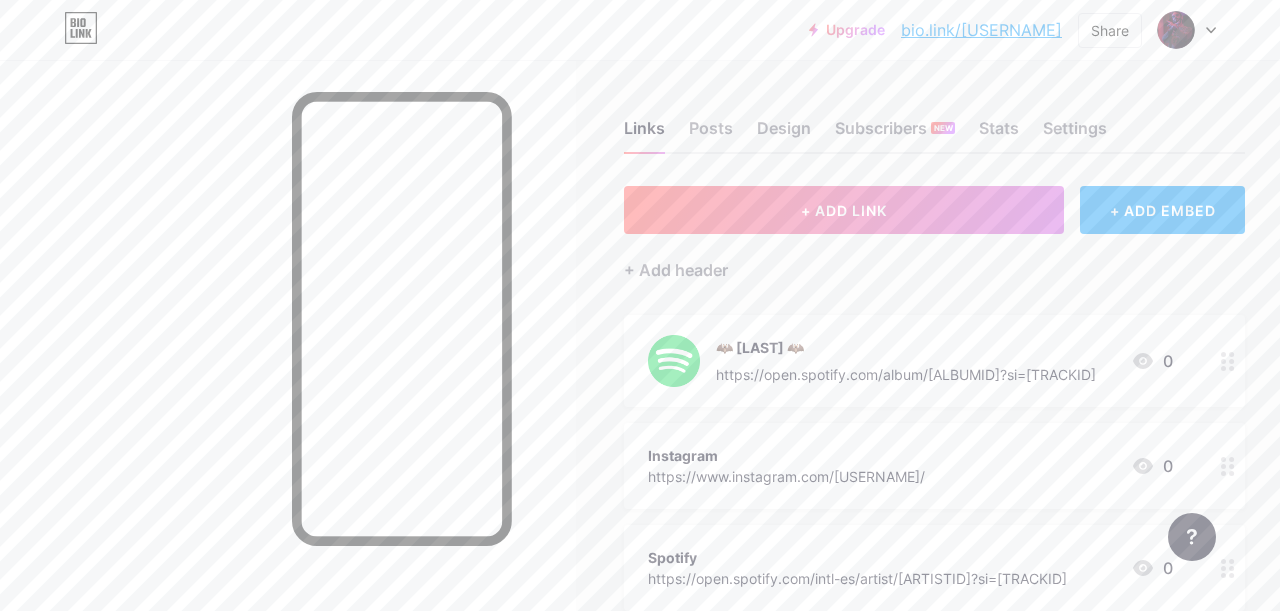 click 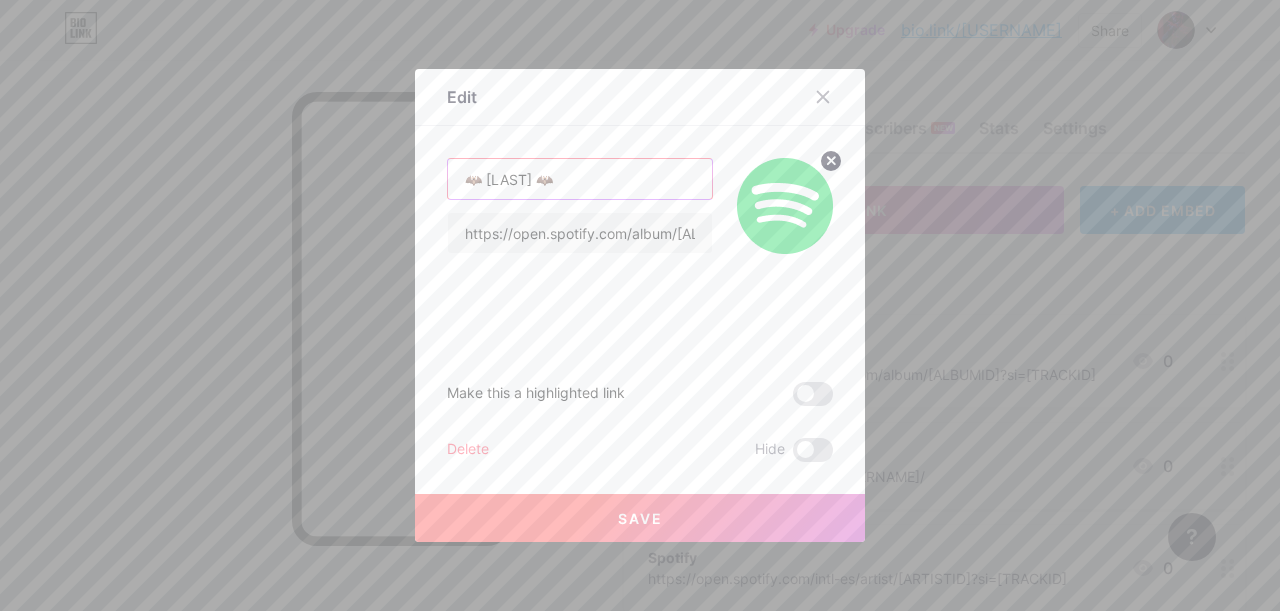 click on "🦇 [LAST] 🦇" at bounding box center (580, 179) 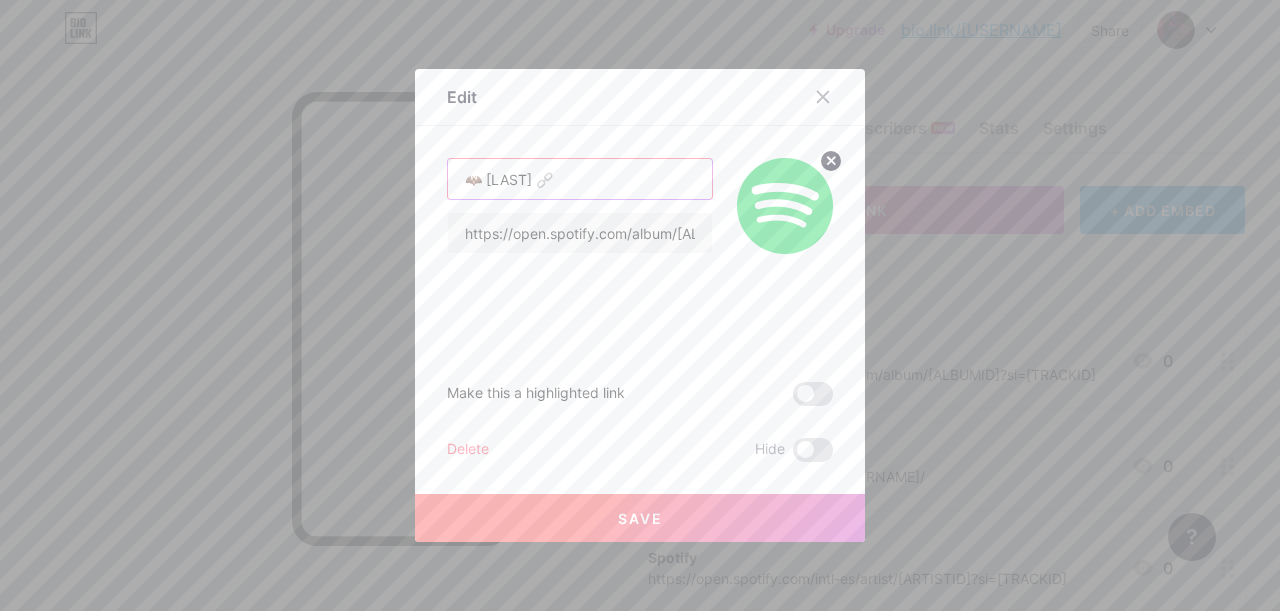 click on "🦇 [LAST] 🔗" at bounding box center (580, 179) 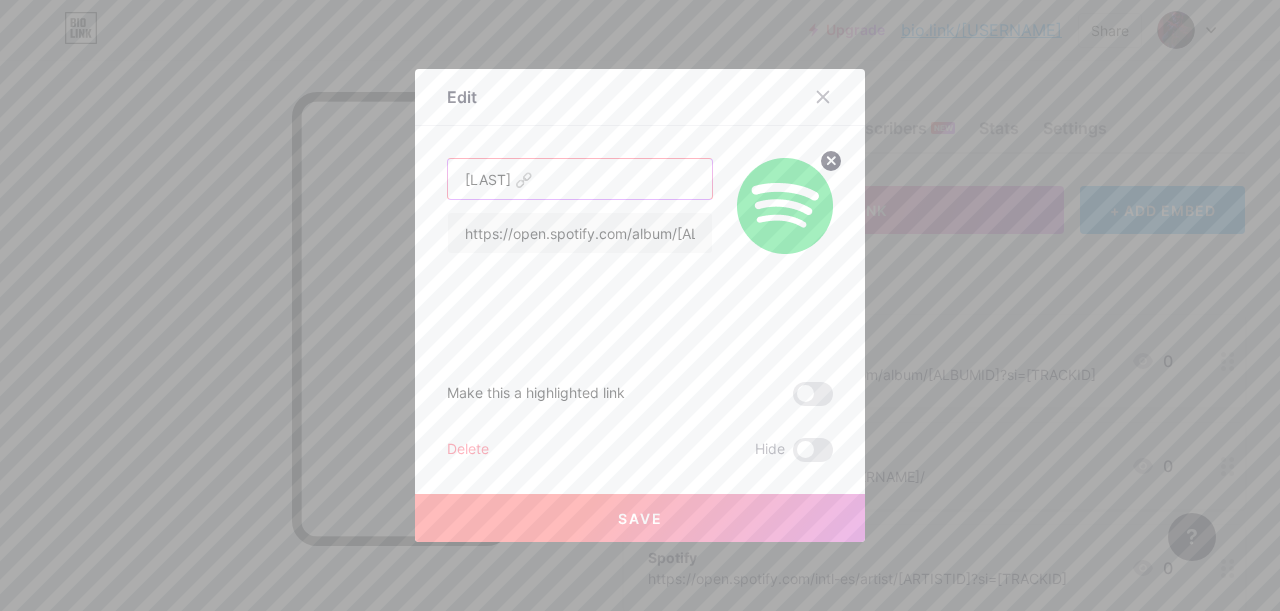 paste on "🔗" 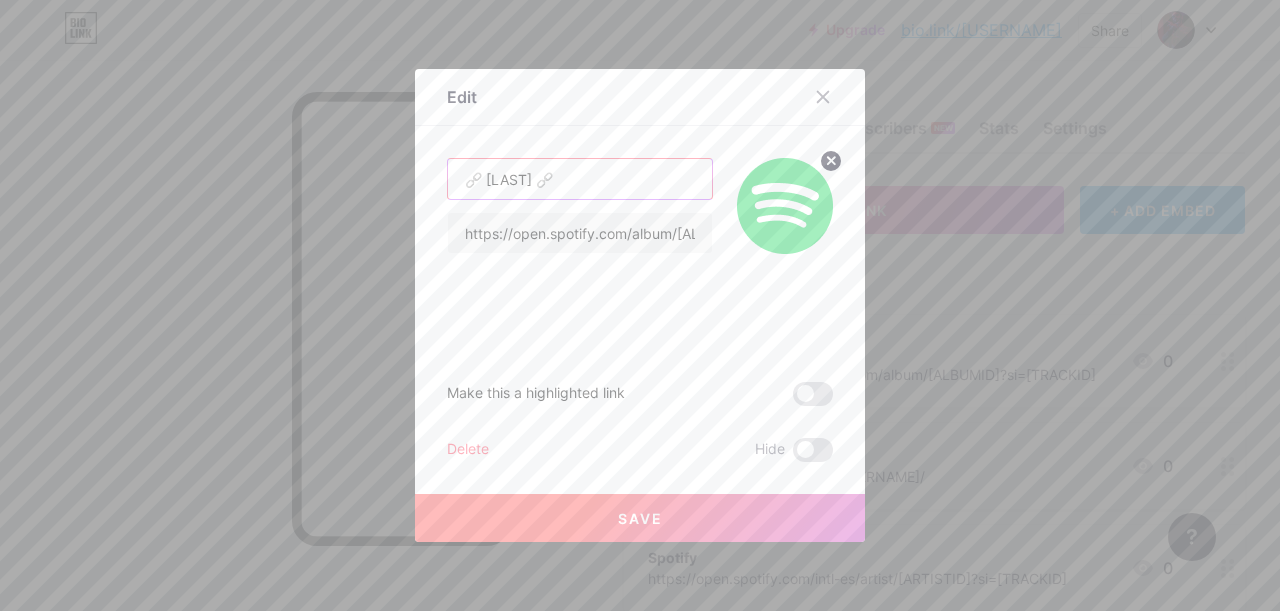 click on "🔗 [LAST] 🔗" at bounding box center [580, 179] 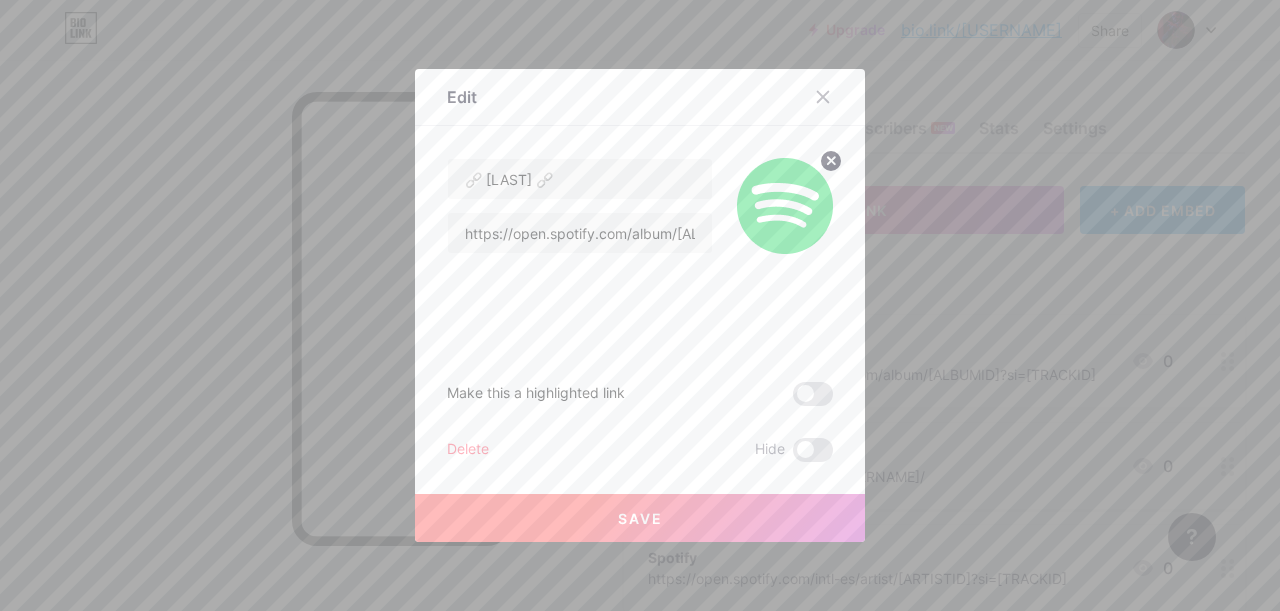 click on "Save" at bounding box center (640, 518) 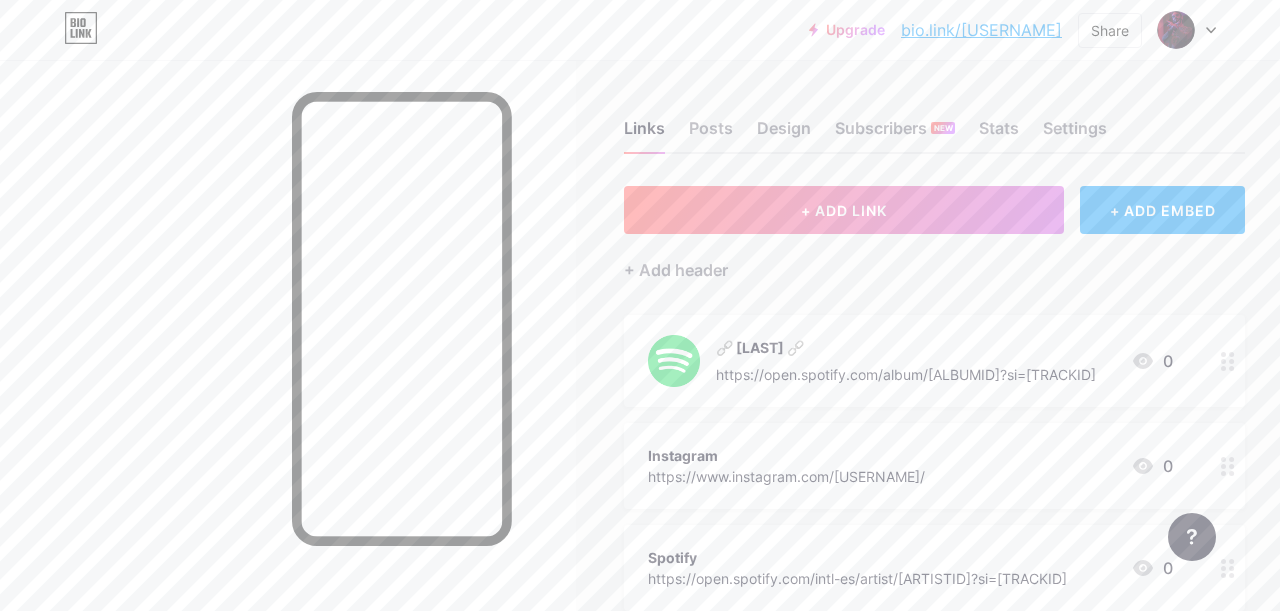click 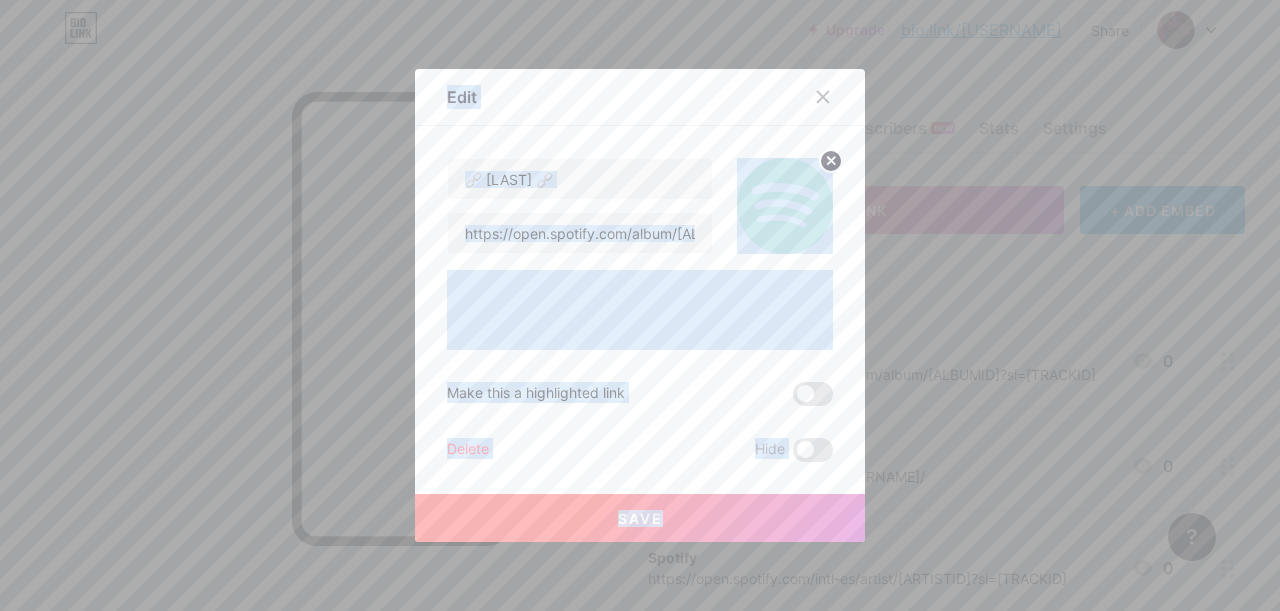 click at bounding box center (640, 305) 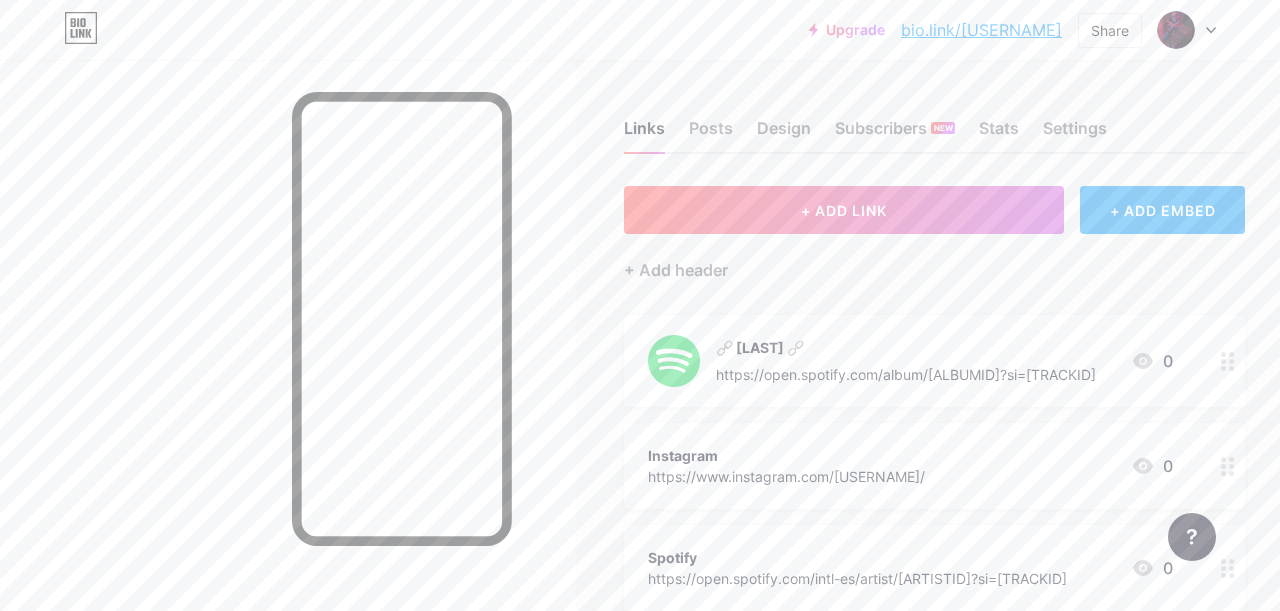 click 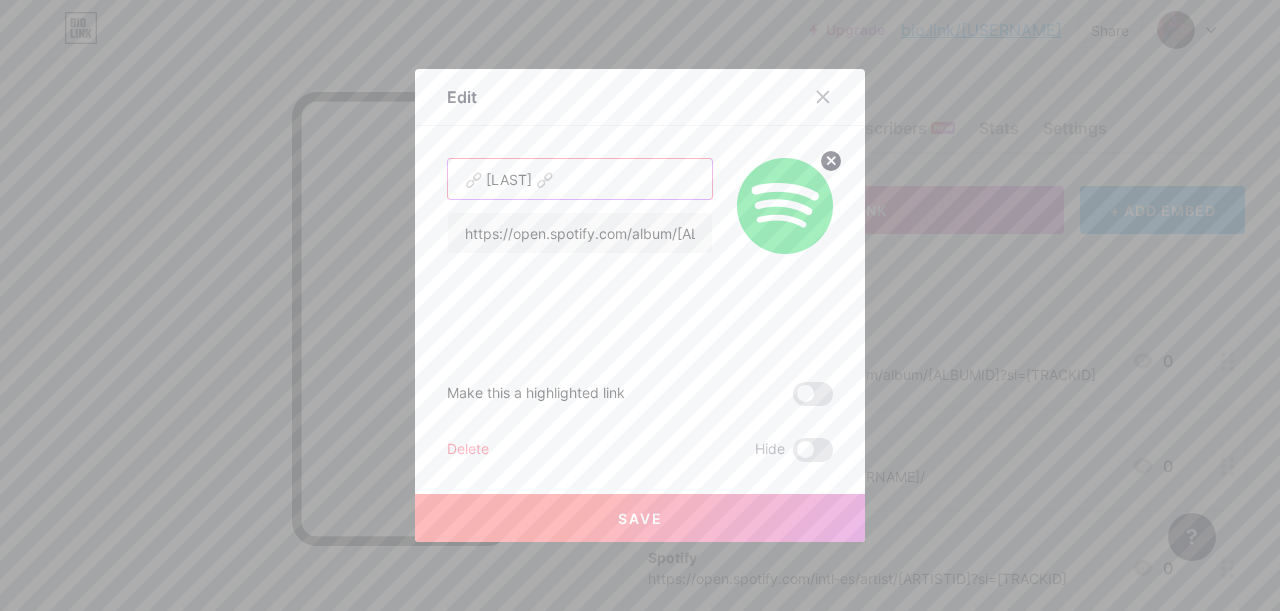 click on "🔗 [LAST] 🔗" at bounding box center [580, 179] 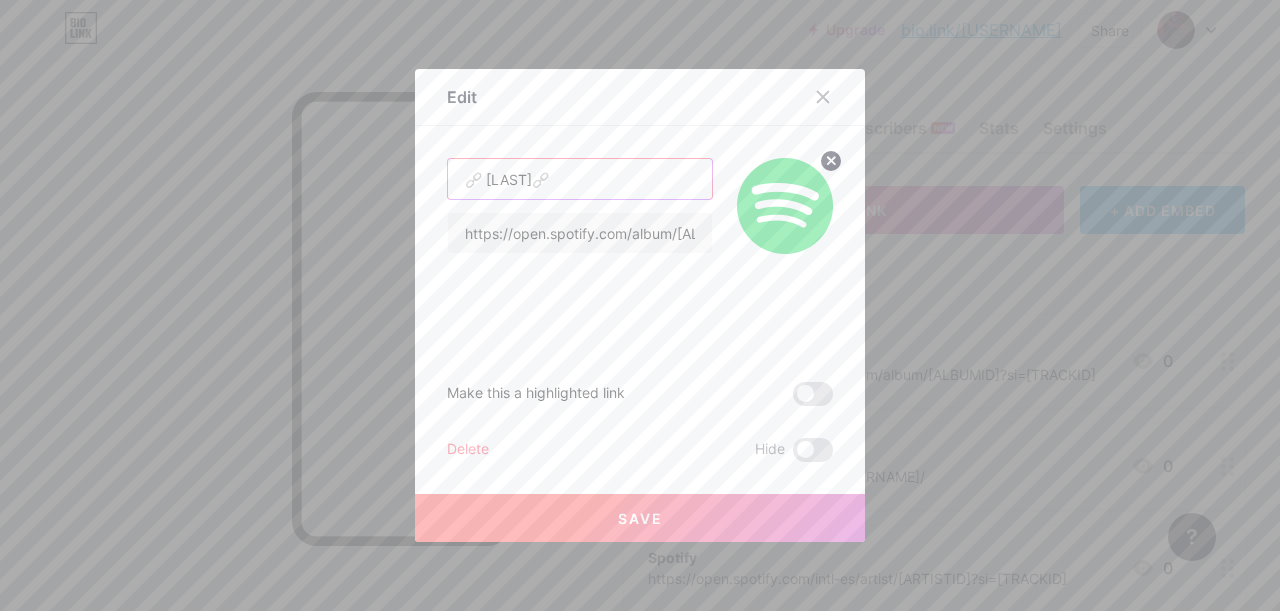 click on "🔗 [LAST]🔗" at bounding box center [580, 179] 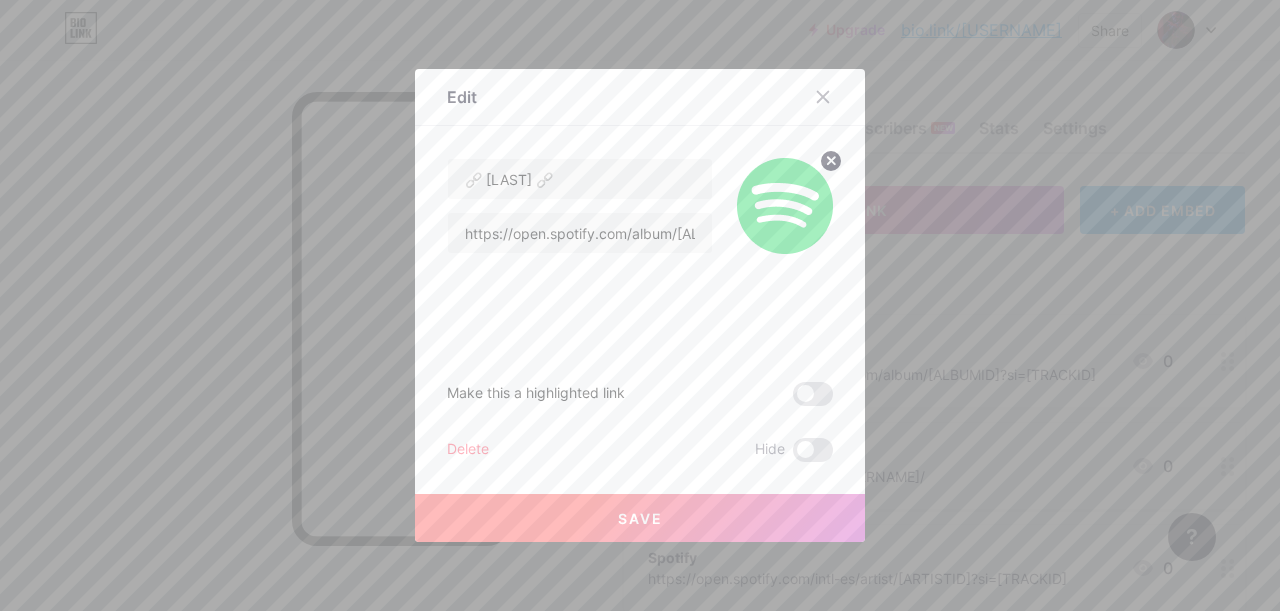 click on "Save" at bounding box center (640, 518) 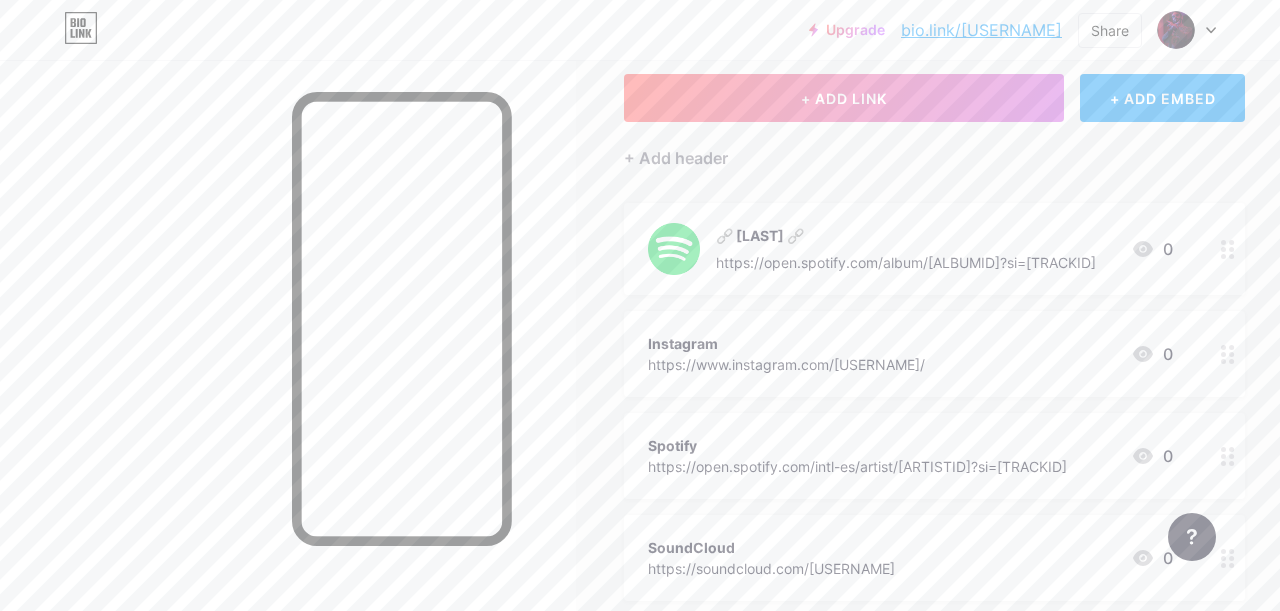 scroll, scrollTop: 0, scrollLeft: 0, axis: both 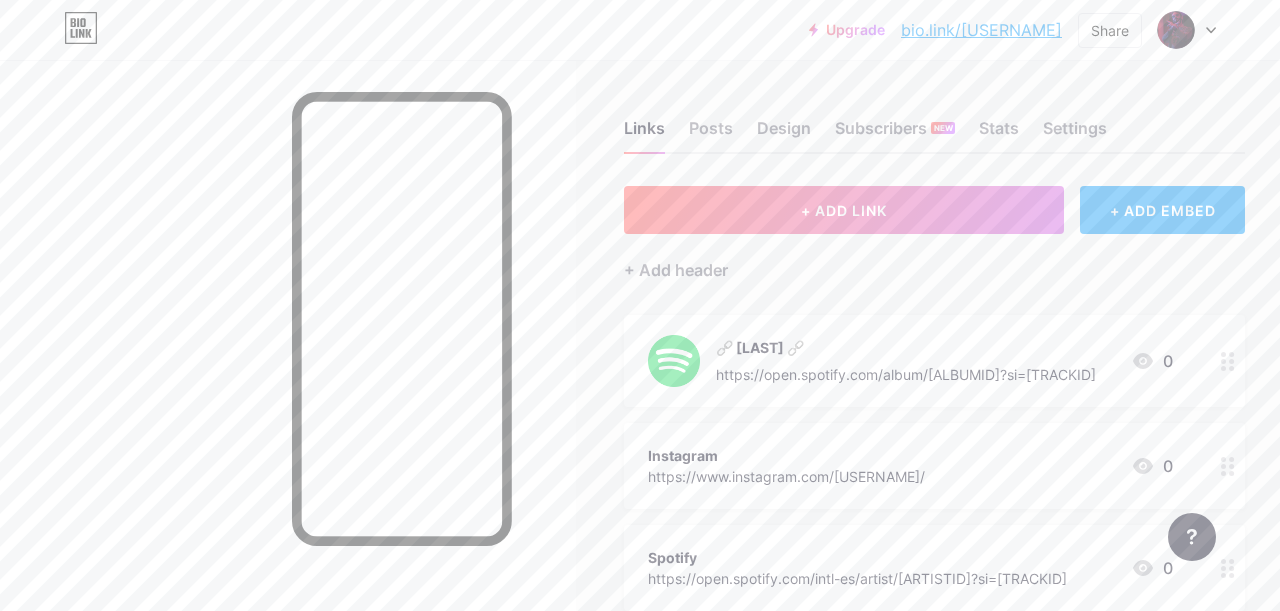 click on "bio.link/[USERNAME]" at bounding box center [981, 30] 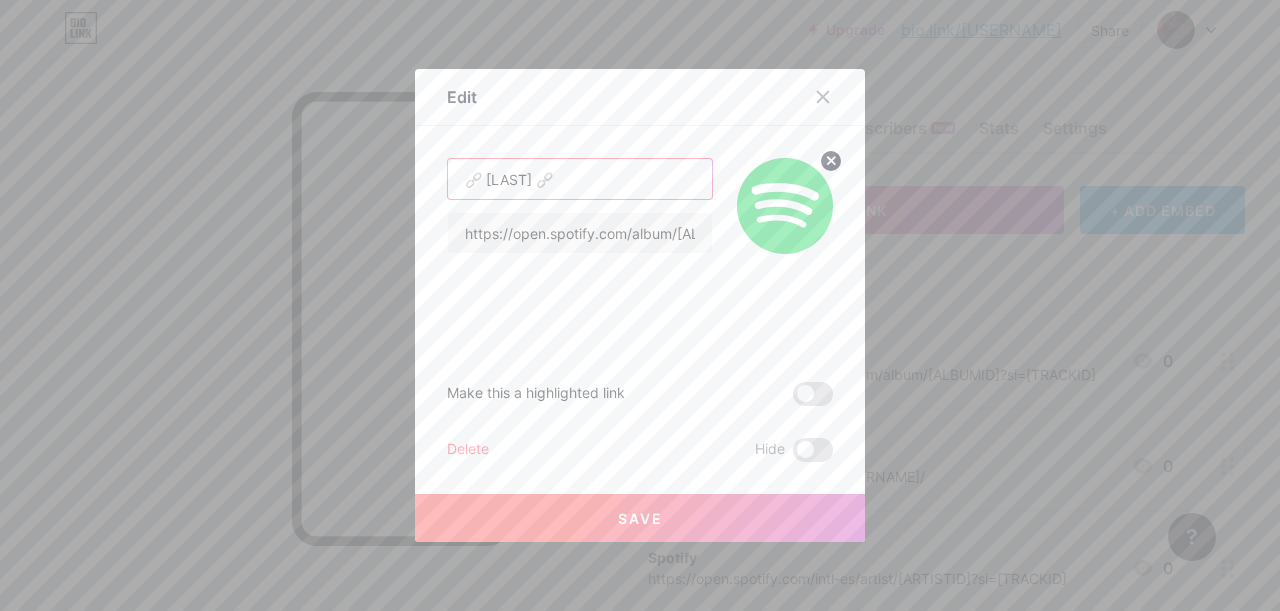 click on "🔗 [LAST] 🔗" at bounding box center (580, 179) 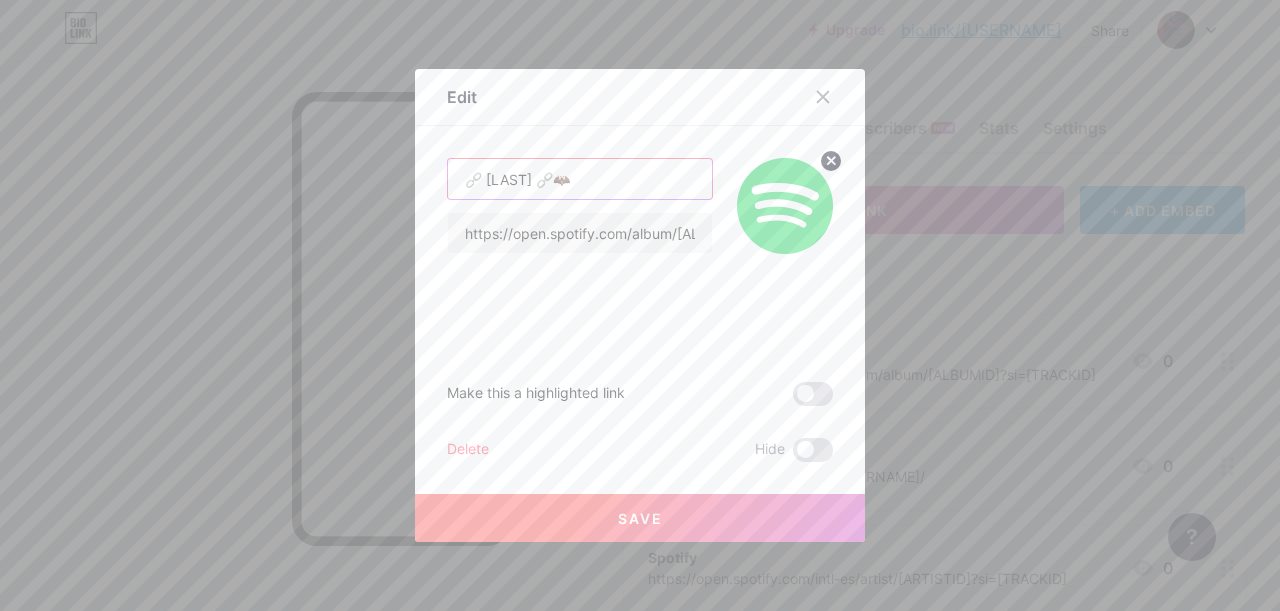 click on "🔗 [LAST] 🔗🦇" at bounding box center (580, 179) 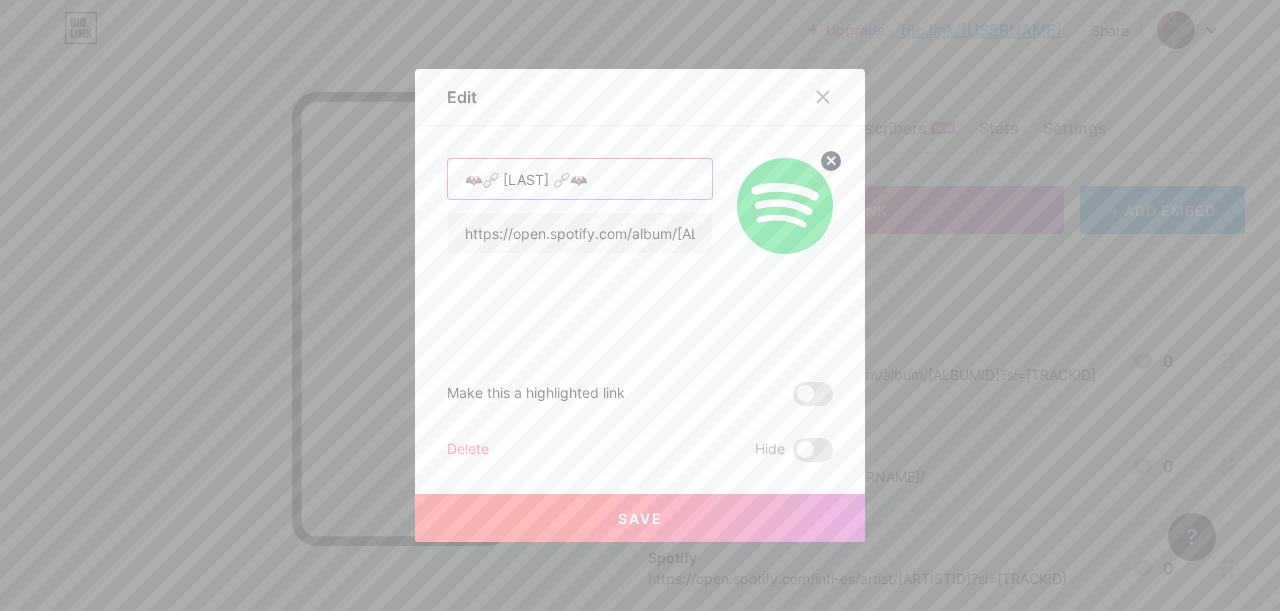 type on "🦇🔗 [LAST] 🔗🦇" 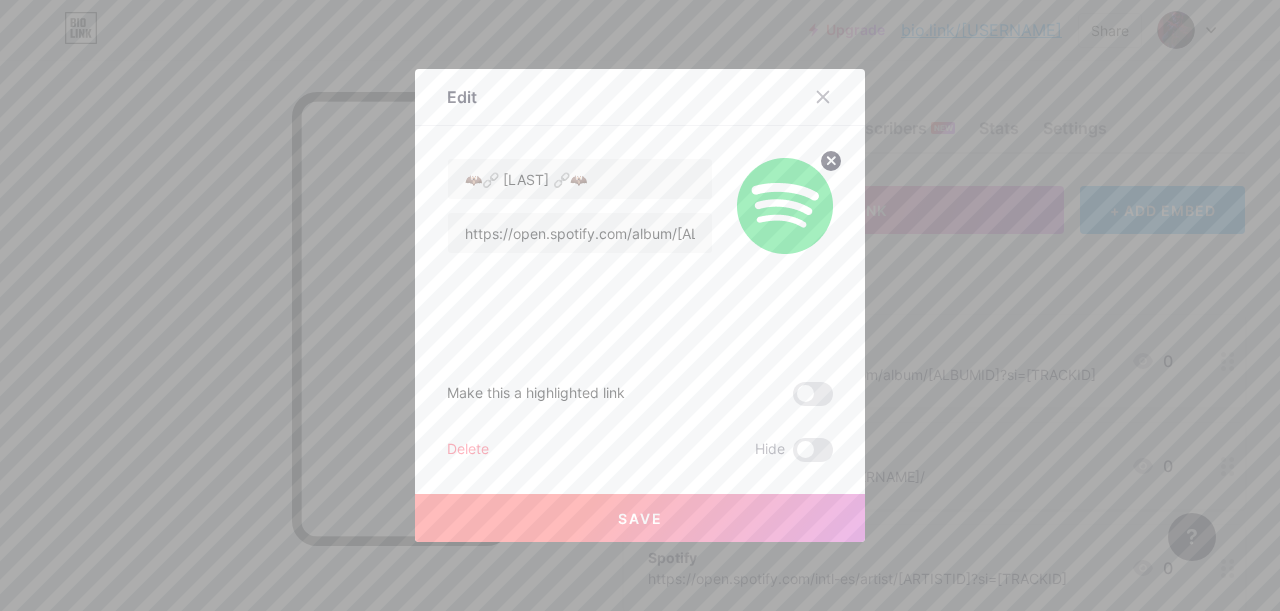 click on "Save" at bounding box center (640, 518) 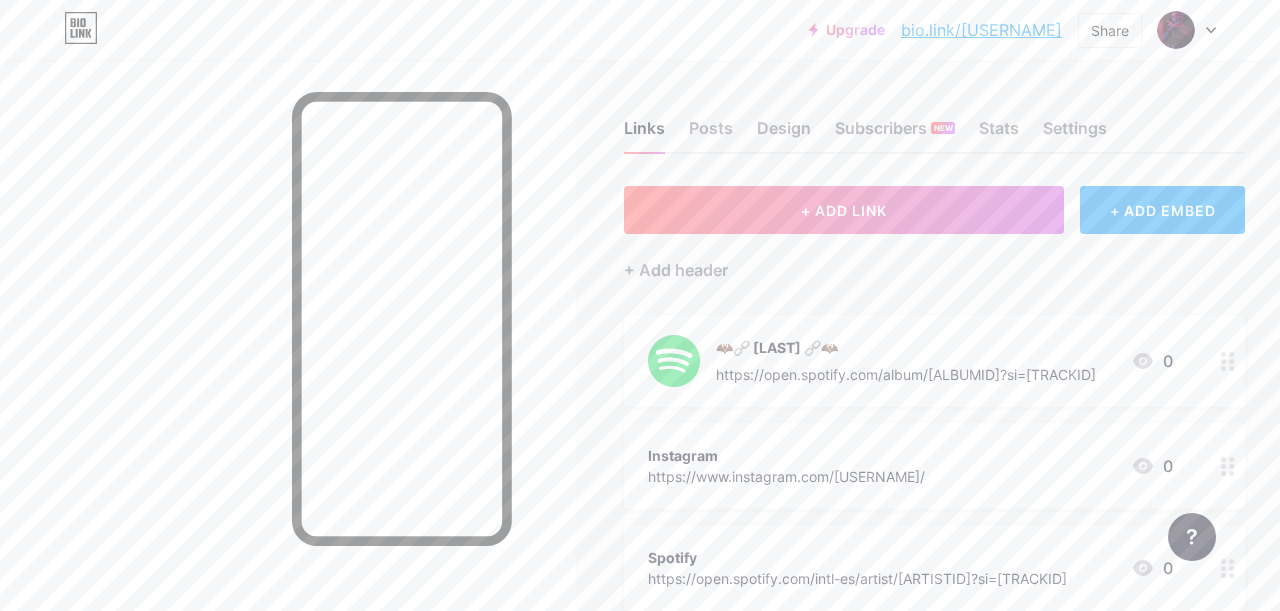 click 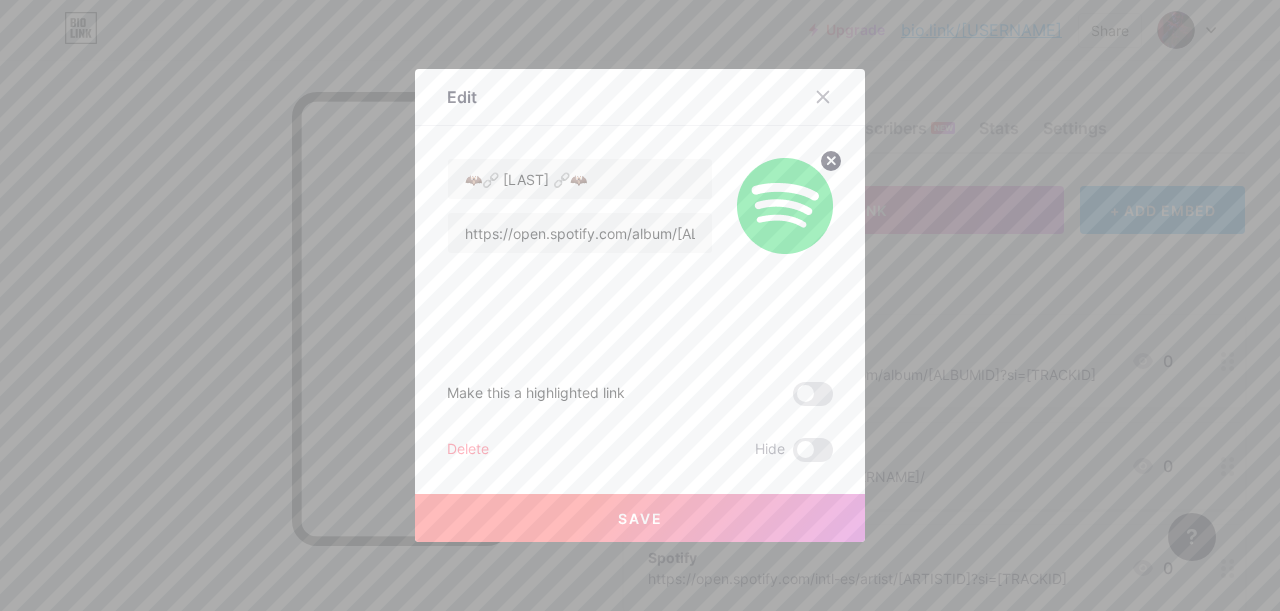 click at bounding box center (640, 305) 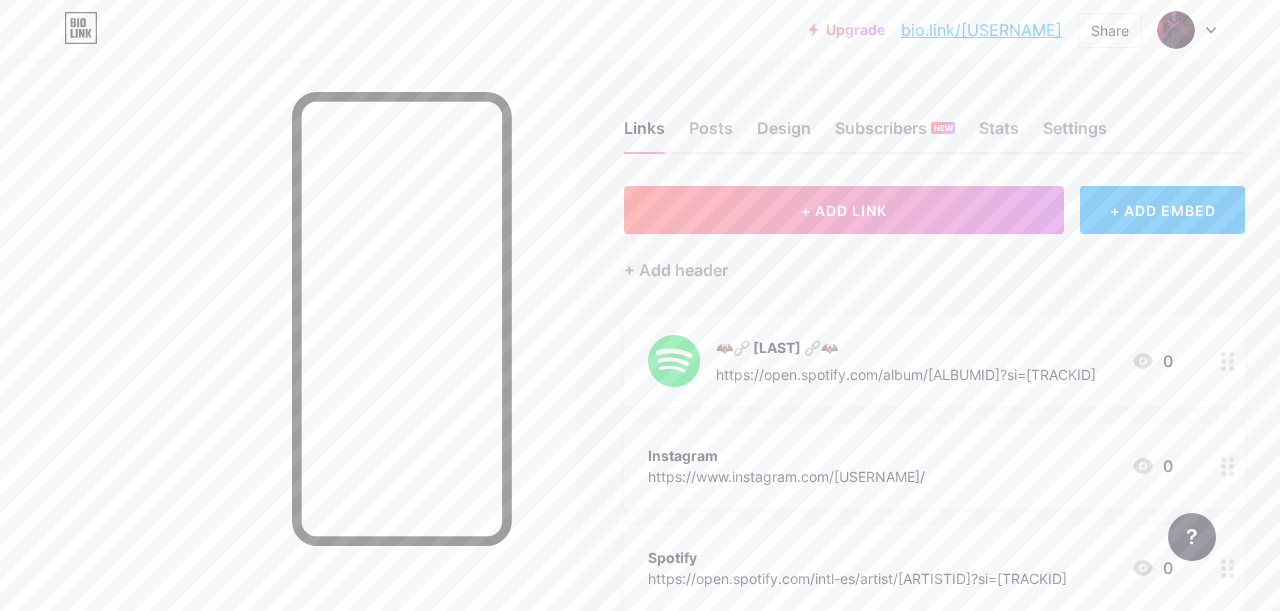 click 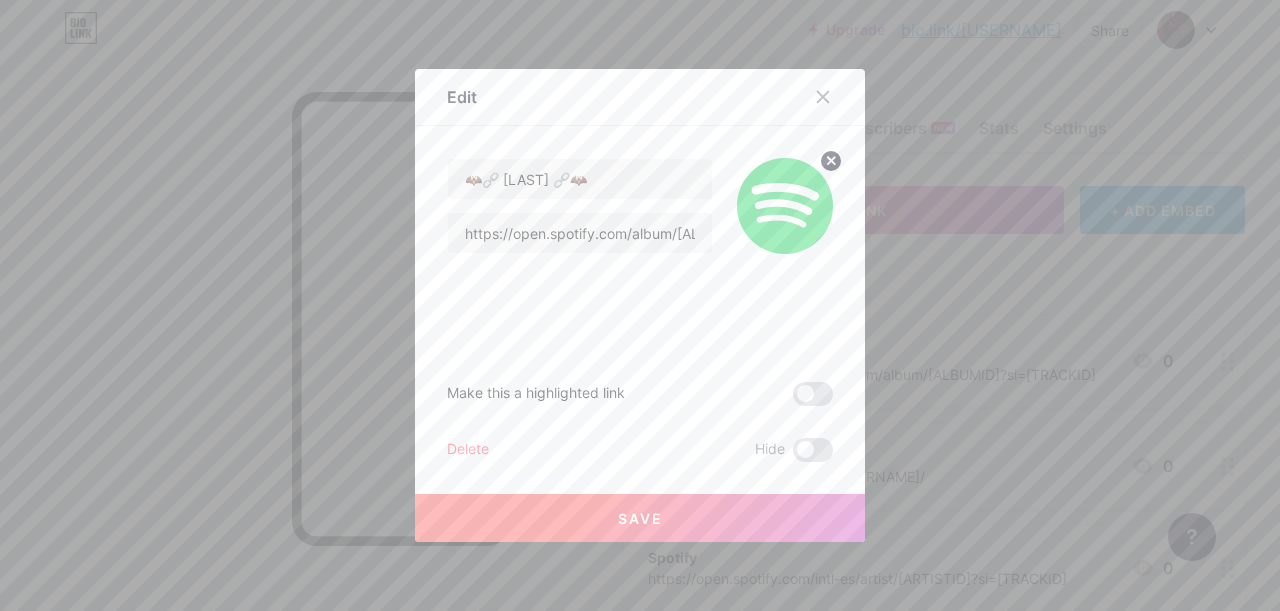 click at bounding box center (640, 305) 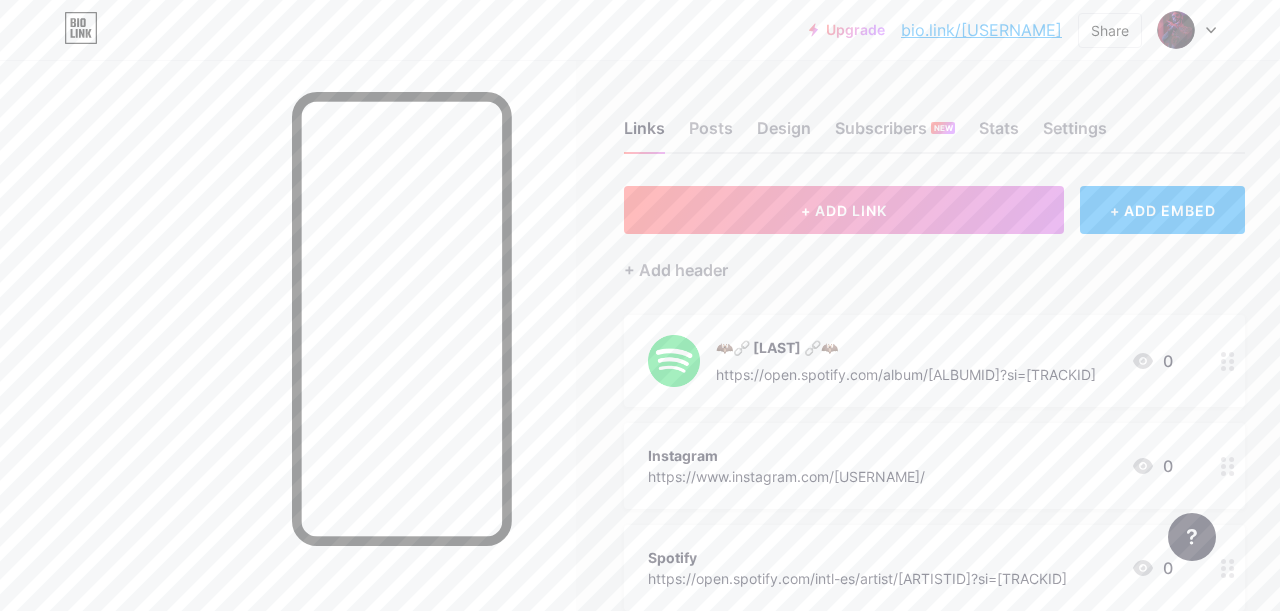 click 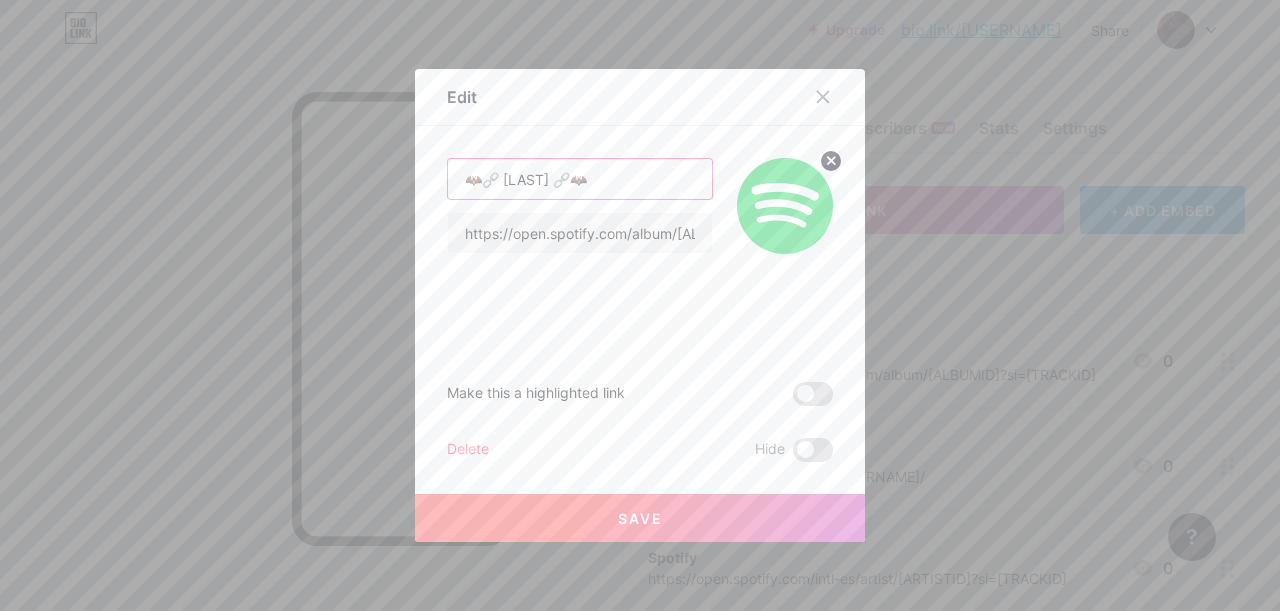 click on "🦇🔗 [LAST] 🔗🦇" at bounding box center [580, 179] 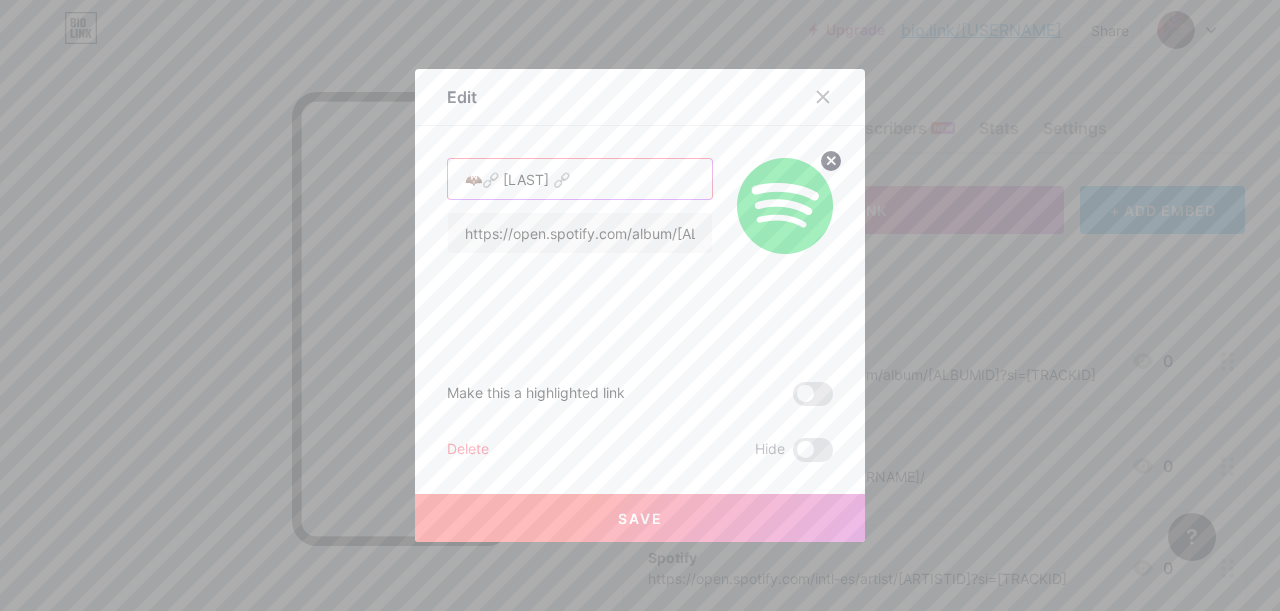 type on "🦇🔗 [LAST] 🔗" 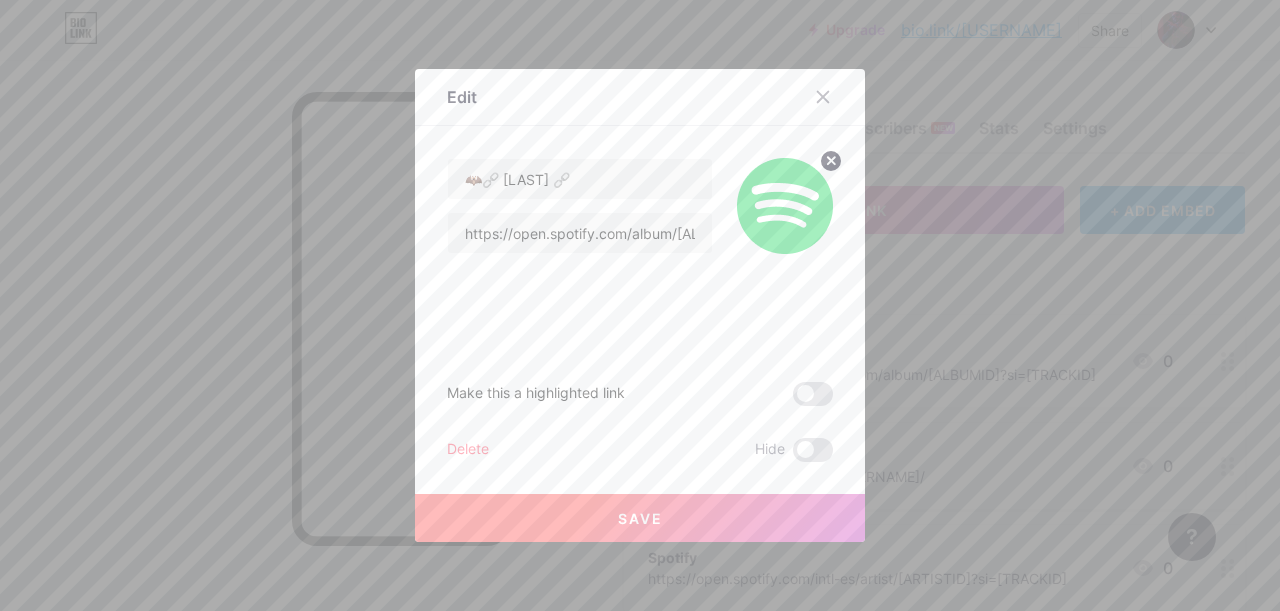 click on "Save" at bounding box center (640, 518) 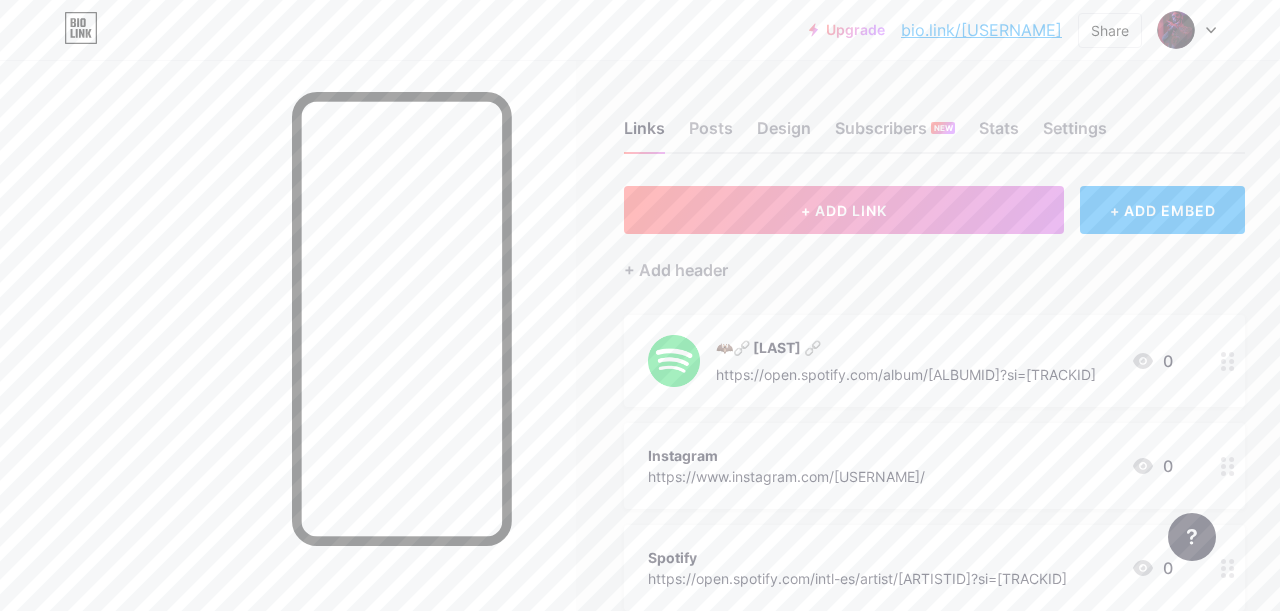 click at bounding box center [1228, 361] 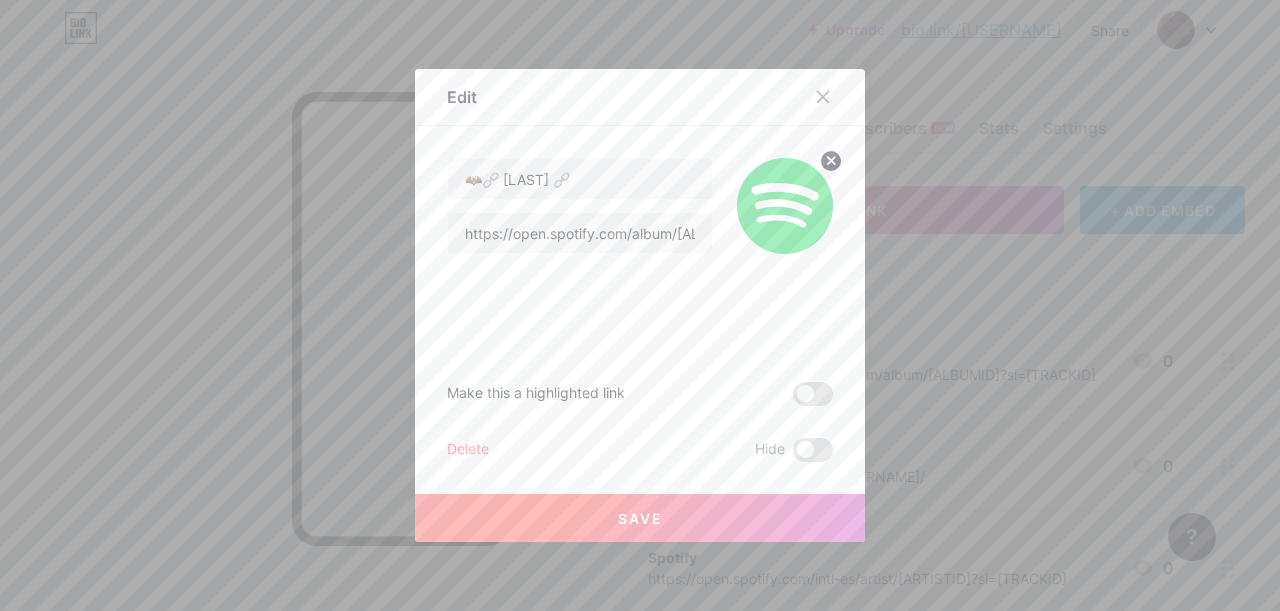 click at bounding box center [640, 305] 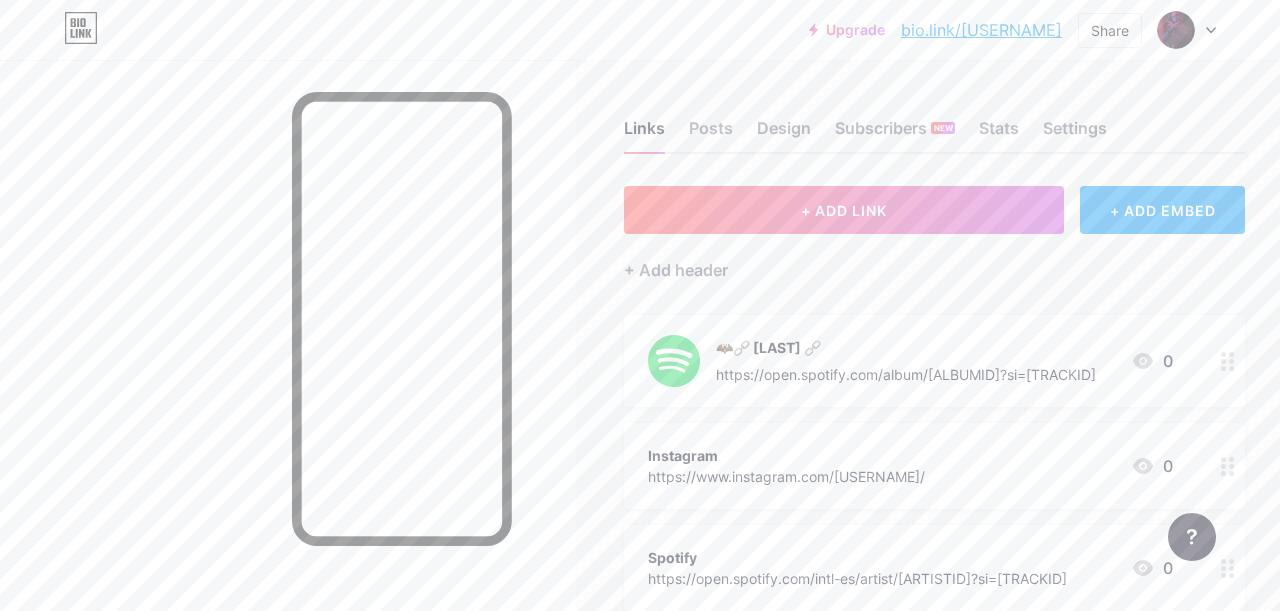 click at bounding box center [1228, 361] 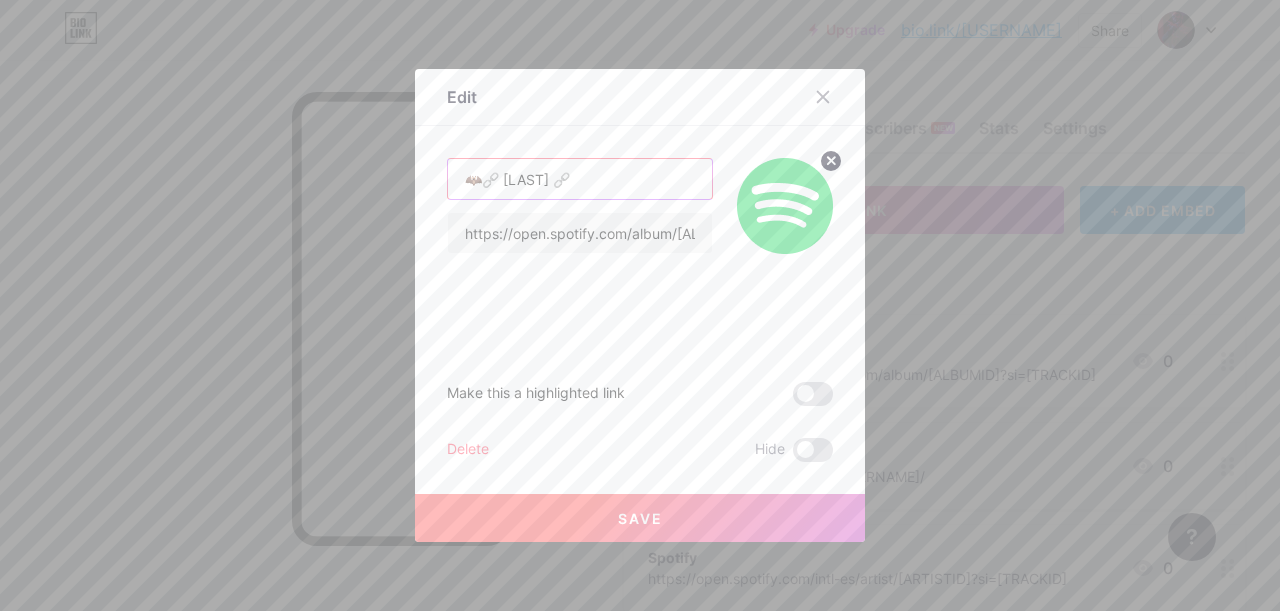 click on "🦇🔗 [LAST] 🔗" at bounding box center [580, 179] 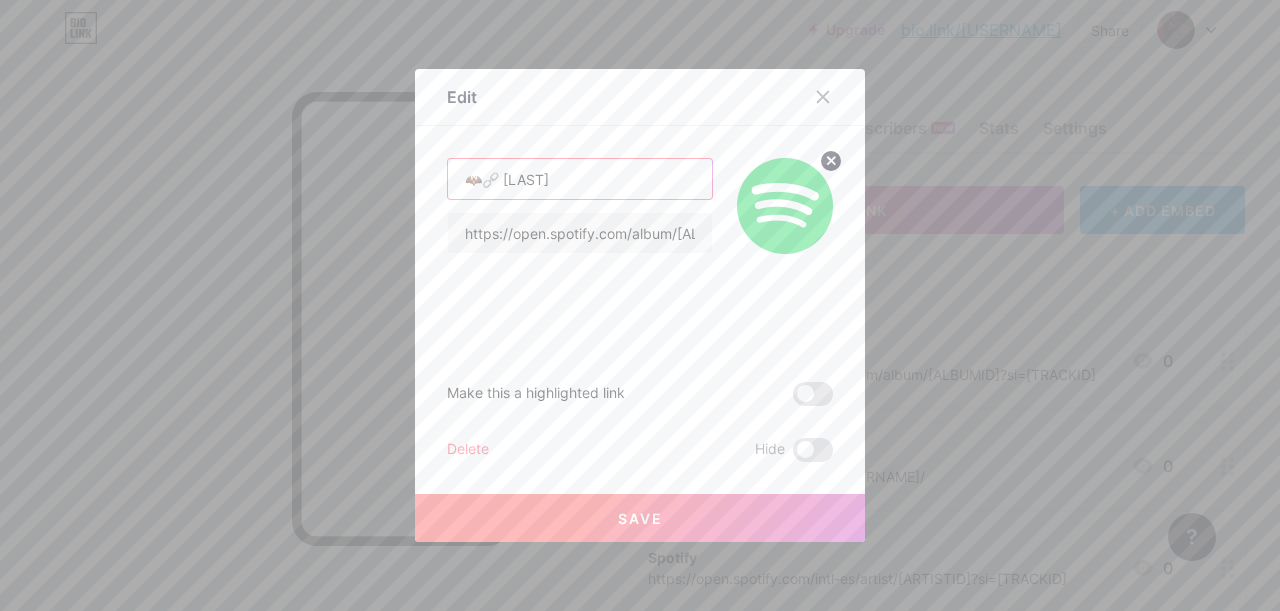type on "🦇🔗 [LAST]" 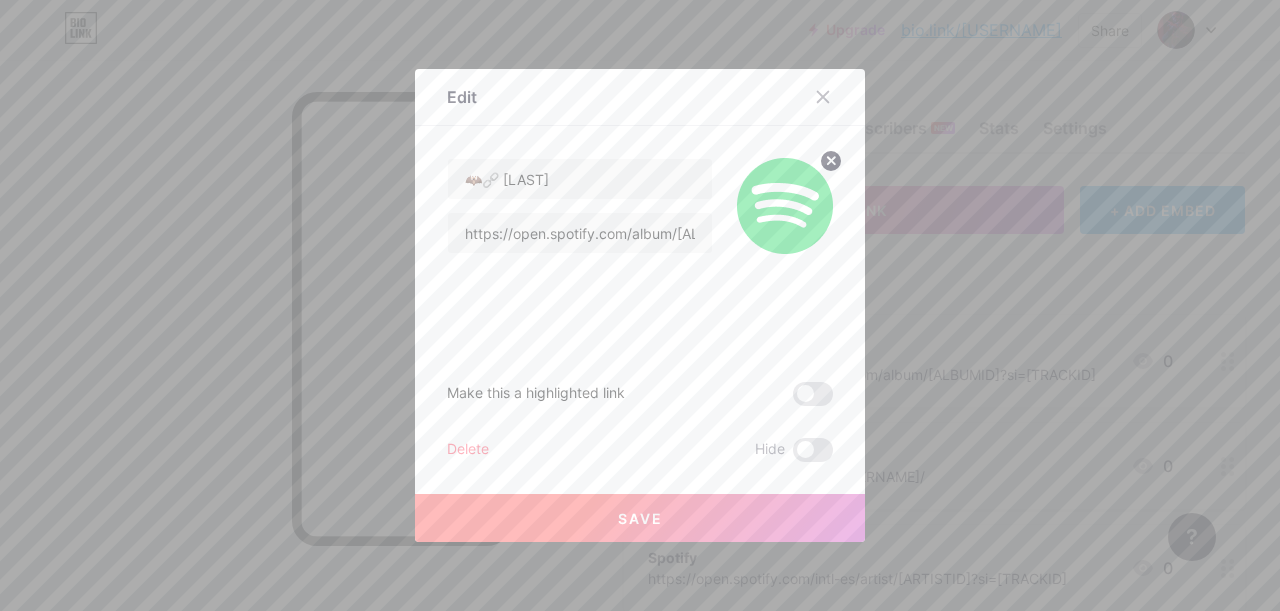 click on "Save" at bounding box center (640, 518) 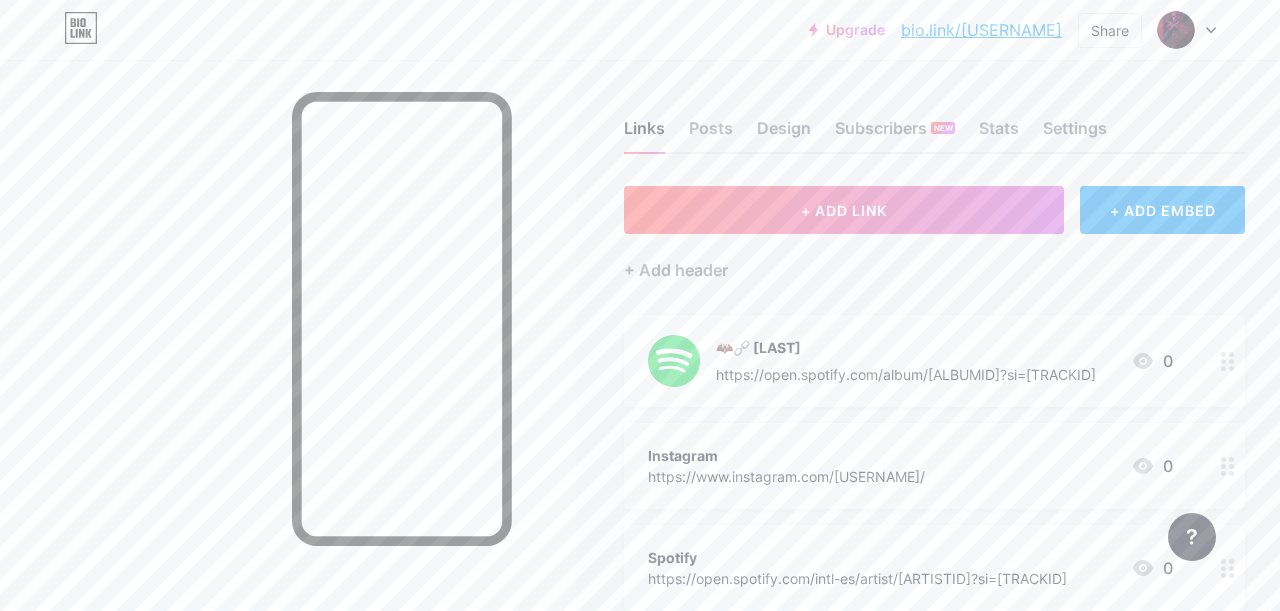 click on "bio.link/[USERNAME]" at bounding box center [981, 30] 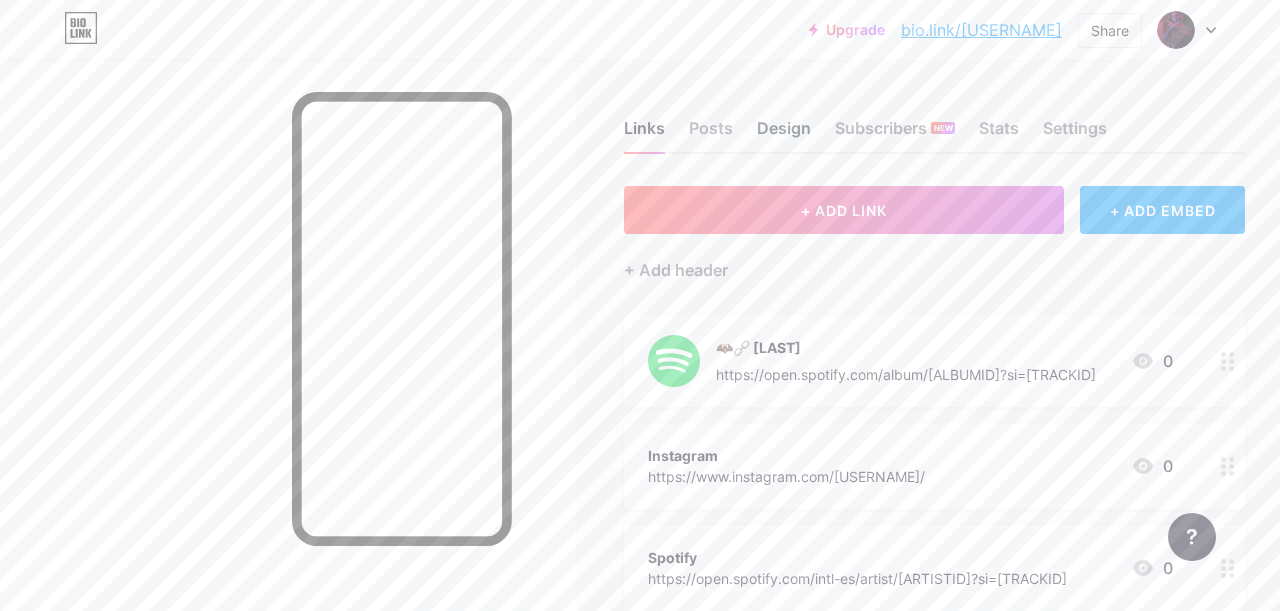 click on "Design" at bounding box center [784, 134] 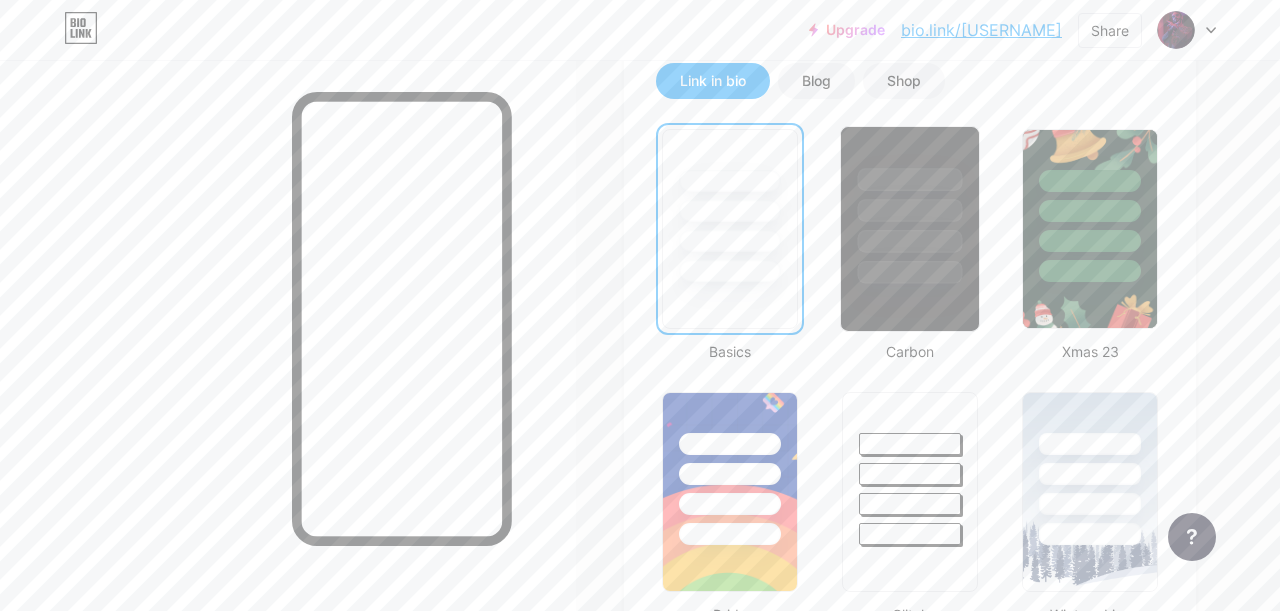 scroll, scrollTop: 461, scrollLeft: 0, axis: vertical 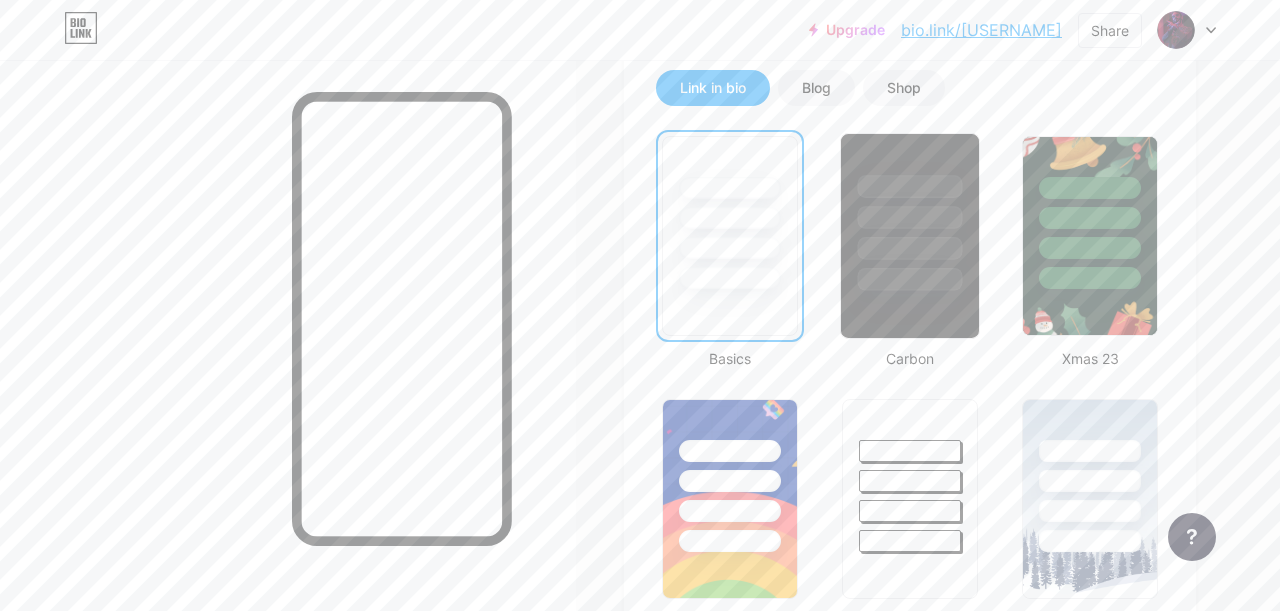 click at bounding box center (909, 279) 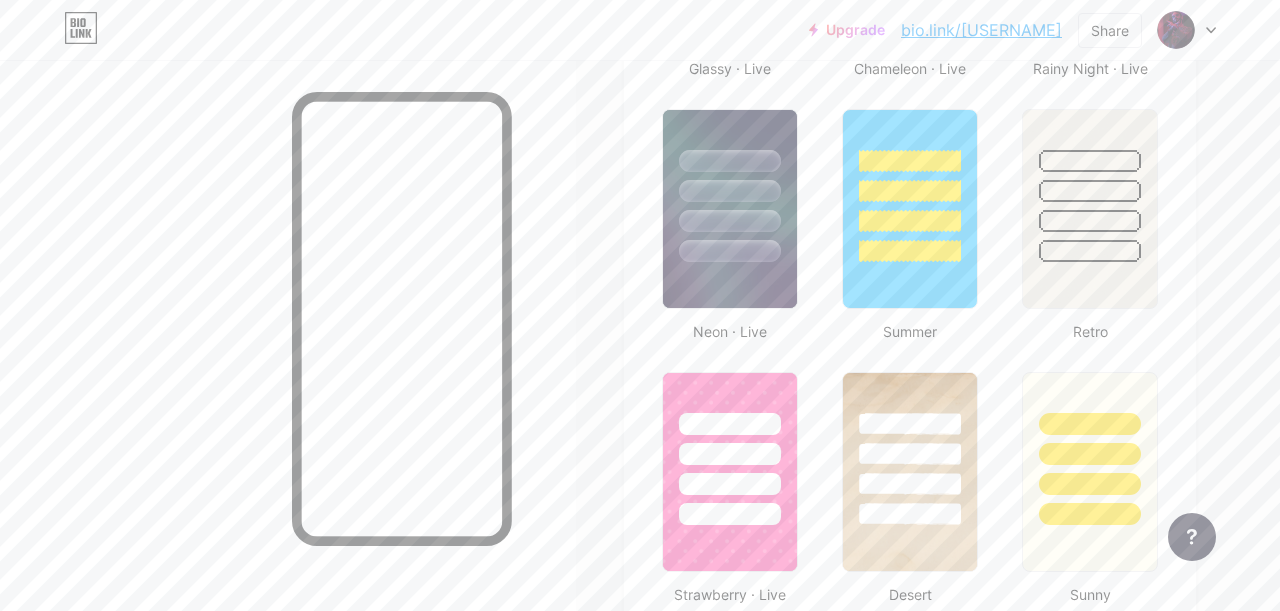 scroll, scrollTop: 1255, scrollLeft: 0, axis: vertical 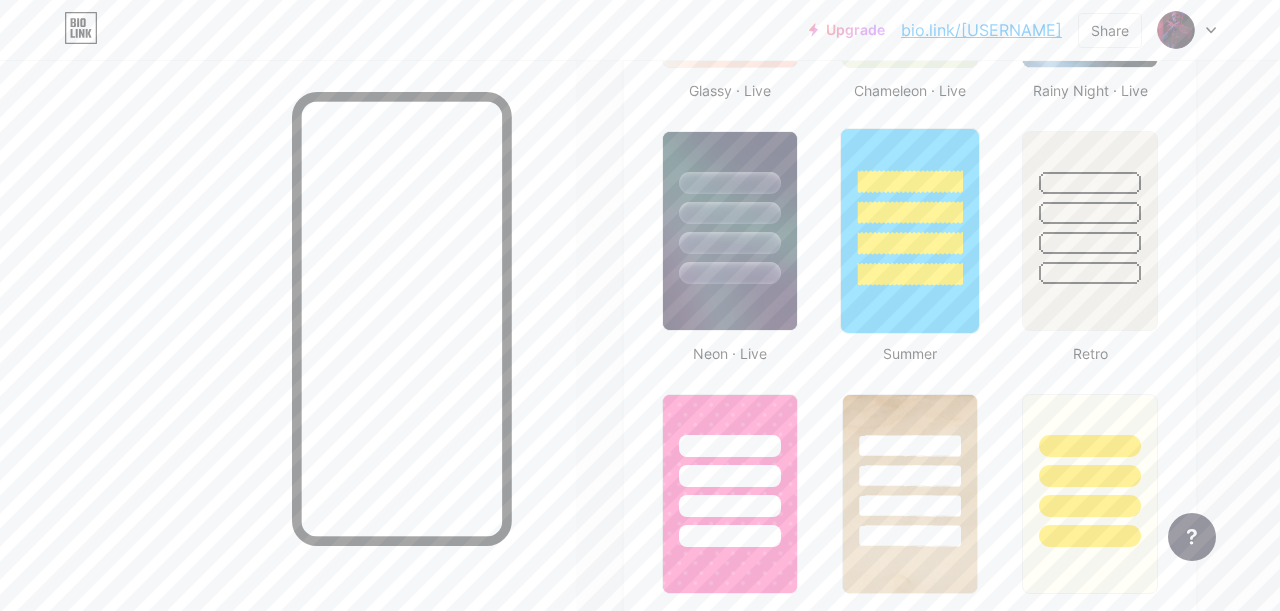 click at bounding box center (909, 212) 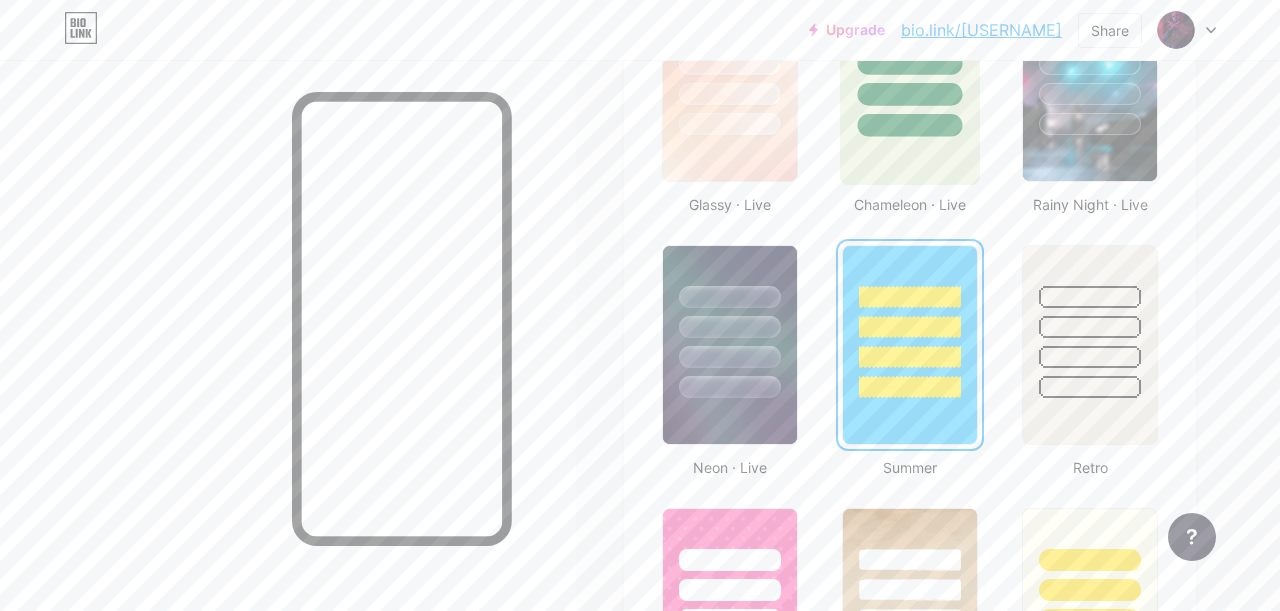 scroll, scrollTop: 1060, scrollLeft: 0, axis: vertical 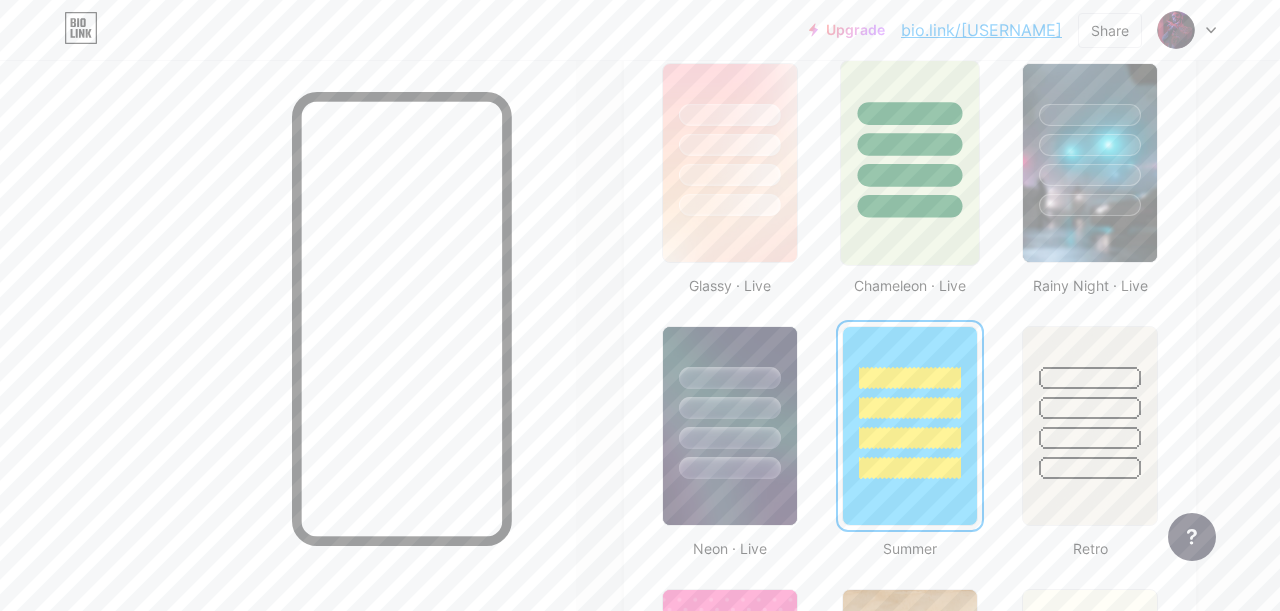 click at bounding box center [909, 175] 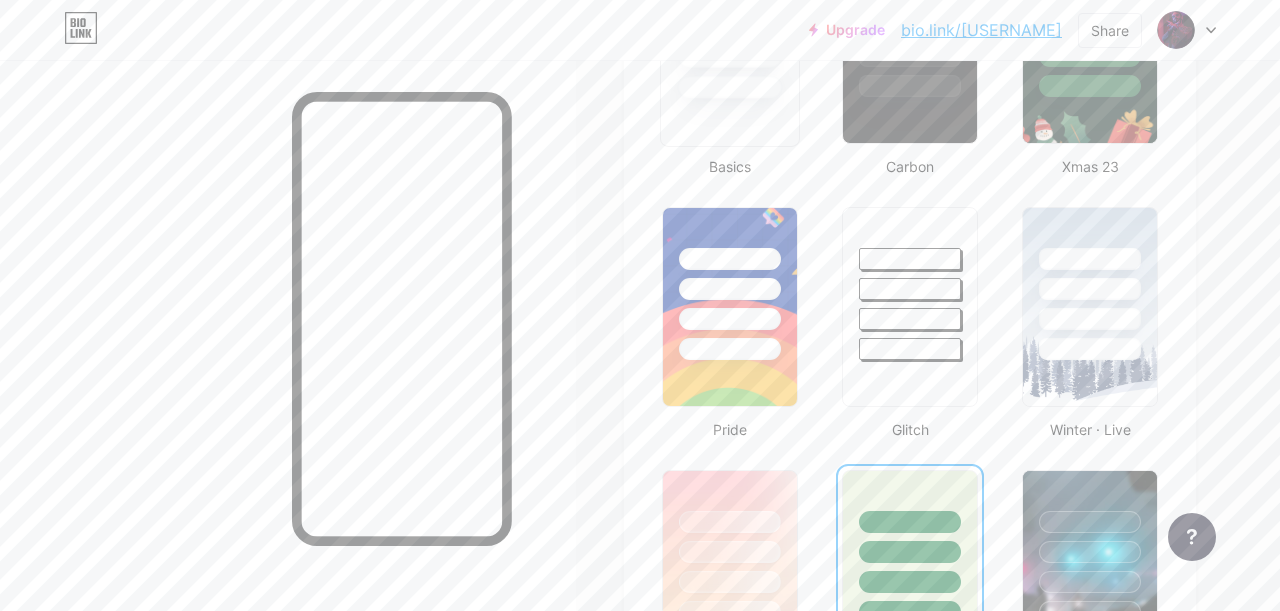 scroll, scrollTop: 448, scrollLeft: 0, axis: vertical 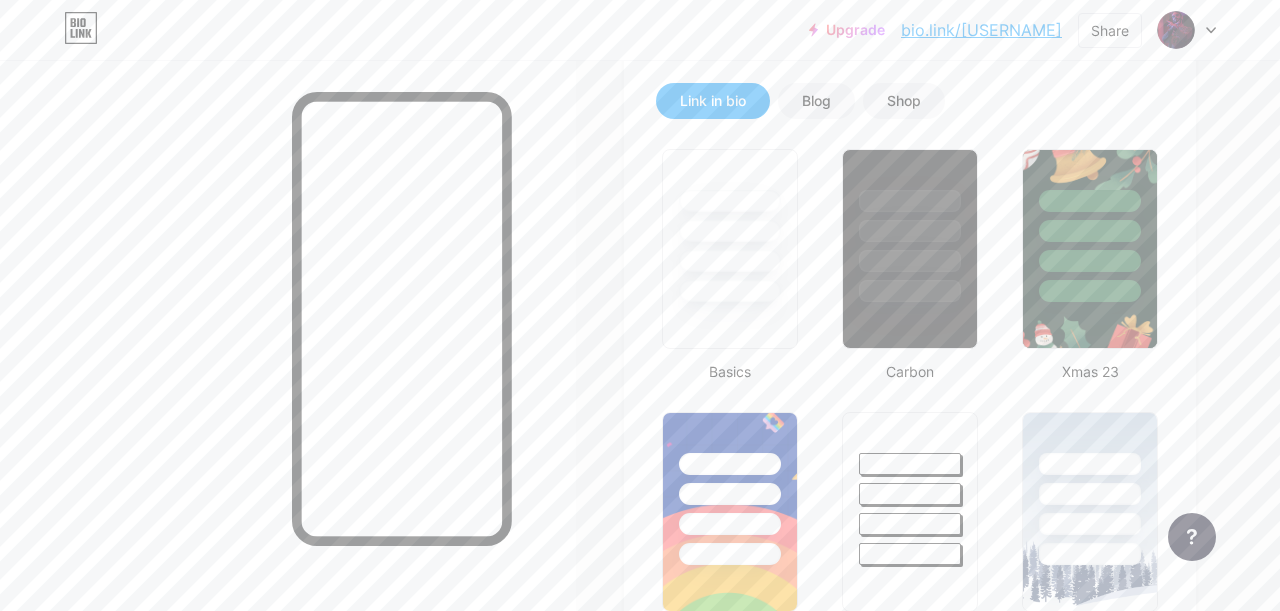 click on "bio.link/[USERNAME]" at bounding box center [981, 30] 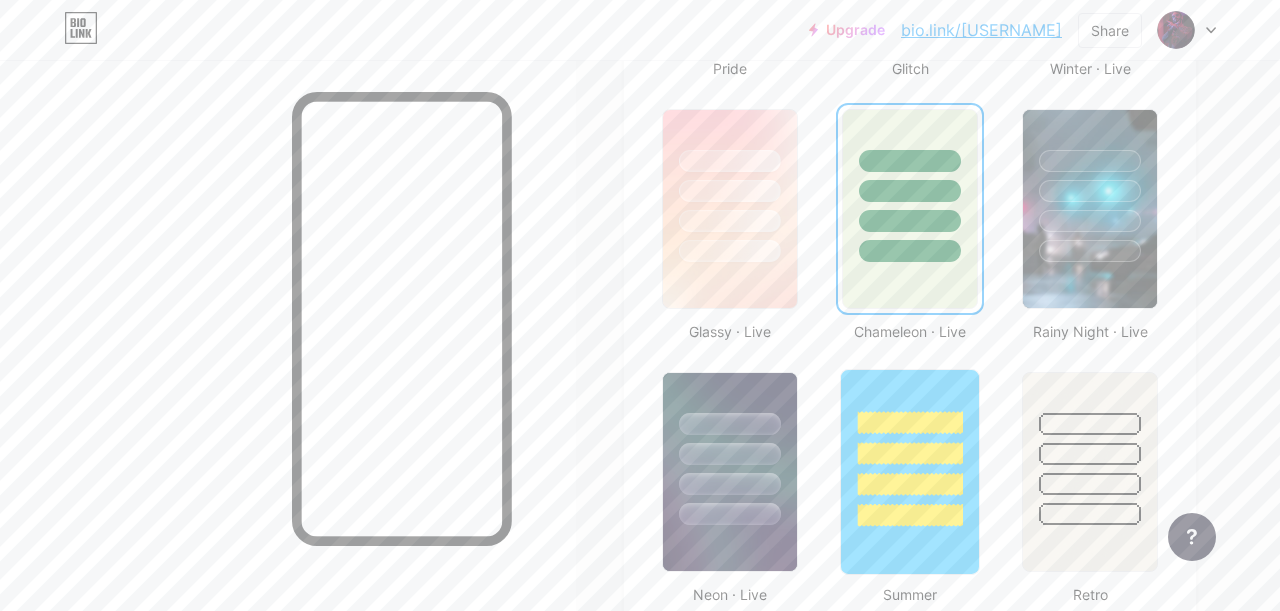scroll, scrollTop: 1009, scrollLeft: 0, axis: vertical 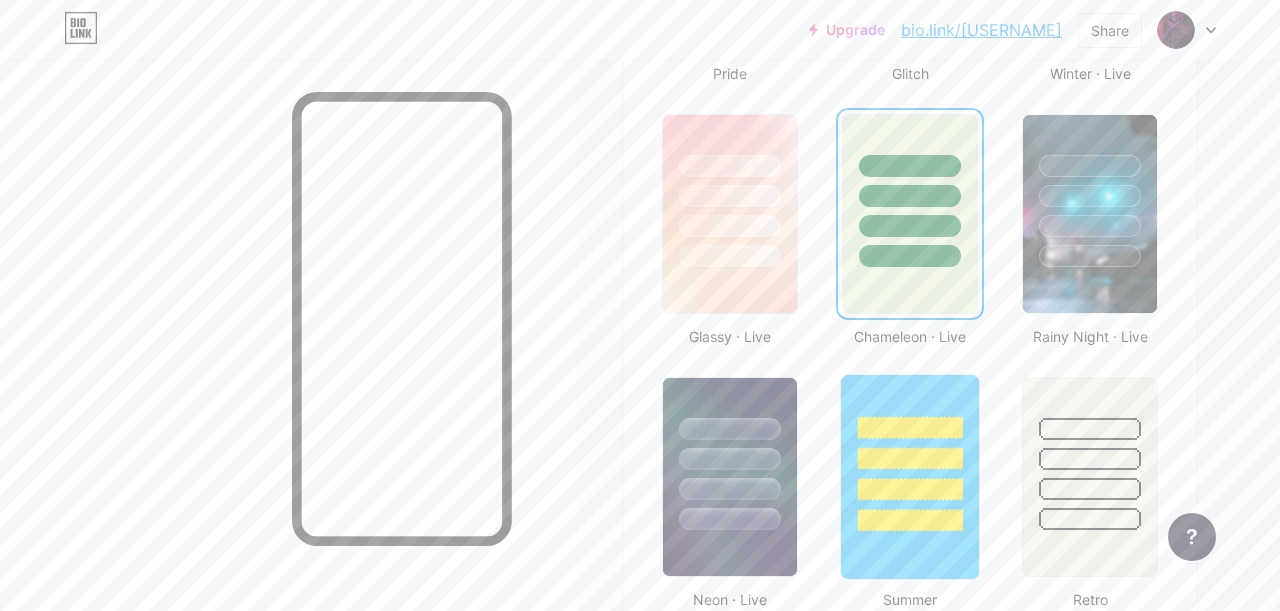 click at bounding box center [909, 458] 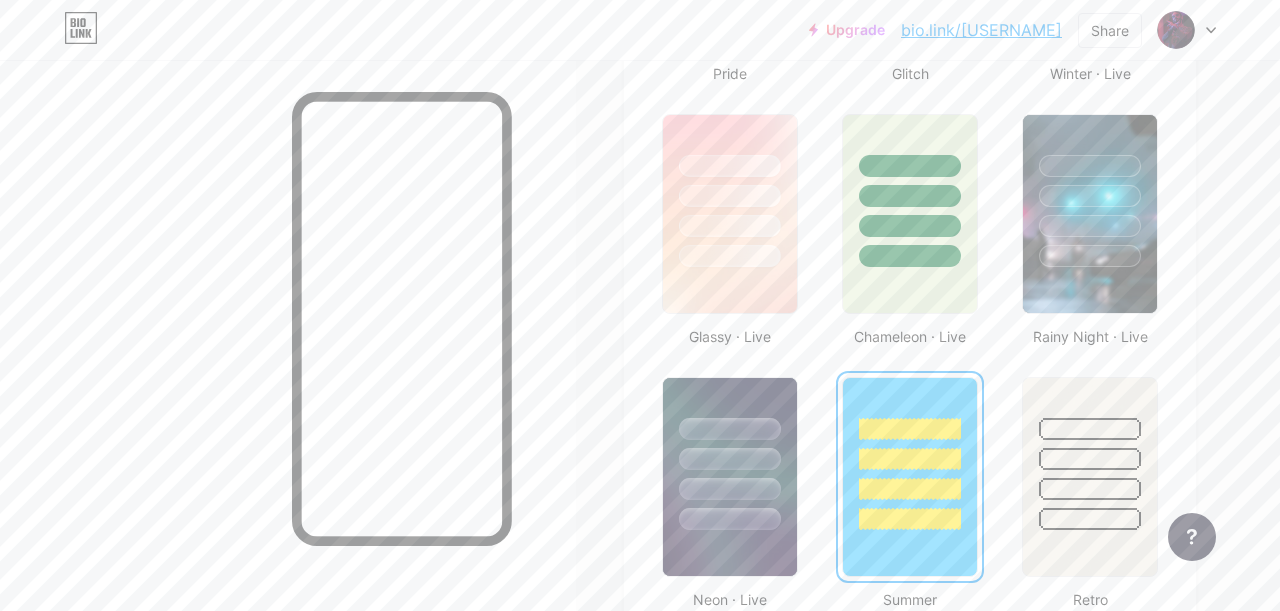 click on "bio.link/[USERNAME]" at bounding box center [981, 30] 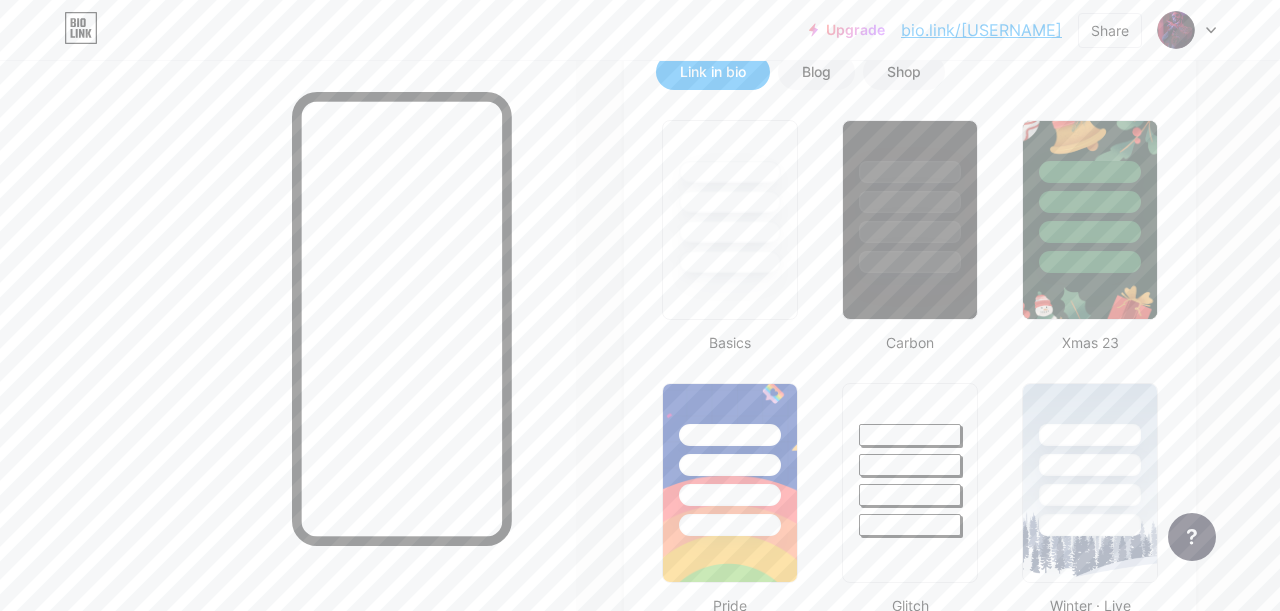 scroll, scrollTop: 486, scrollLeft: 0, axis: vertical 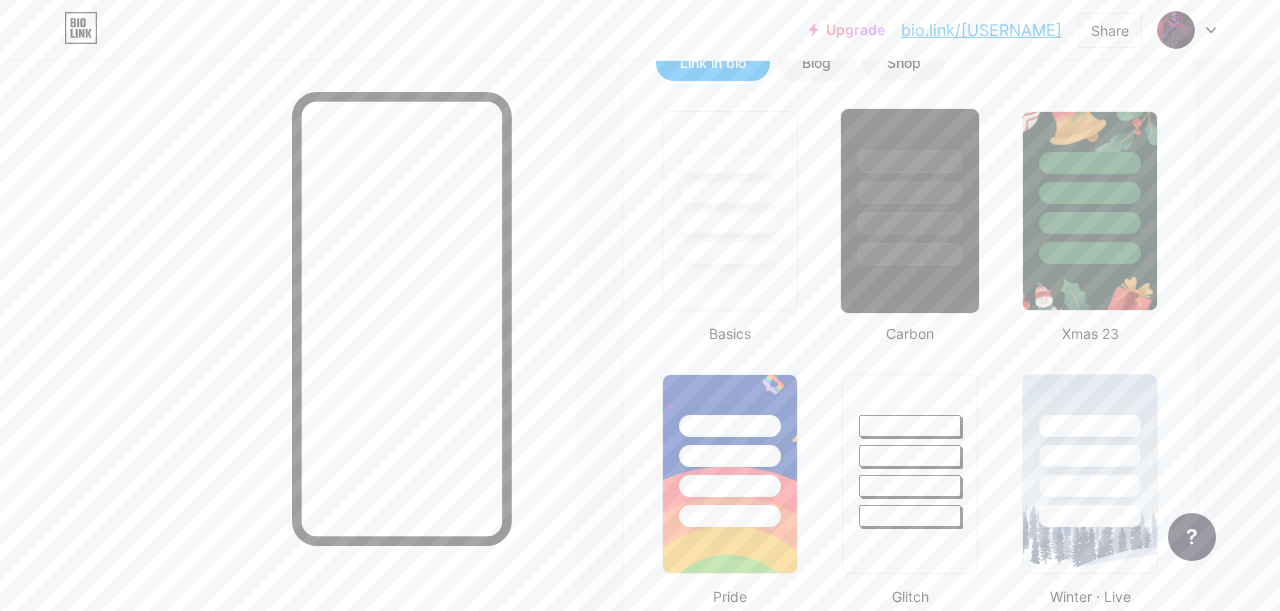 click at bounding box center [909, 254] 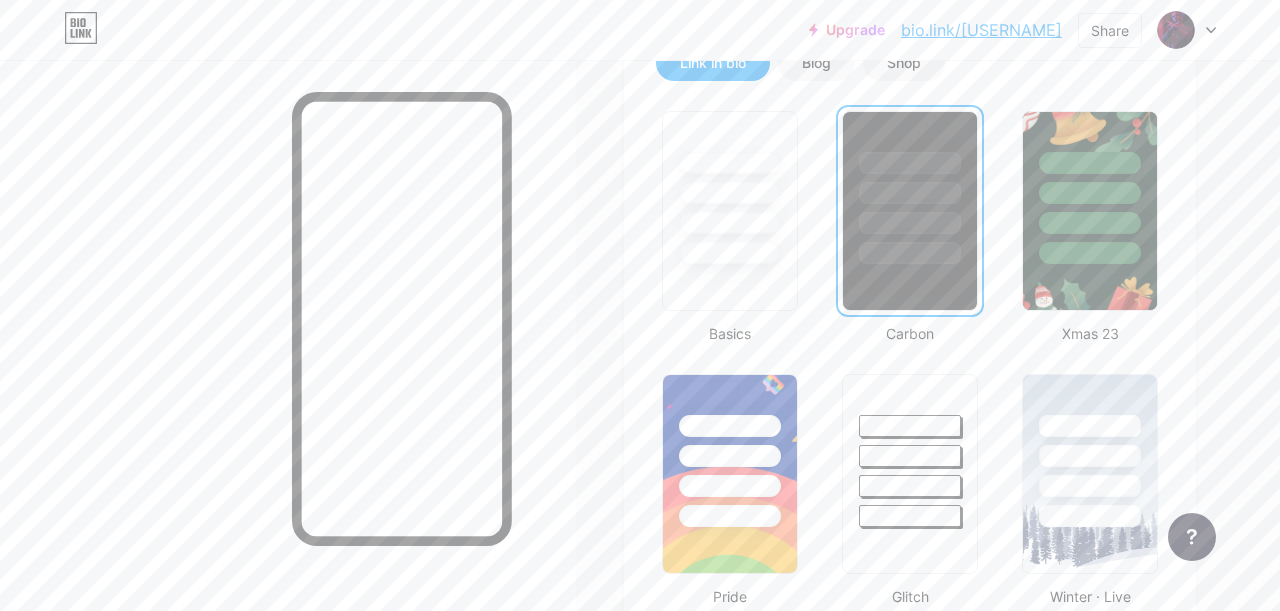 click on "bio.link/[USERNAME]" at bounding box center [981, 30] 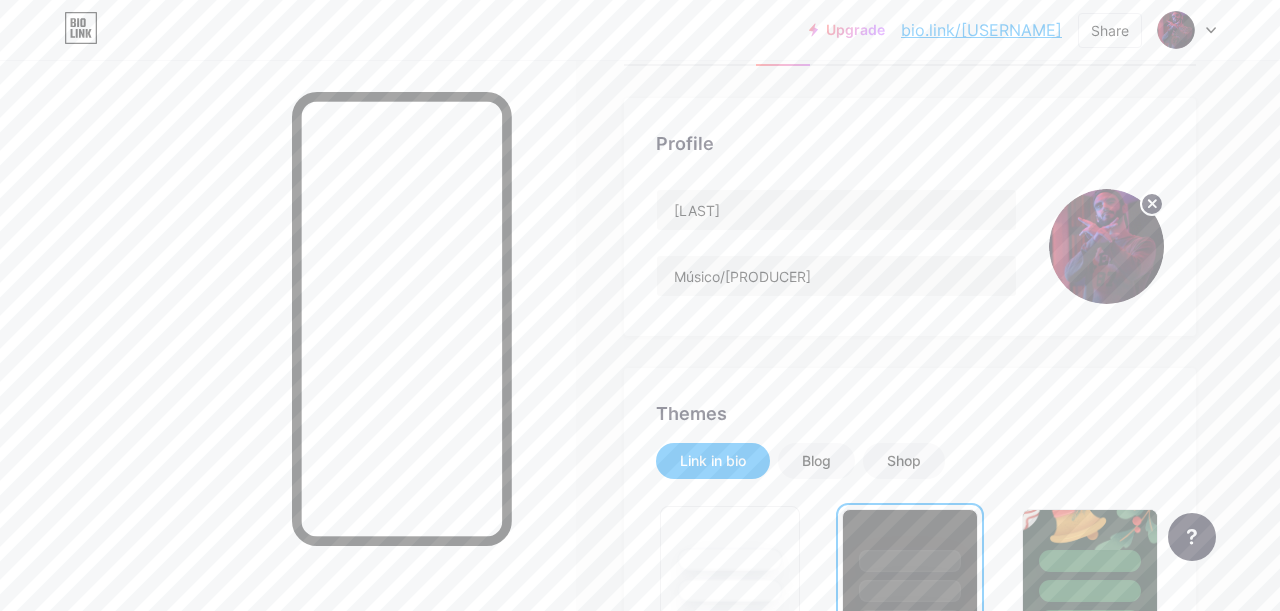 scroll, scrollTop: 0, scrollLeft: 0, axis: both 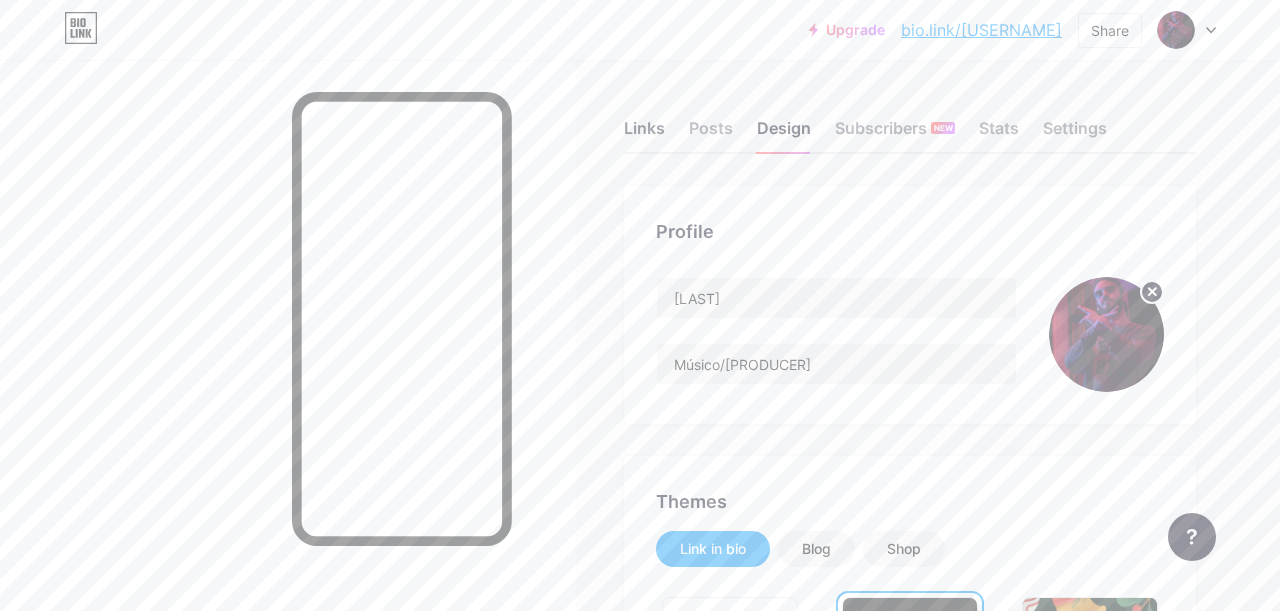 click on "Links" at bounding box center [644, 134] 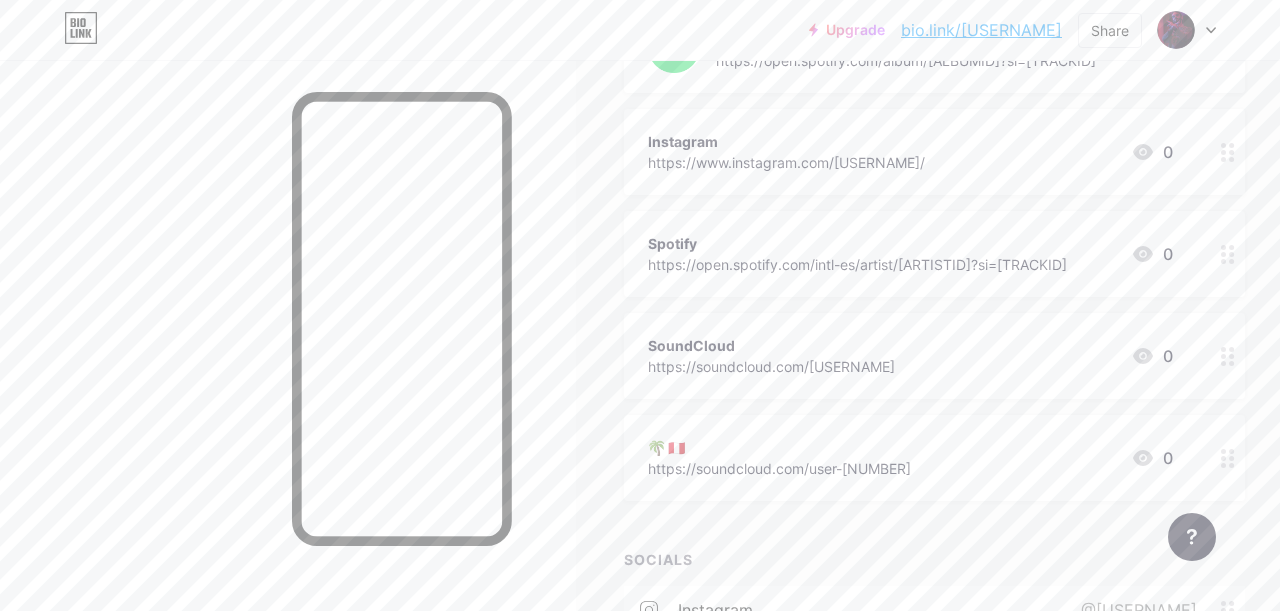 scroll, scrollTop: 556, scrollLeft: 0, axis: vertical 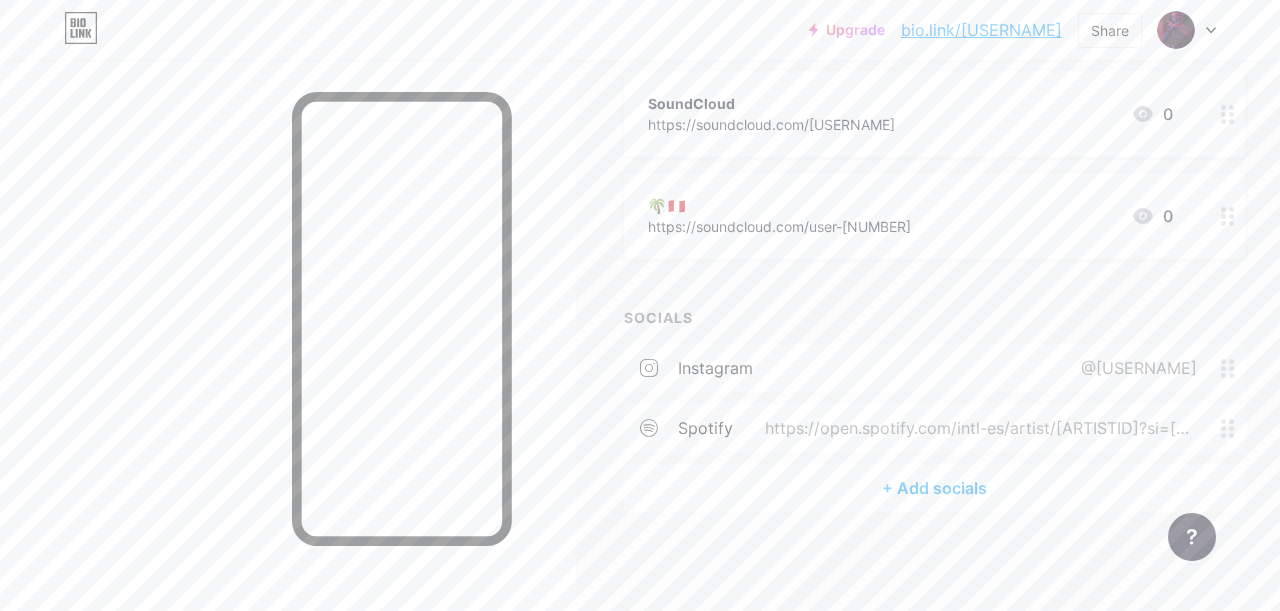 click on "+ Add socials" at bounding box center [934, 488] 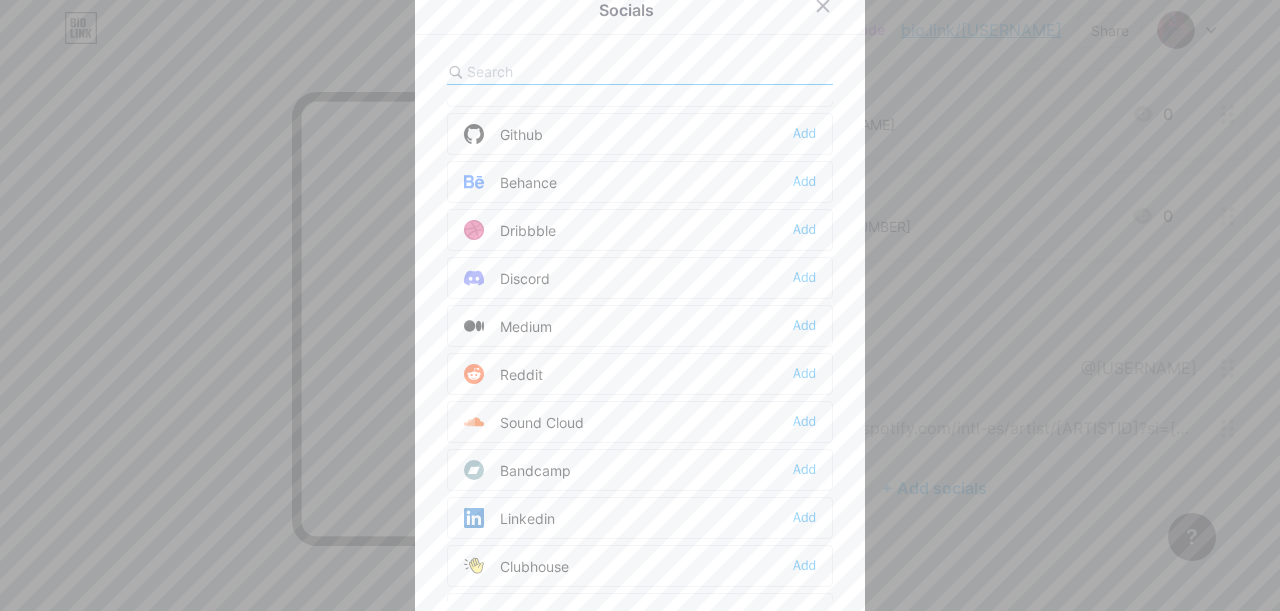 scroll, scrollTop: 536, scrollLeft: 0, axis: vertical 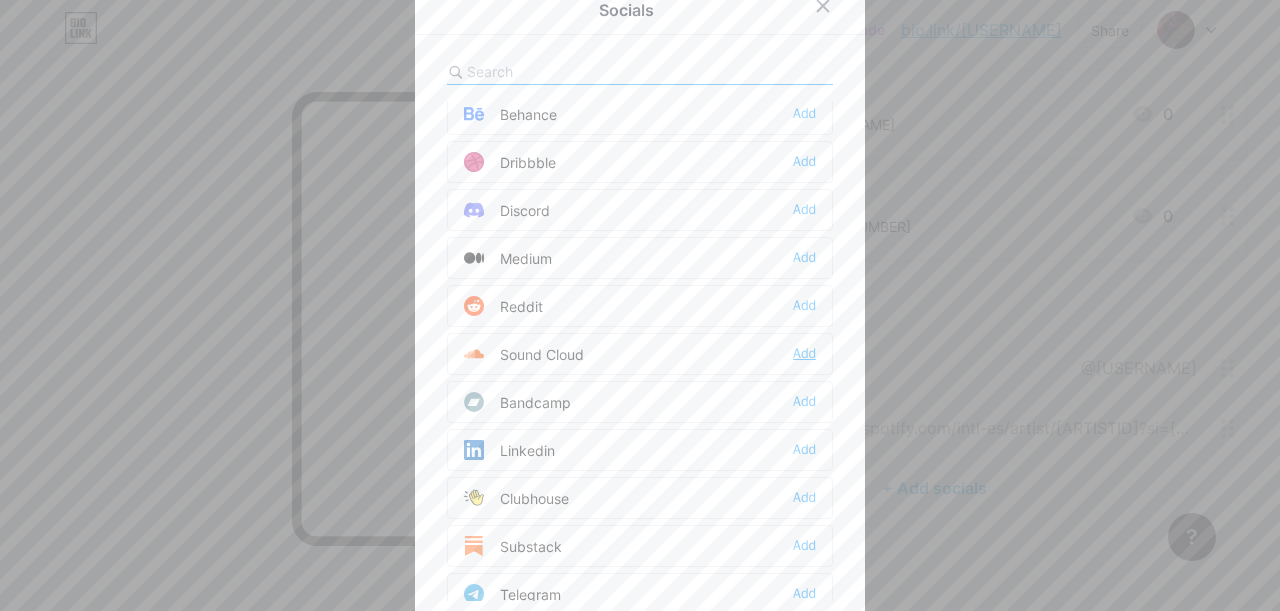 click on "Add" at bounding box center [804, 354] 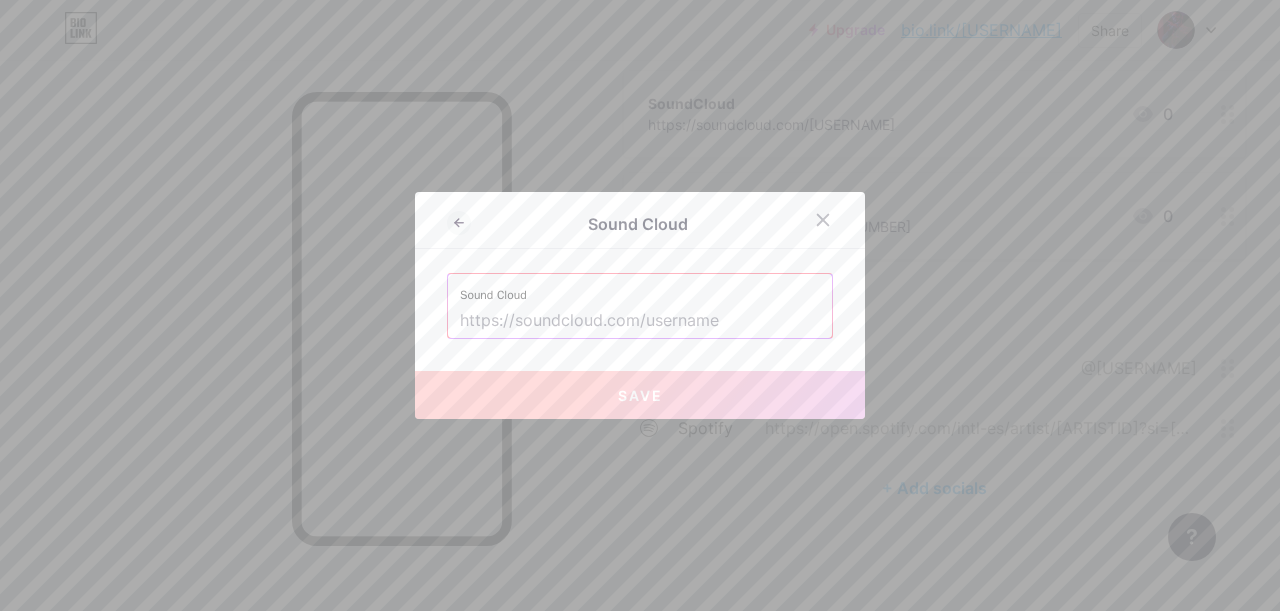 click at bounding box center [640, 321] 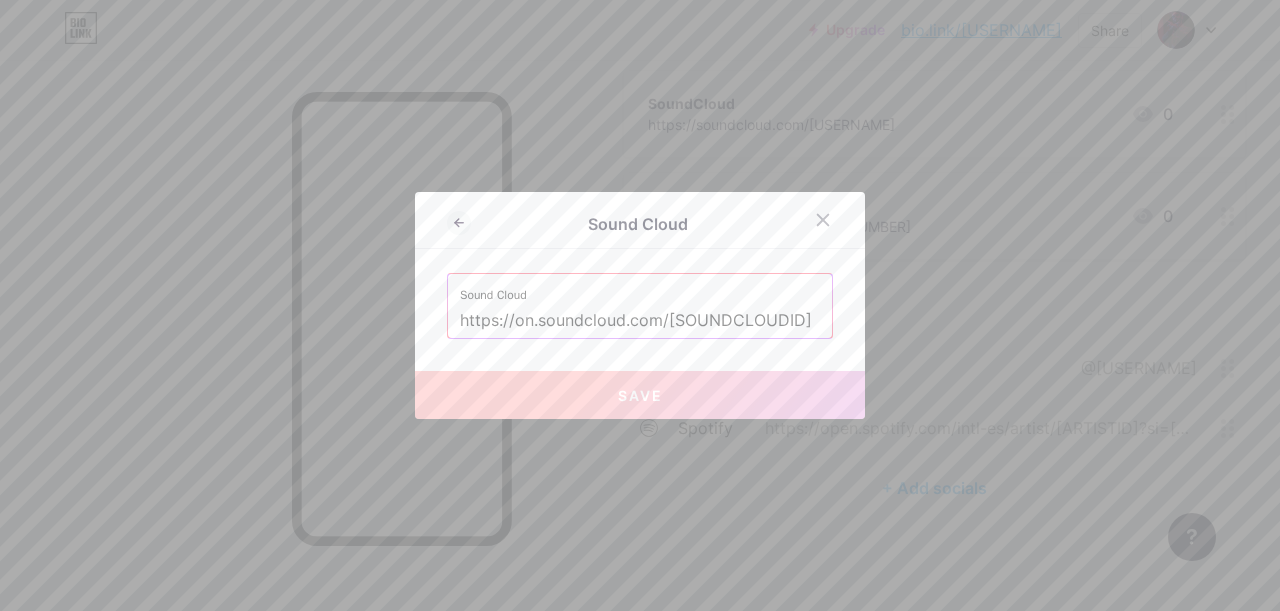 scroll, scrollTop: 0, scrollLeft: 9, axis: horizontal 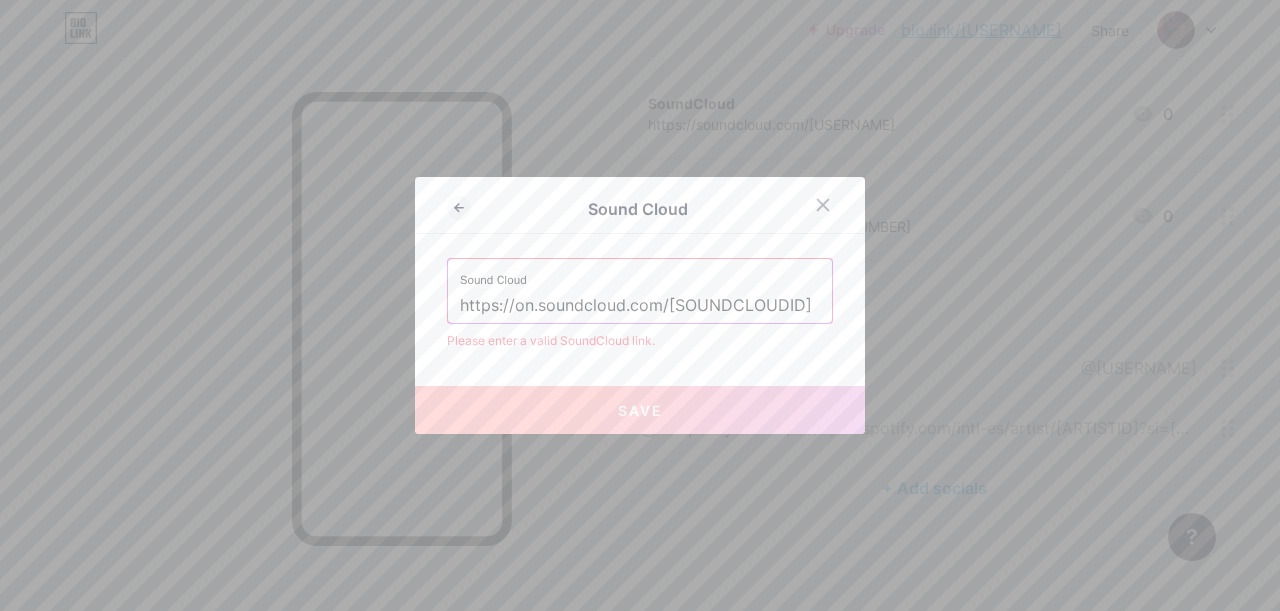 click on "https://on.soundcloud.com/[SOUNDCLOUDID]" at bounding box center (640, 306) 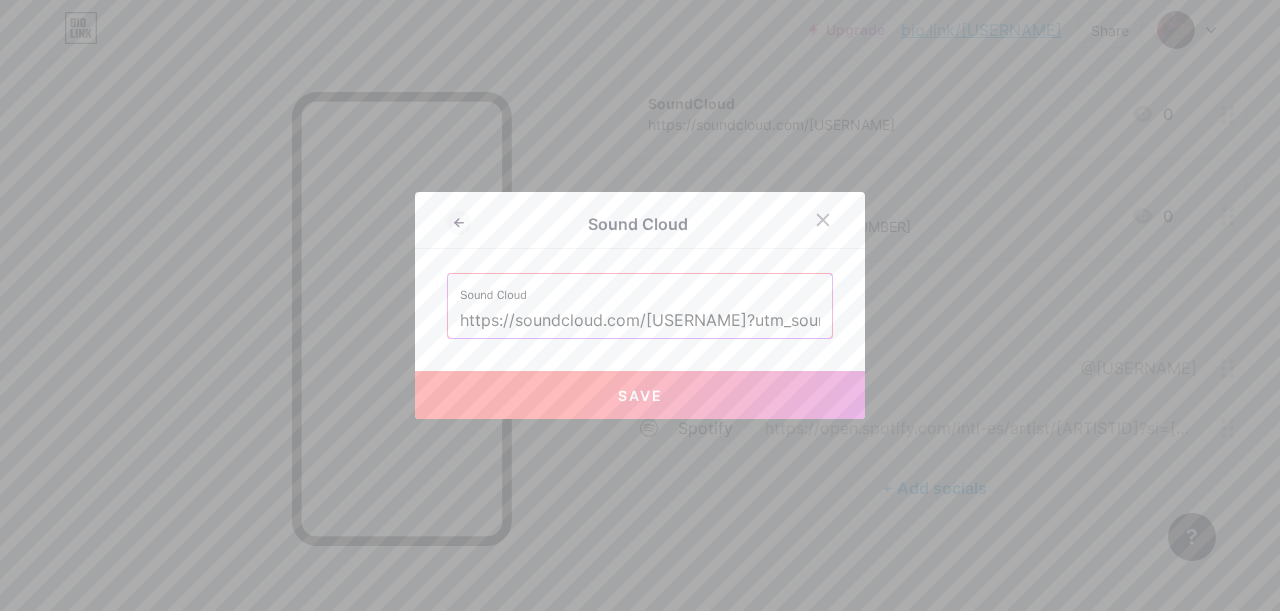 scroll, scrollTop: 0, scrollLeft: 446, axis: horizontal 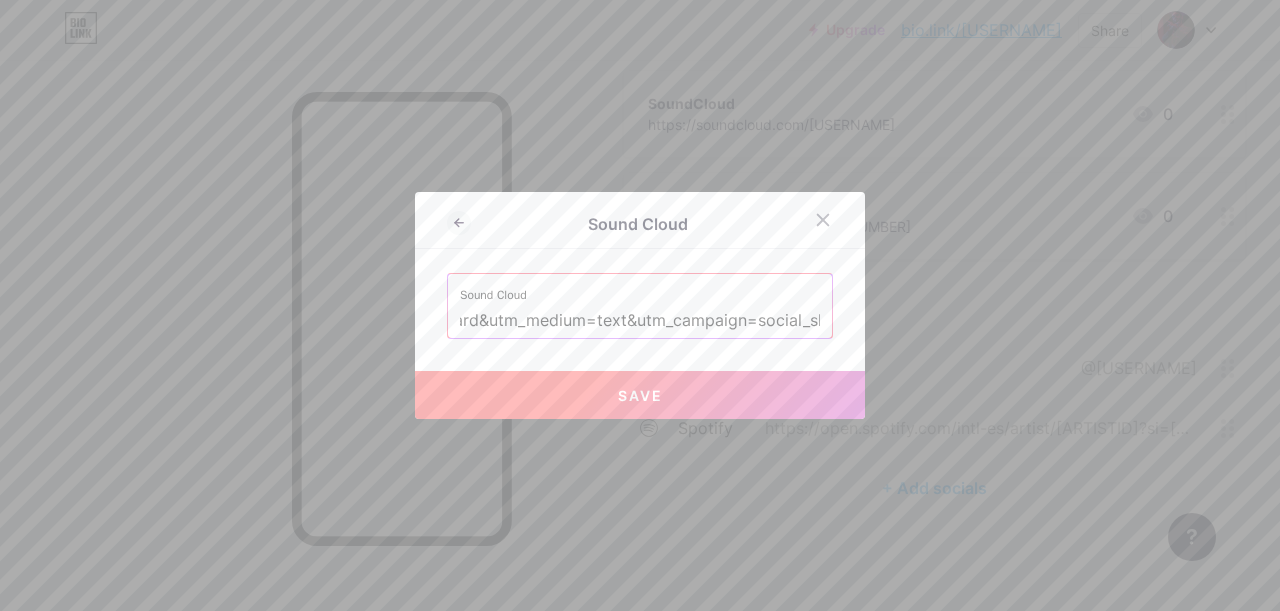 type on "https://soundcloud.com/[USERNAME]?utm_source=clipboard&utm_medium=text&utm_campaign=social_sharing" 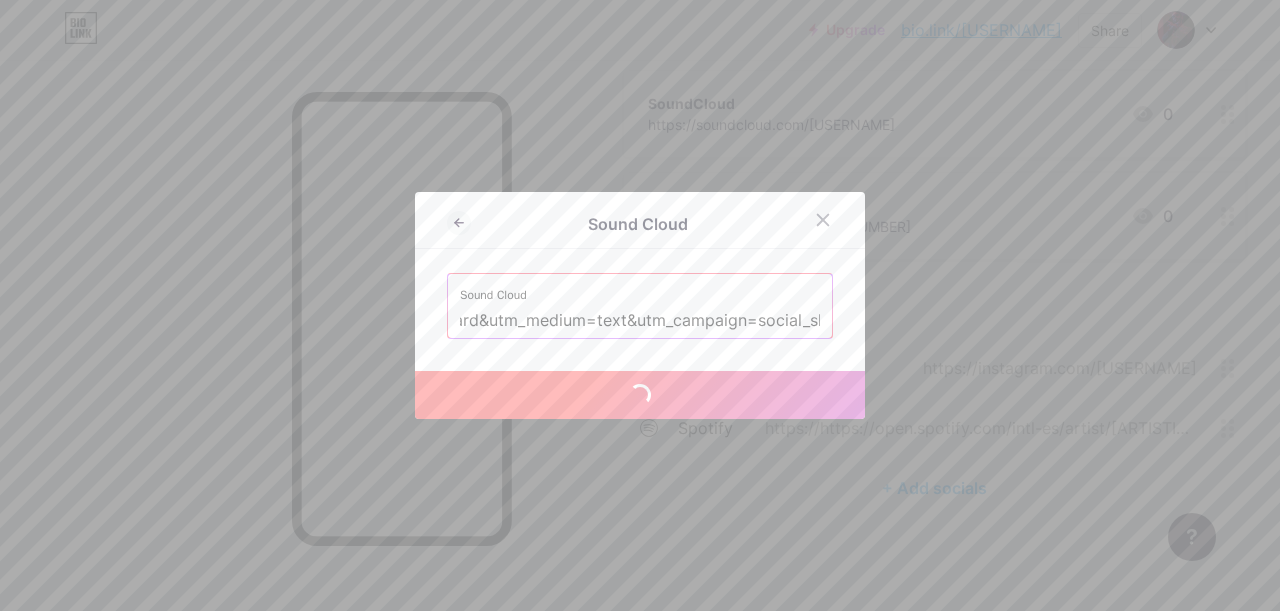 scroll, scrollTop: 0, scrollLeft: 0, axis: both 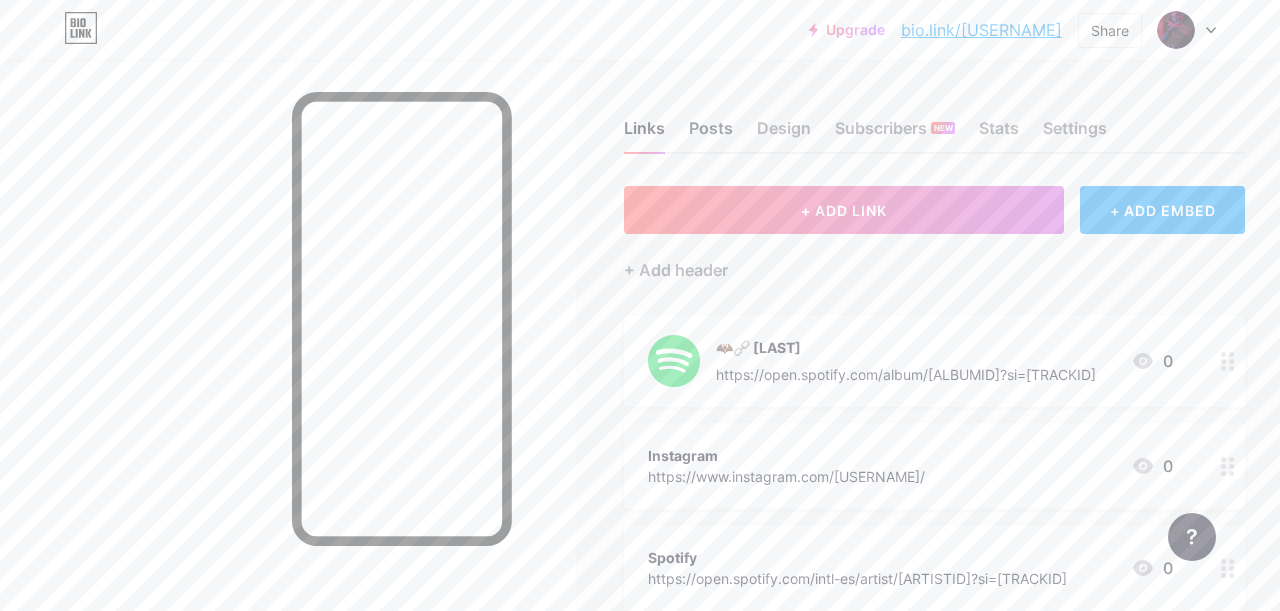 click on "Posts" at bounding box center [711, 134] 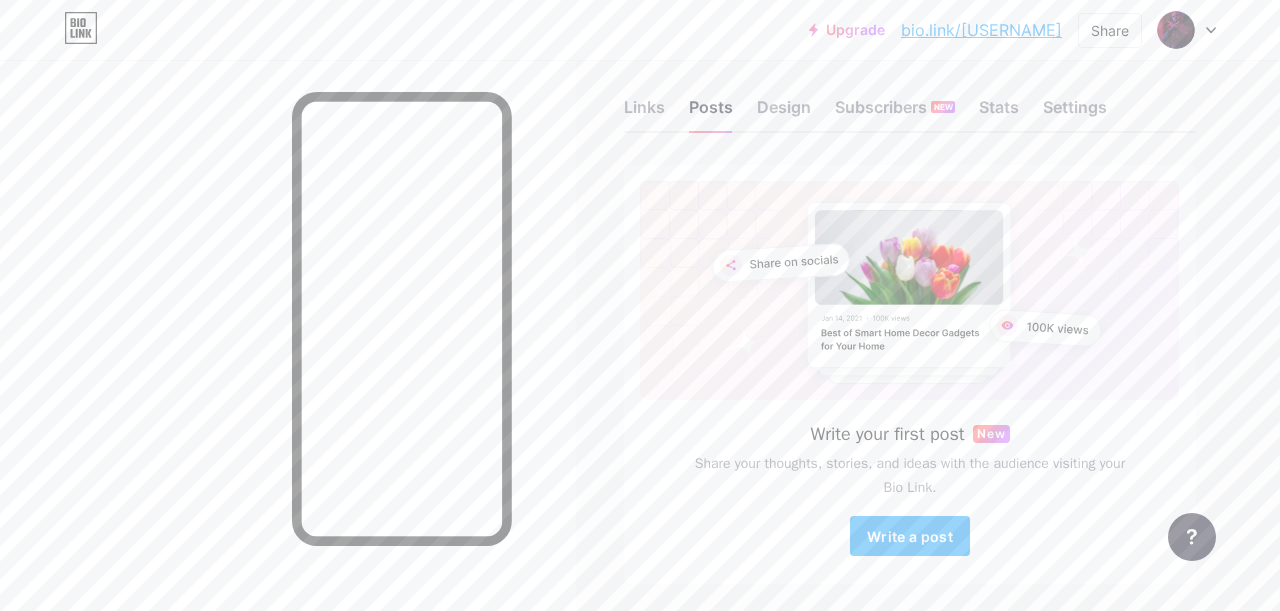 scroll, scrollTop: 0, scrollLeft: 0, axis: both 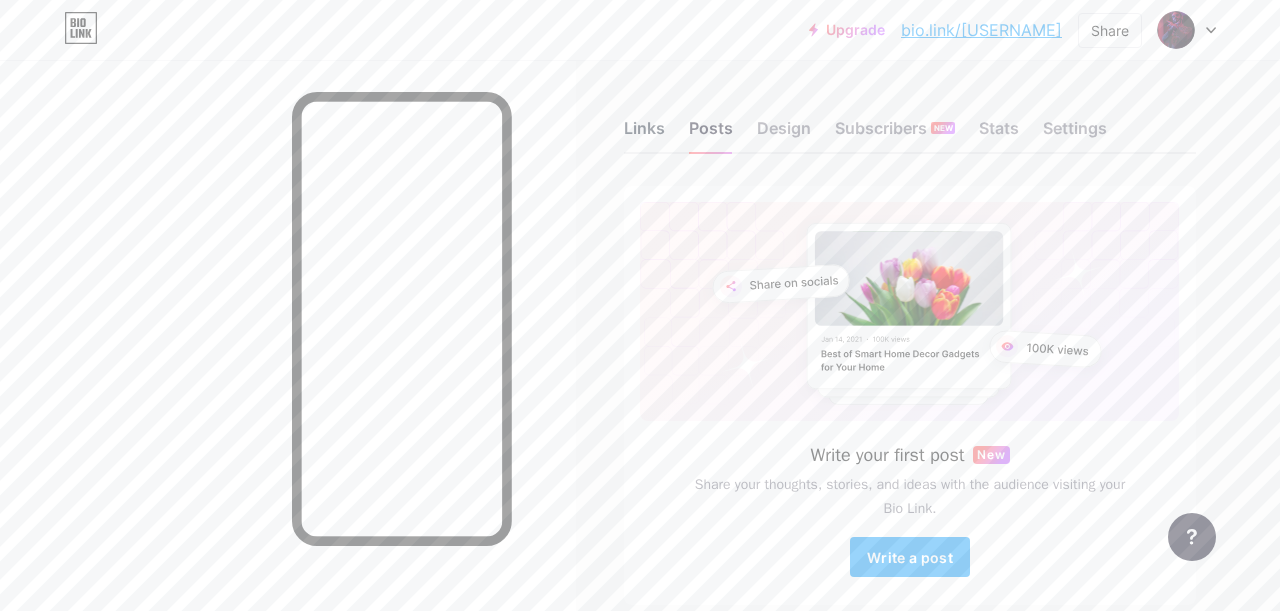 click on "Links" at bounding box center (644, 134) 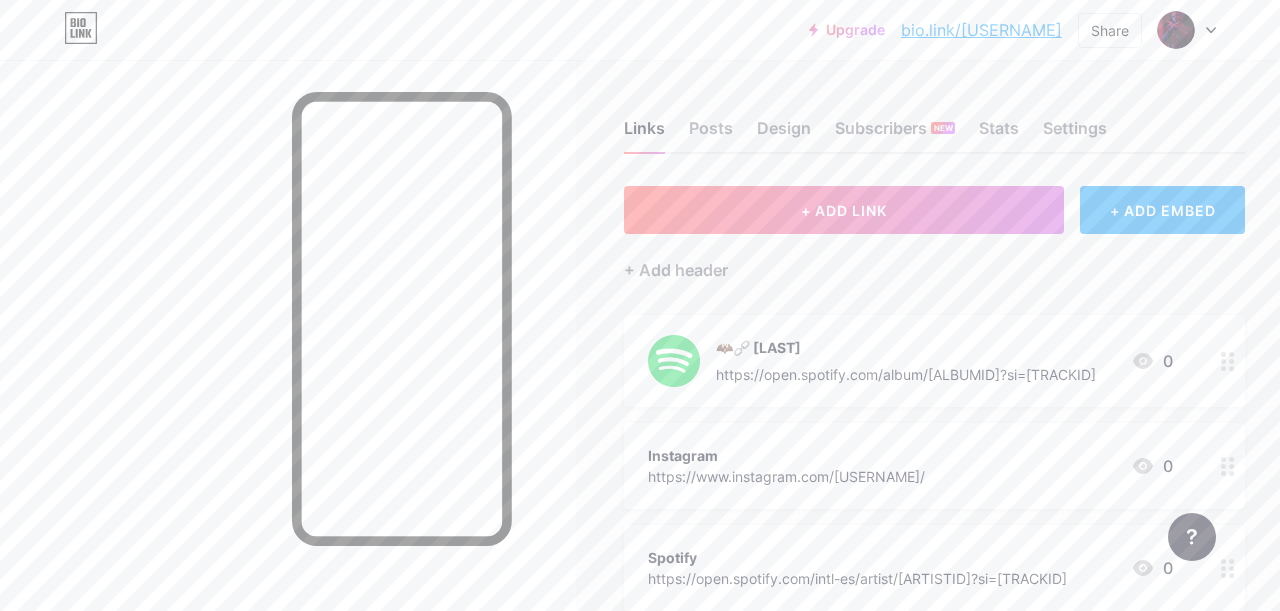 click on "bio.link/[USERNAME]" at bounding box center [981, 30] 